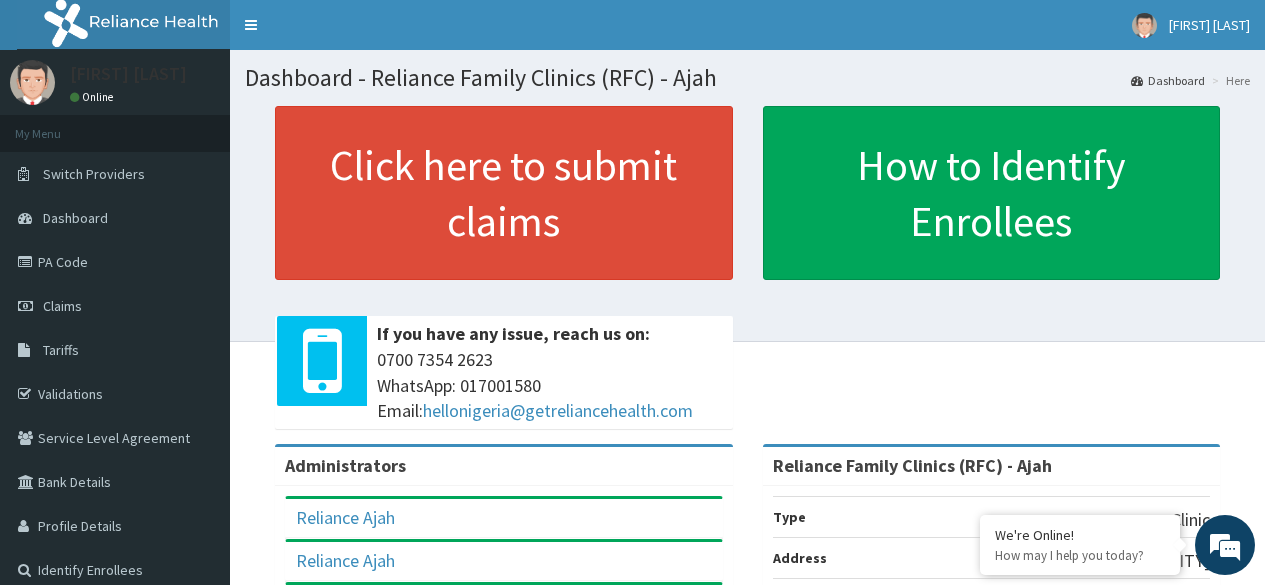 scroll, scrollTop: 0, scrollLeft: 0, axis: both 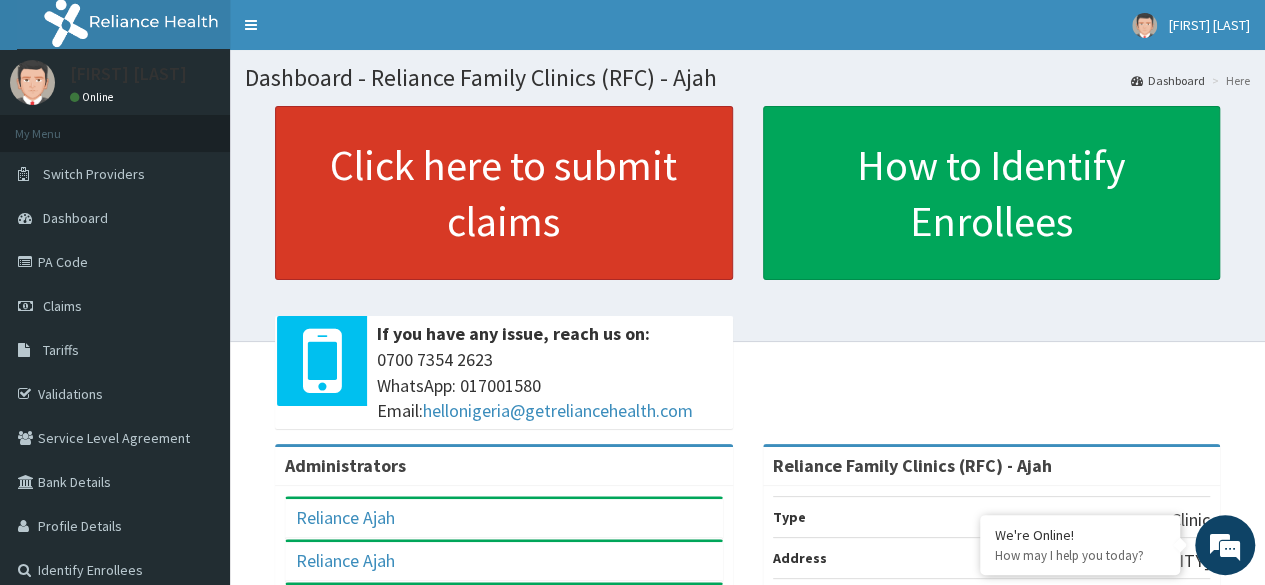 click on "Click here to submit claims" at bounding box center [504, 193] 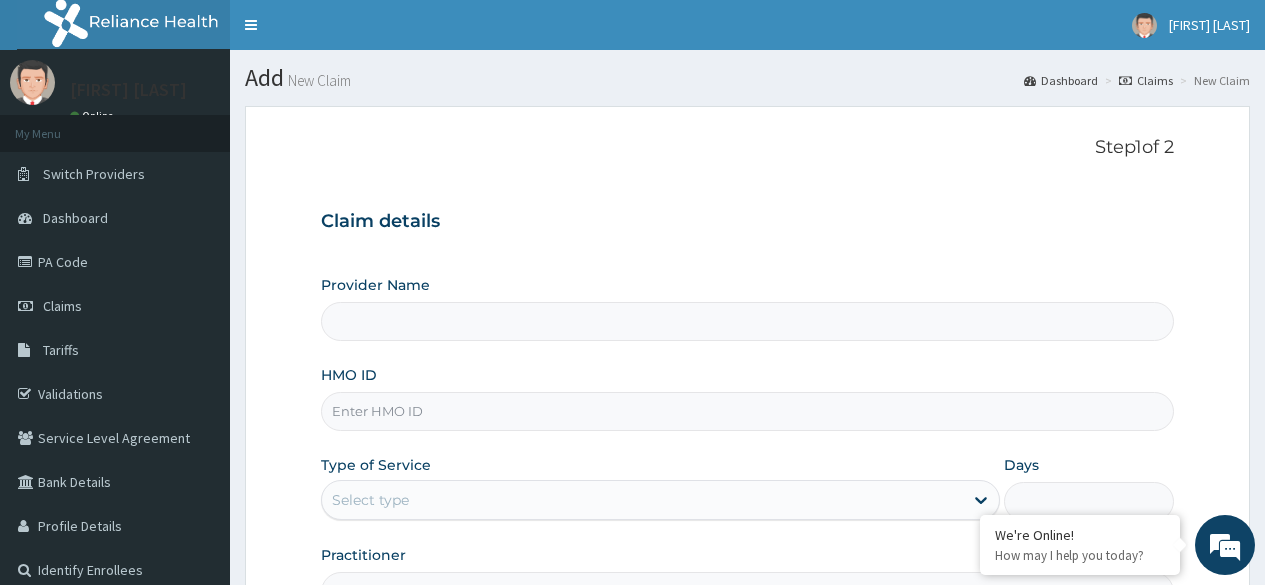 scroll, scrollTop: 0, scrollLeft: 0, axis: both 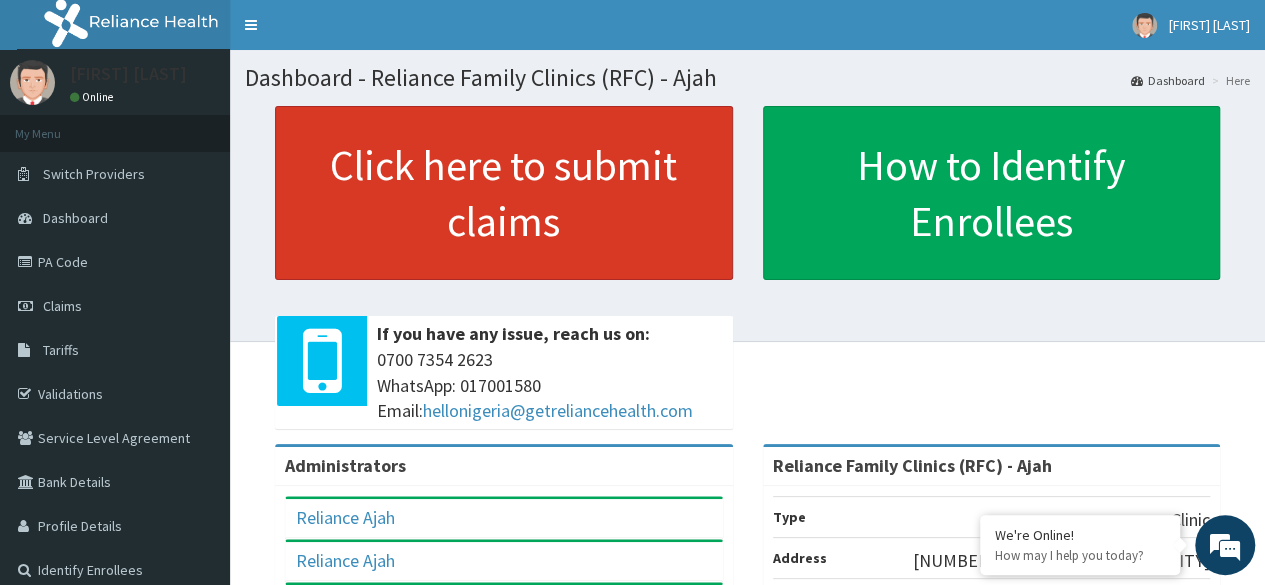 click on "Click here to submit claims" at bounding box center (504, 193) 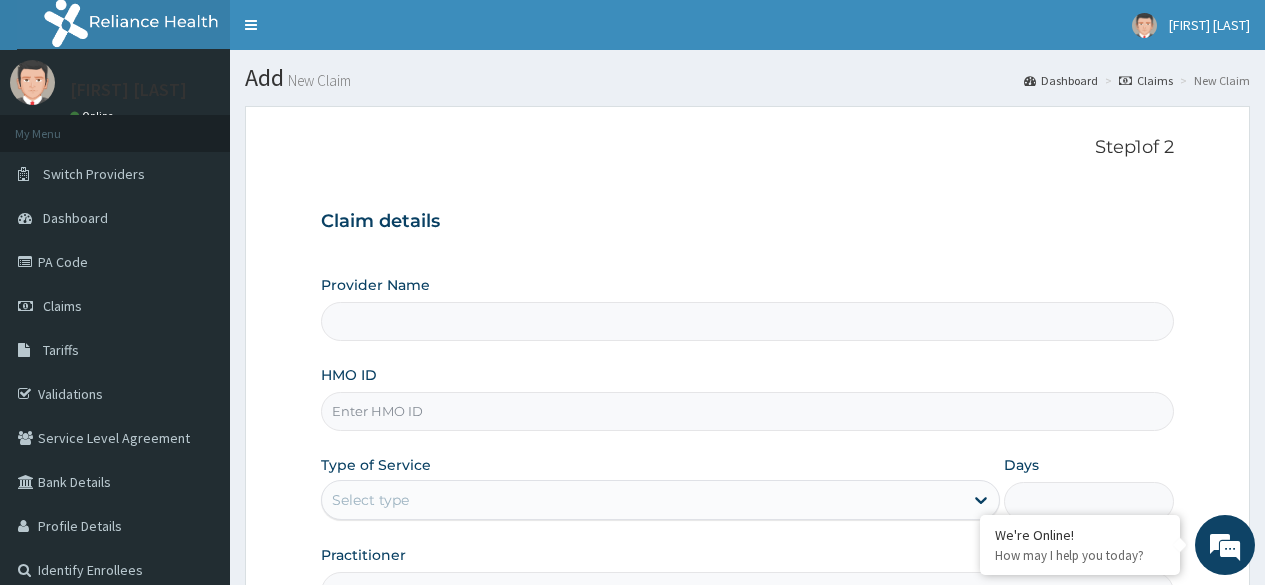 type on "Reliance Family Clinics (RFC) - Ajah" 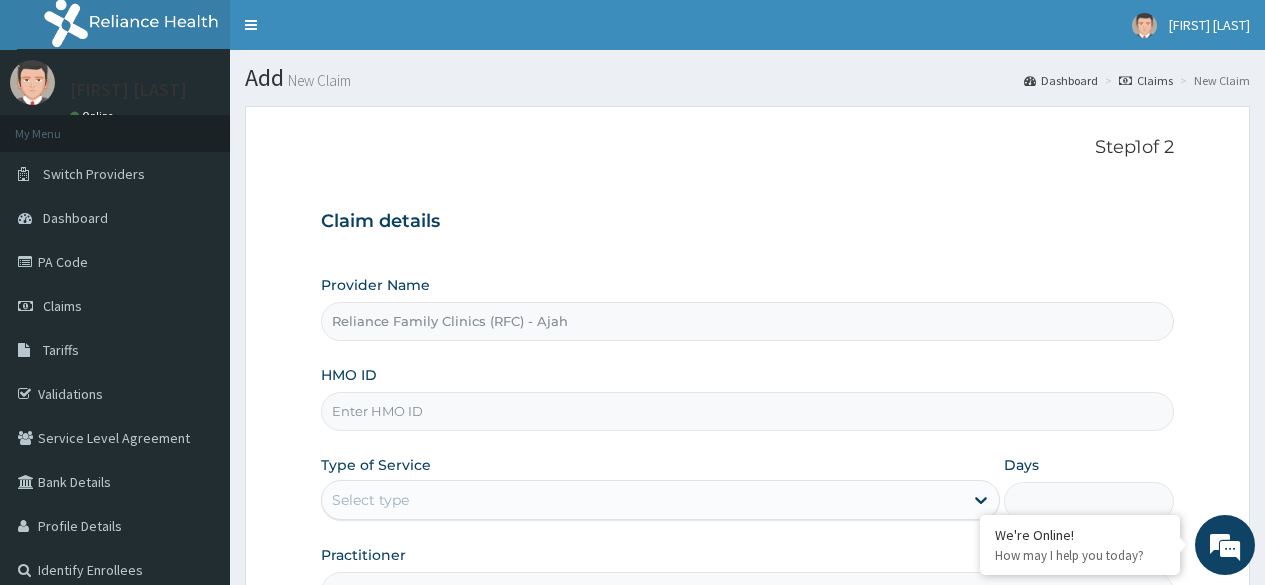 scroll, scrollTop: 0, scrollLeft: 0, axis: both 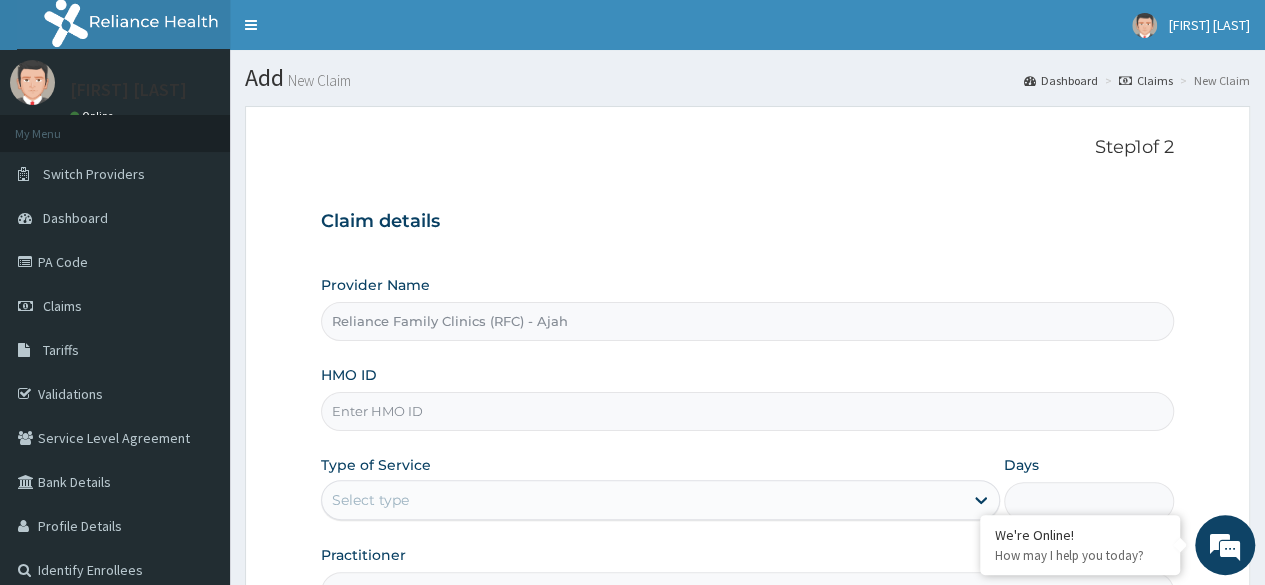 click on "HMO ID" at bounding box center (747, 411) 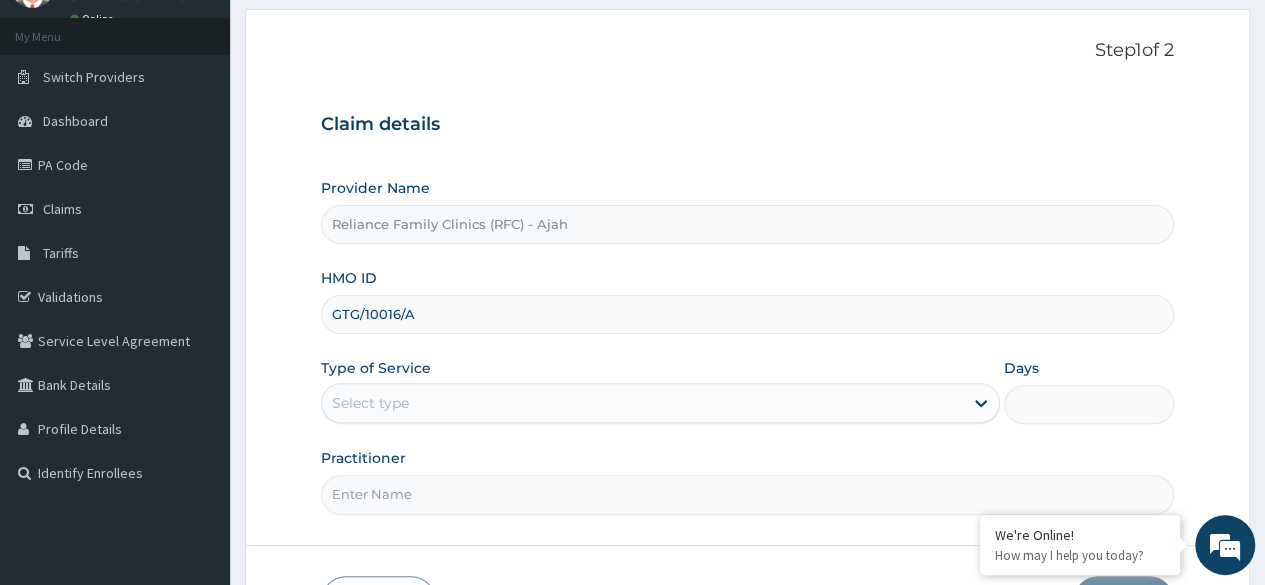 scroll, scrollTop: 210, scrollLeft: 0, axis: vertical 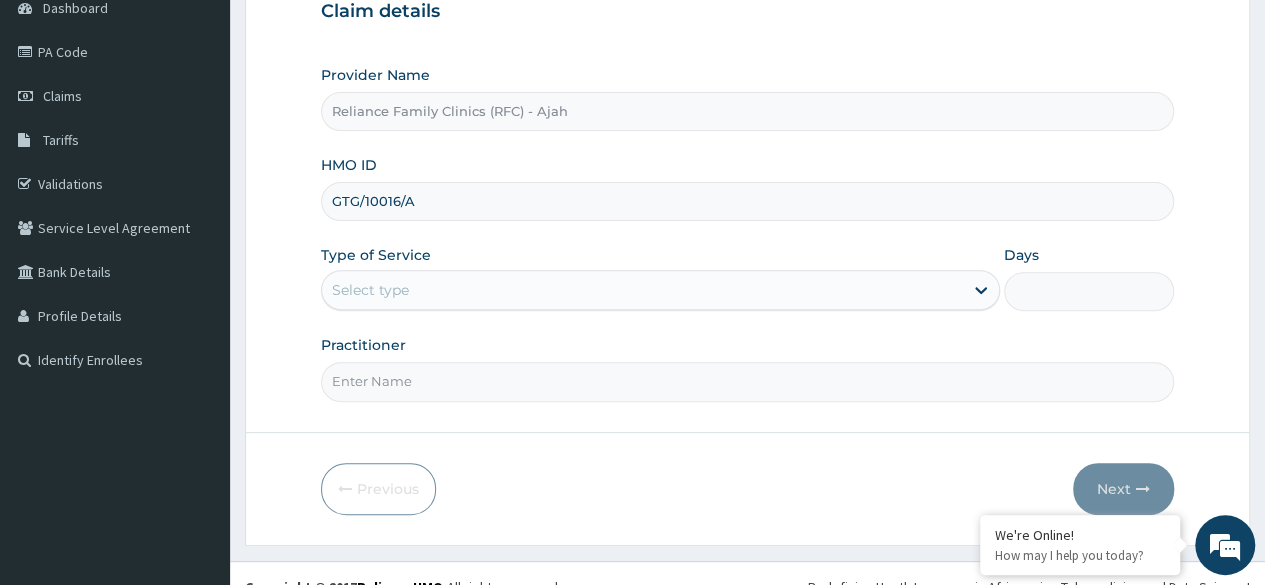 type on "GTG/10016/A" 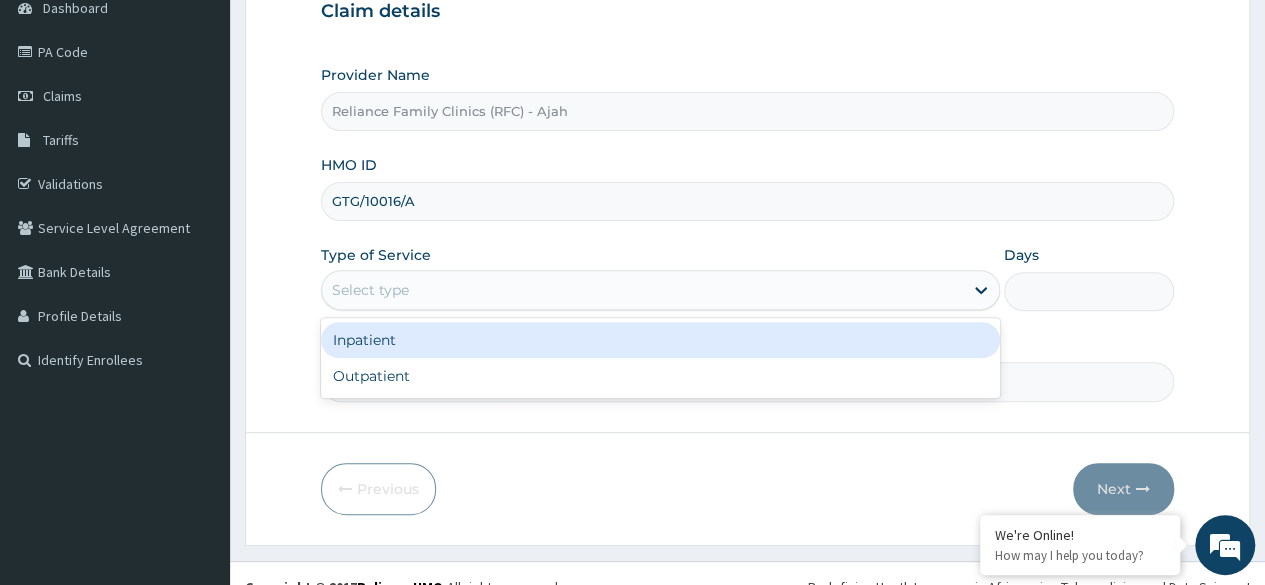 click on "Outpatient" at bounding box center (660, 376) 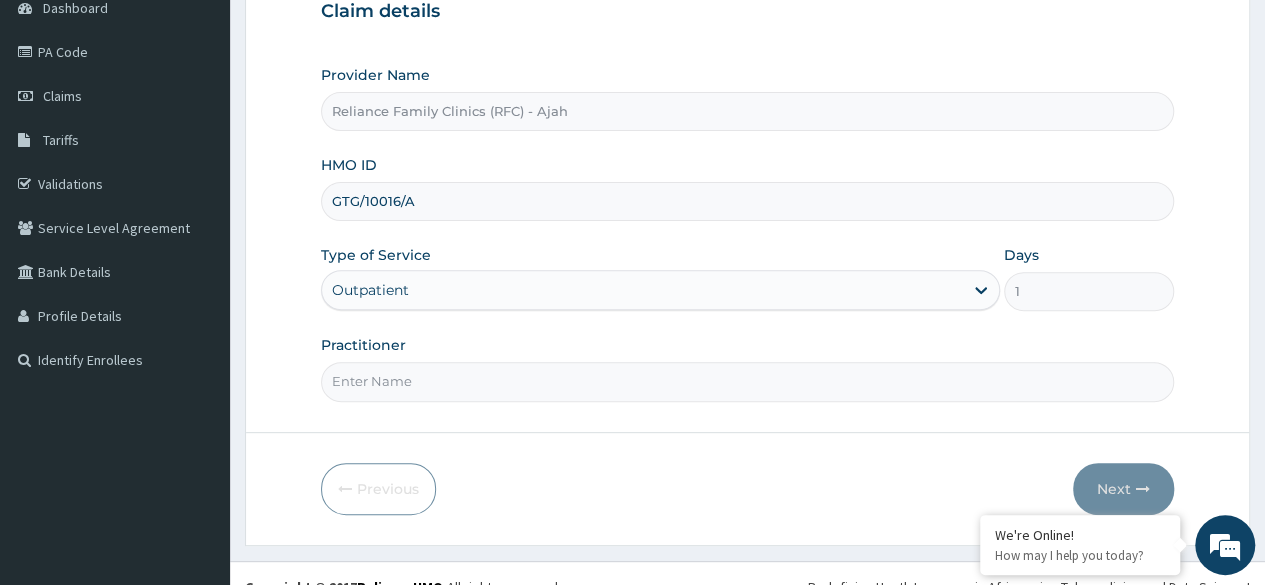 click on "Practitioner" at bounding box center [747, 381] 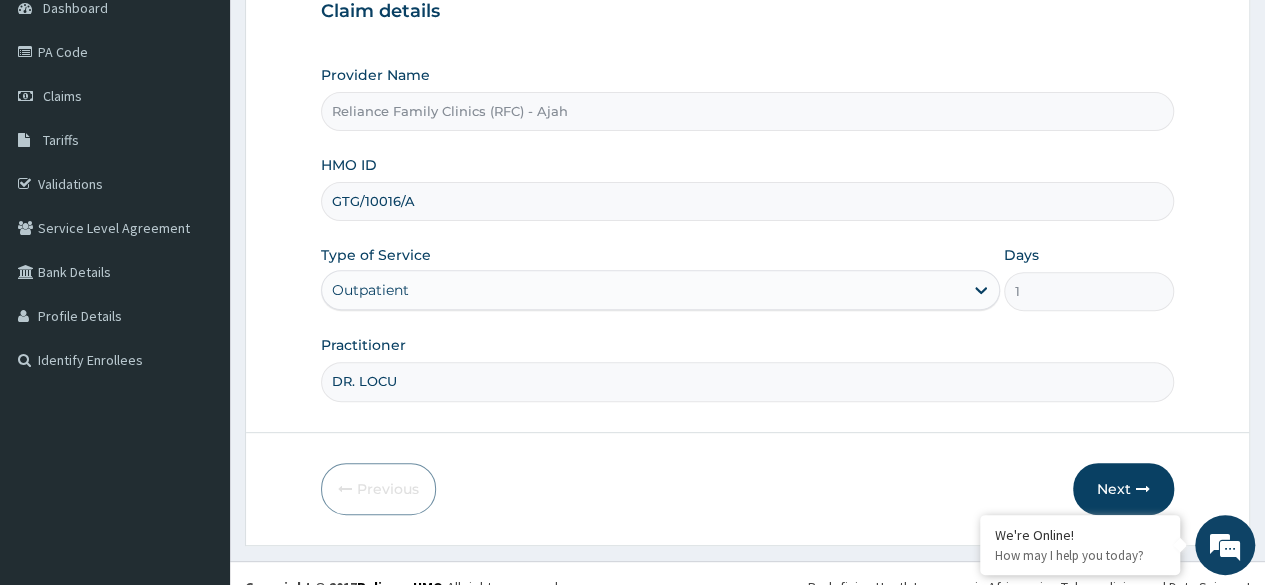 type on "DR. [LAST]" 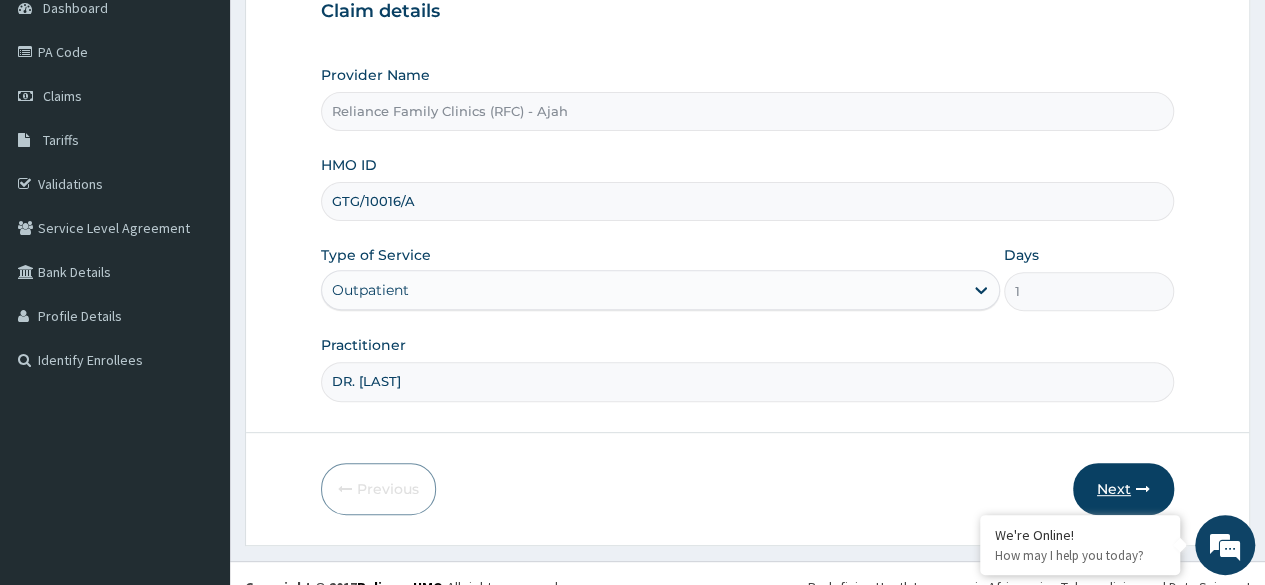click at bounding box center (1143, 489) 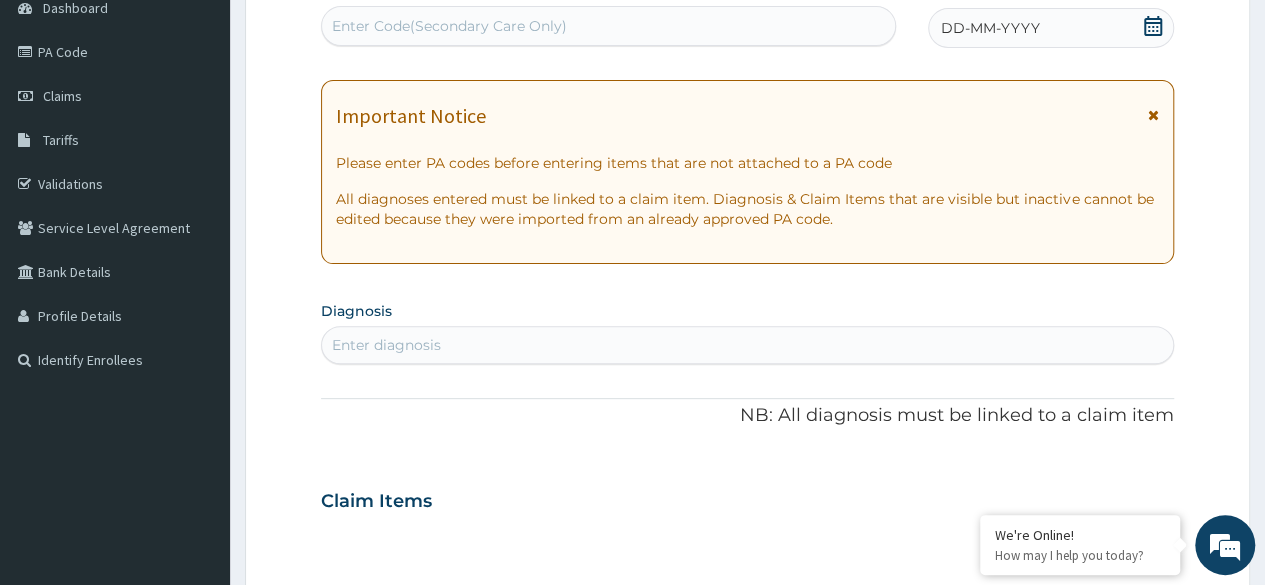 click on "DD-MM-YYYY" at bounding box center [1051, 28] 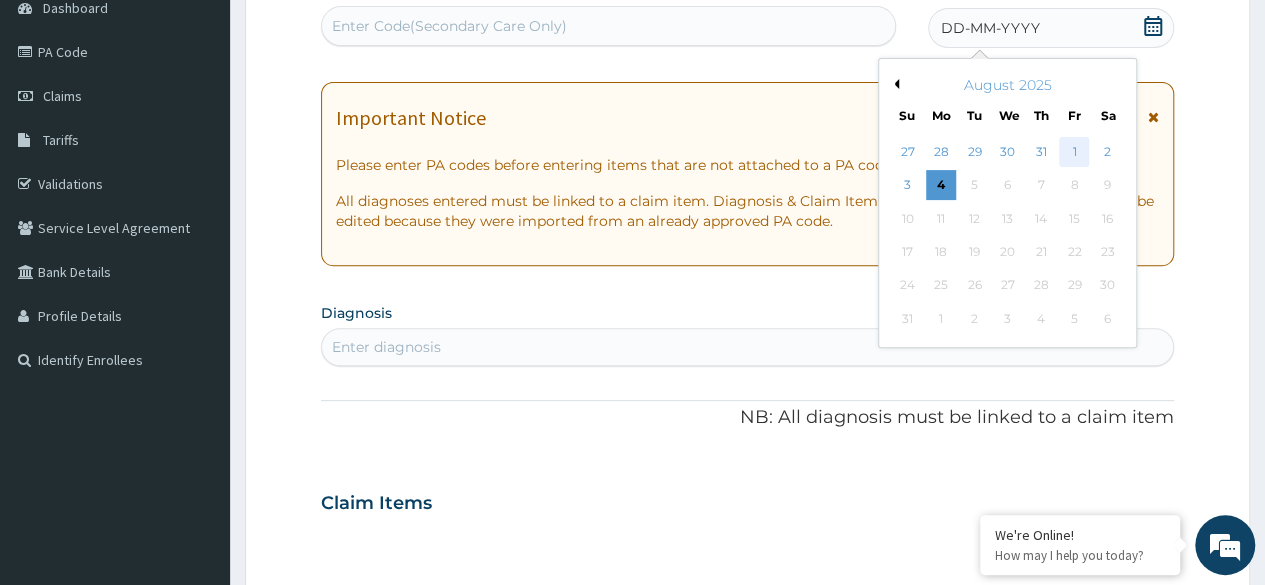 click on "1" at bounding box center [1074, 152] 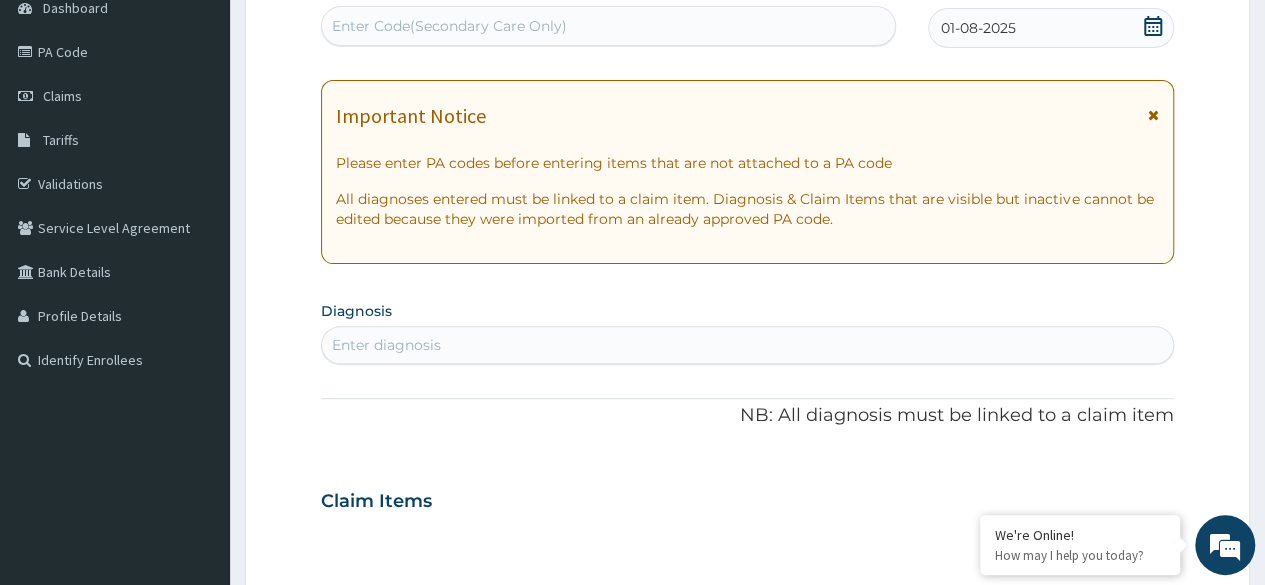 click on "Enter diagnosis" at bounding box center (747, 345) 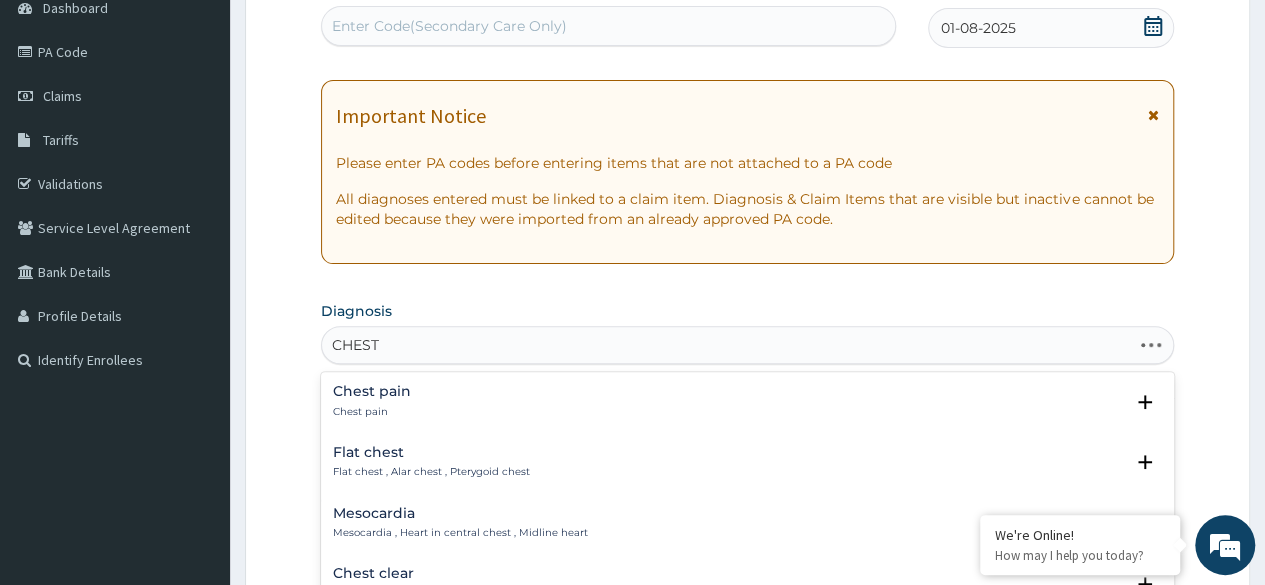 type on "CHEST" 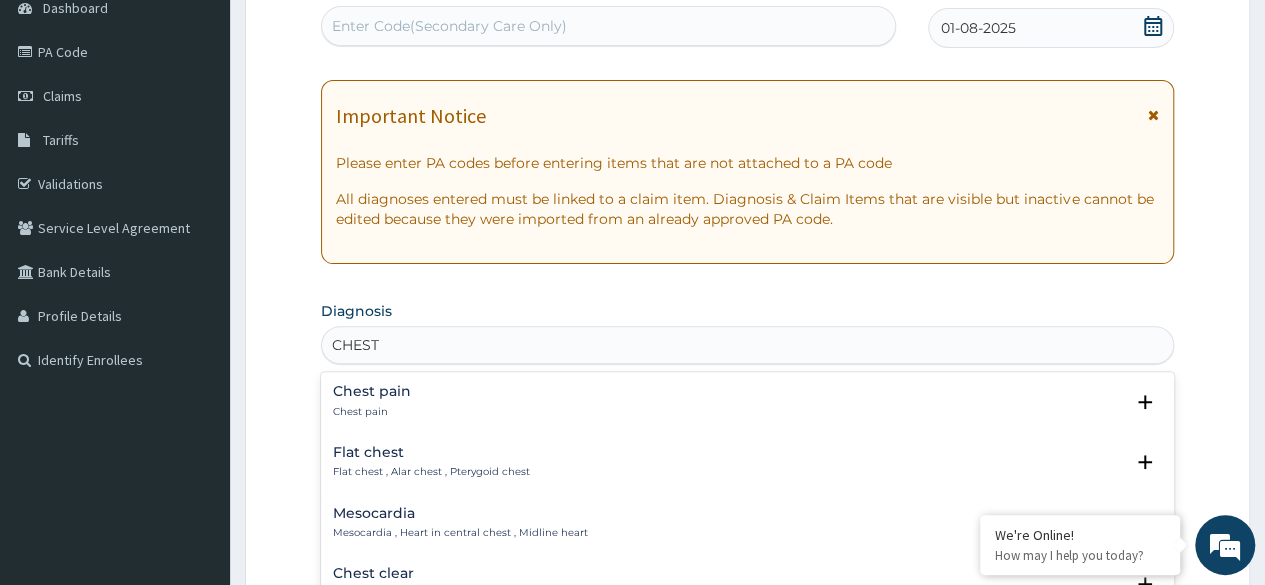 click on "Chest pain" at bounding box center [372, 412] 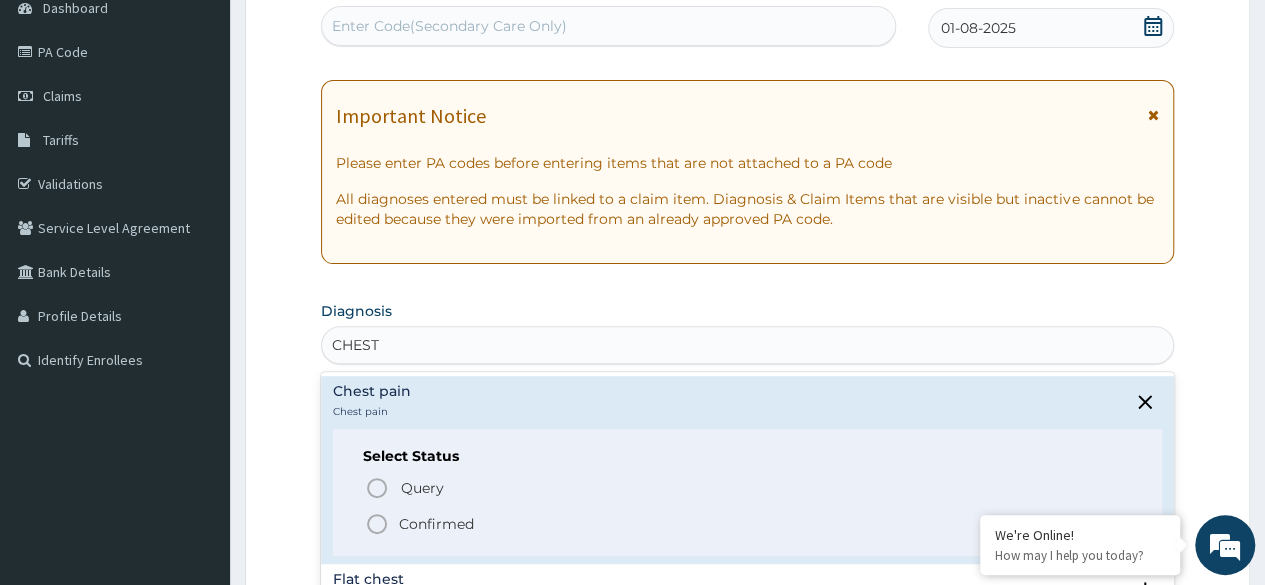 click 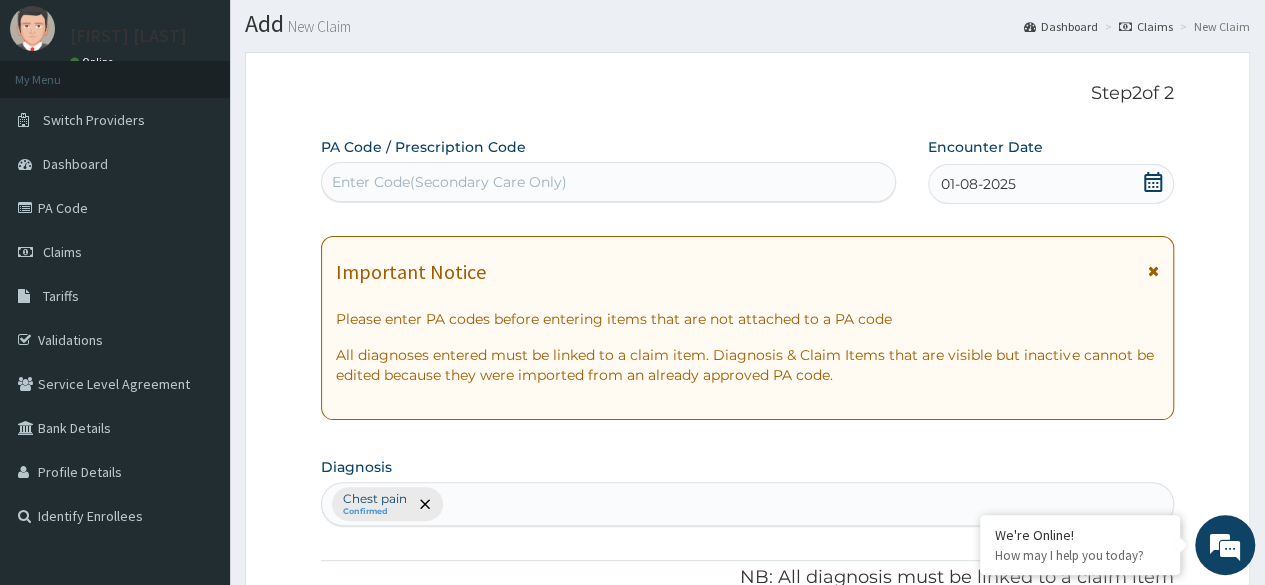 scroll, scrollTop: 0, scrollLeft: 0, axis: both 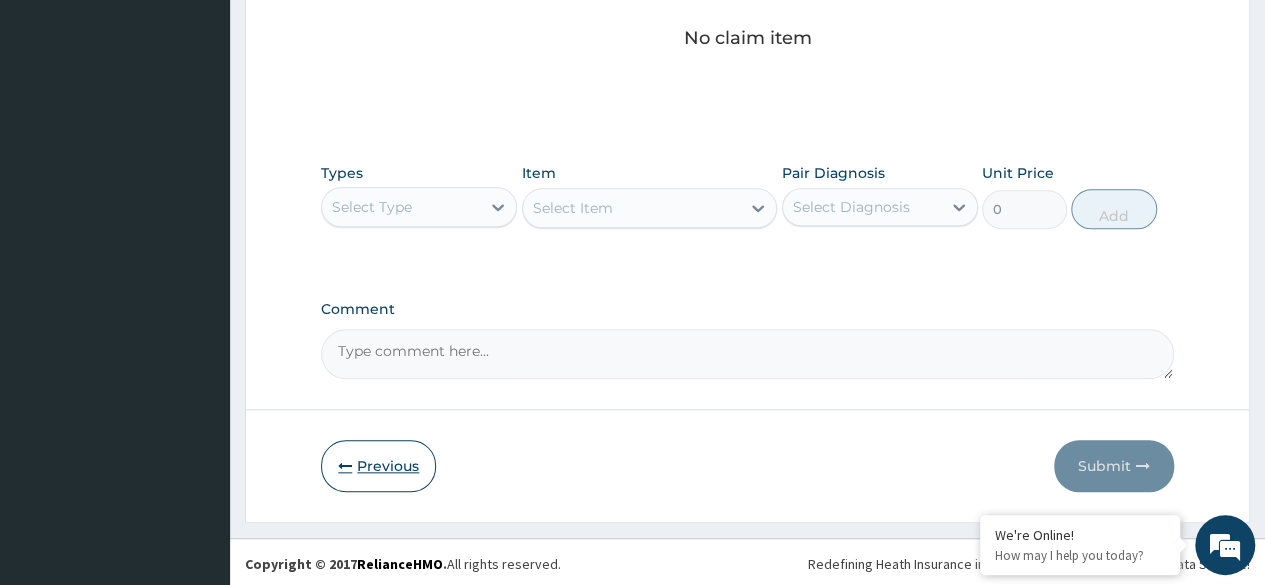 click on "Previous" at bounding box center (378, 466) 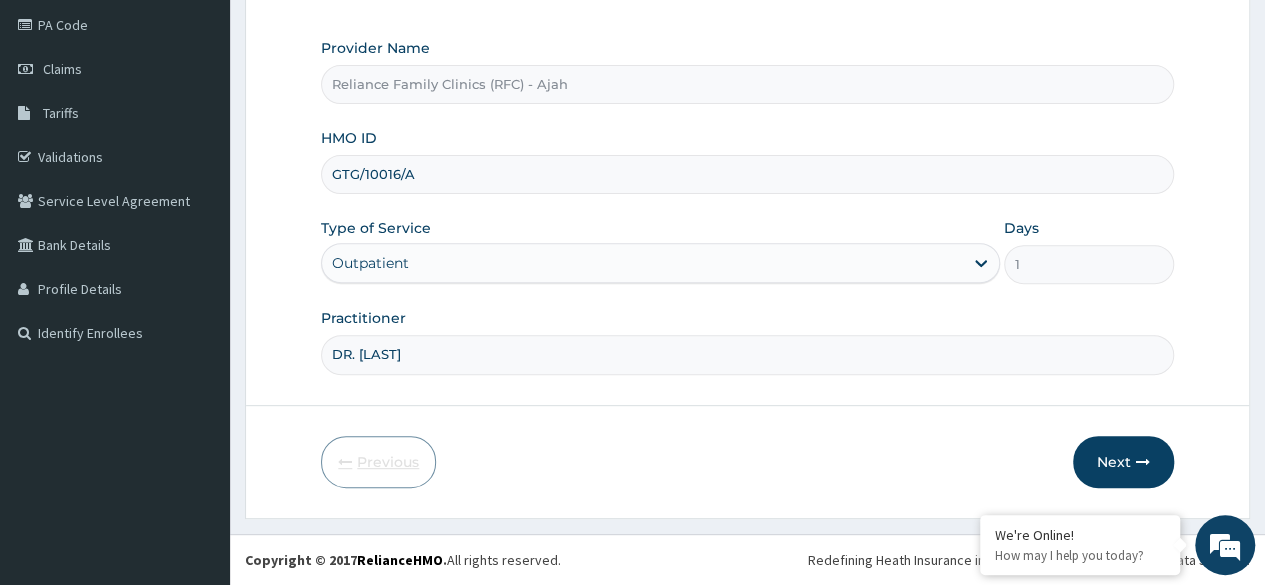 scroll, scrollTop: 232, scrollLeft: 0, axis: vertical 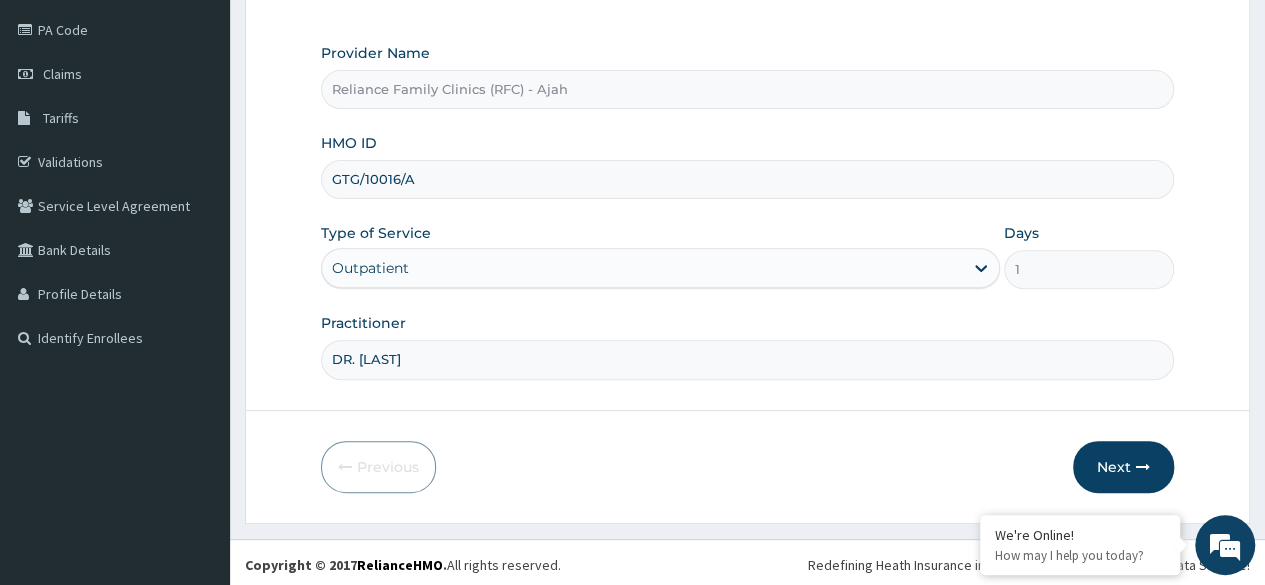 drag, startPoint x: 429, startPoint y: 178, endPoint x: 240, endPoint y: 171, distance: 189.12958 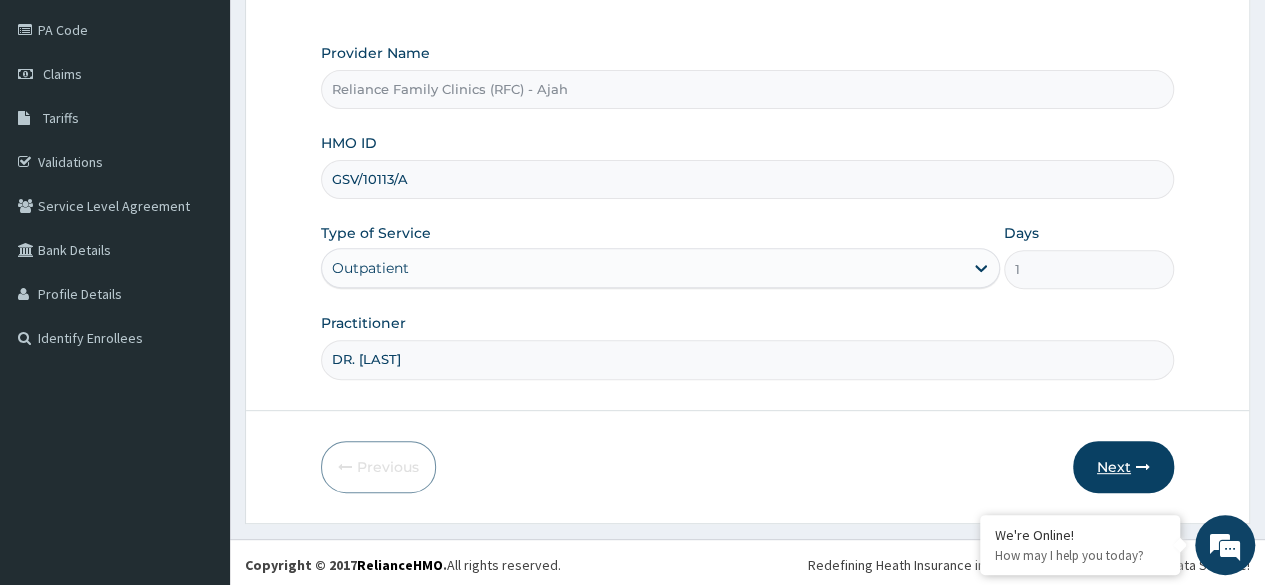 type on "GSV/10113/A" 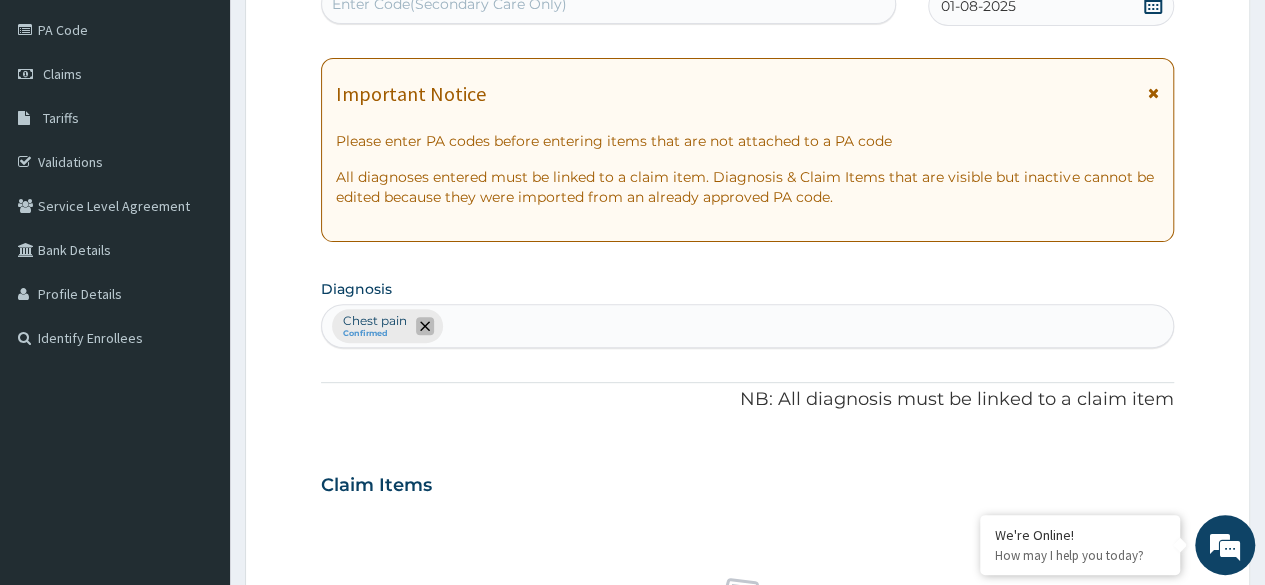 click 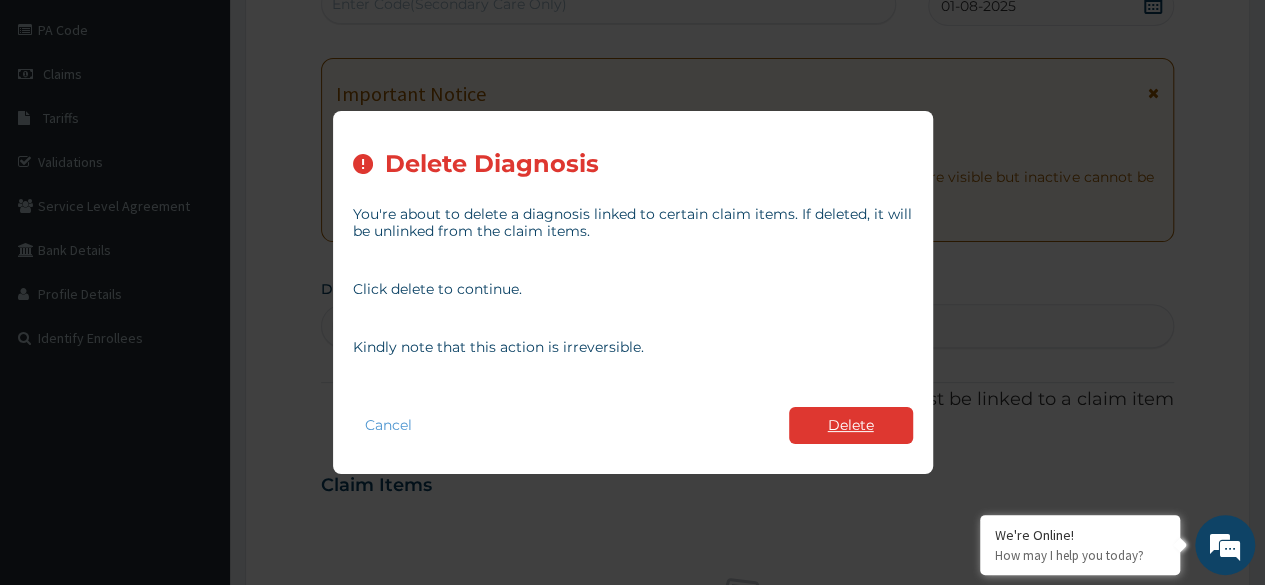 click on "Delete" at bounding box center (851, 425) 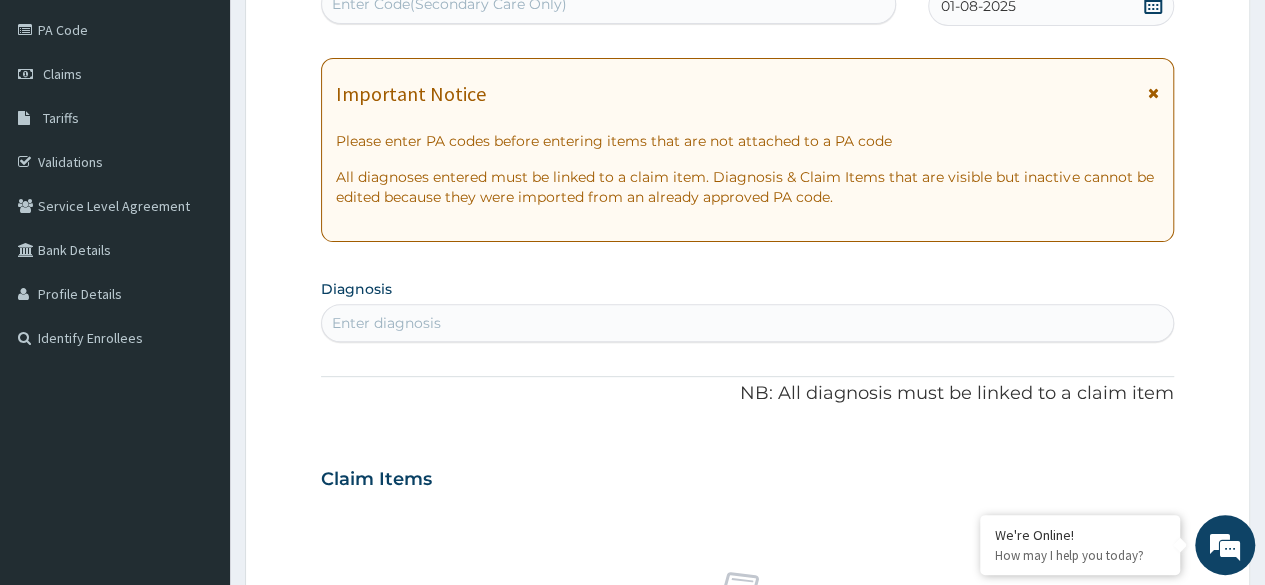 click on "Enter diagnosis" at bounding box center [747, 323] 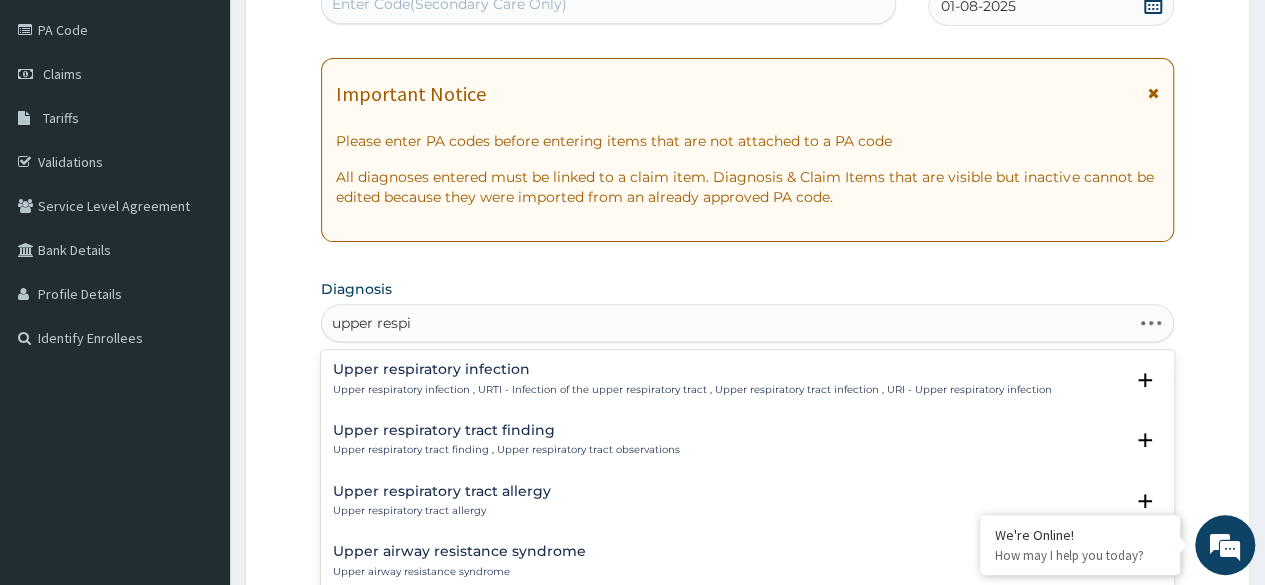 type on "upper respir" 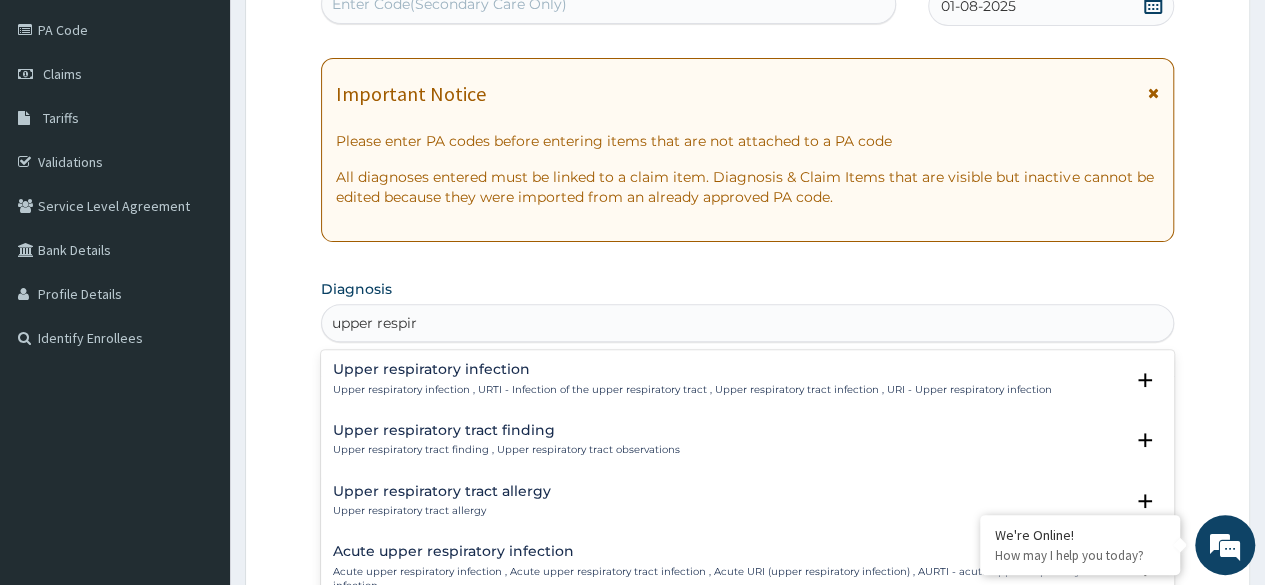click on "Upper respiratory infection" at bounding box center [692, 369] 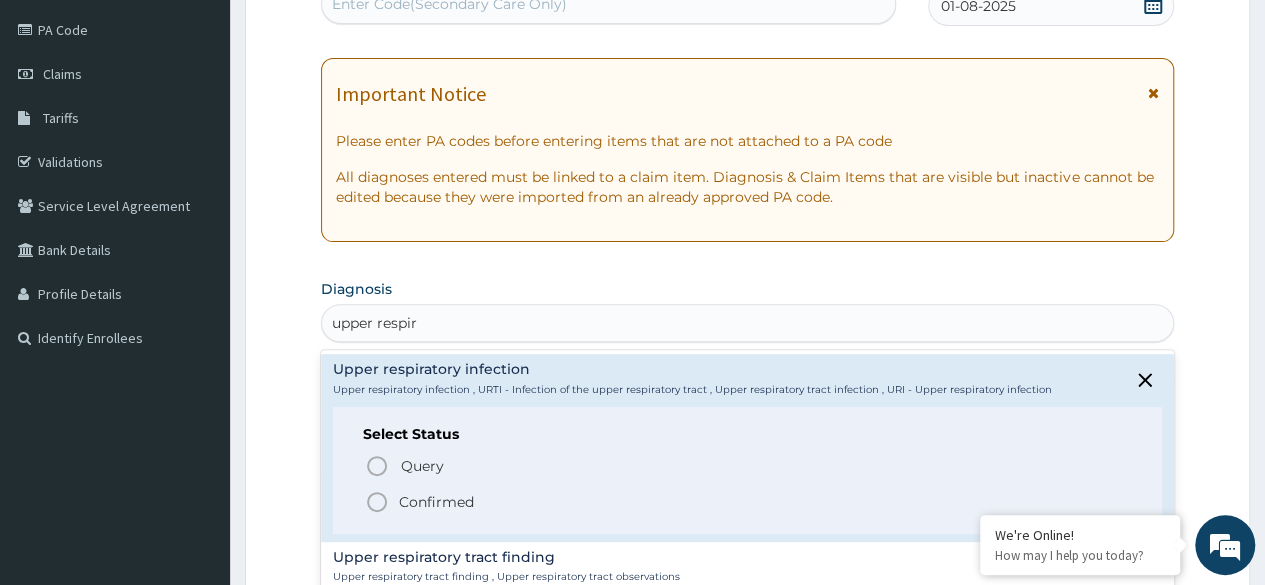 click 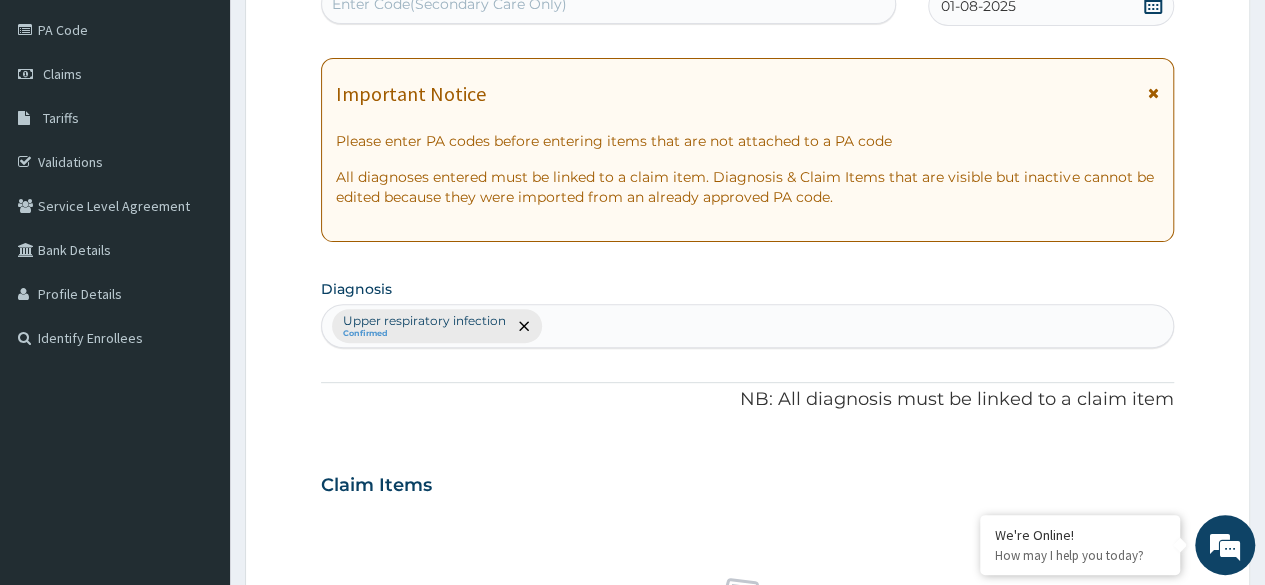 click on "01-08-2025" at bounding box center (978, 6) 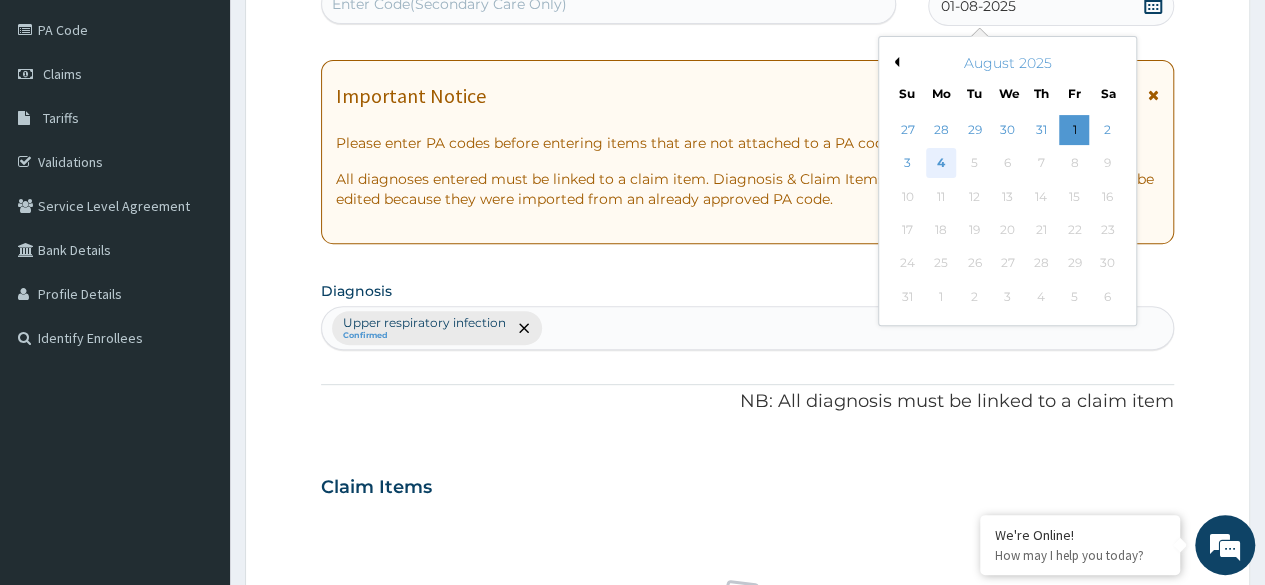 click on "4" at bounding box center [941, 164] 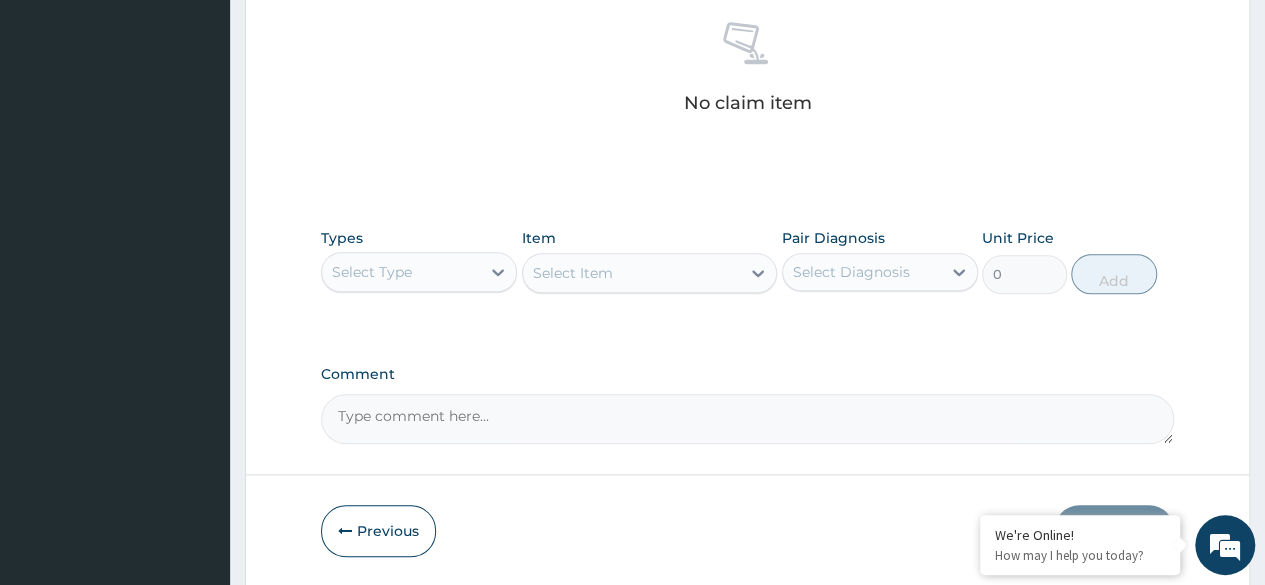 scroll, scrollTop: 786, scrollLeft: 0, axis: vertical 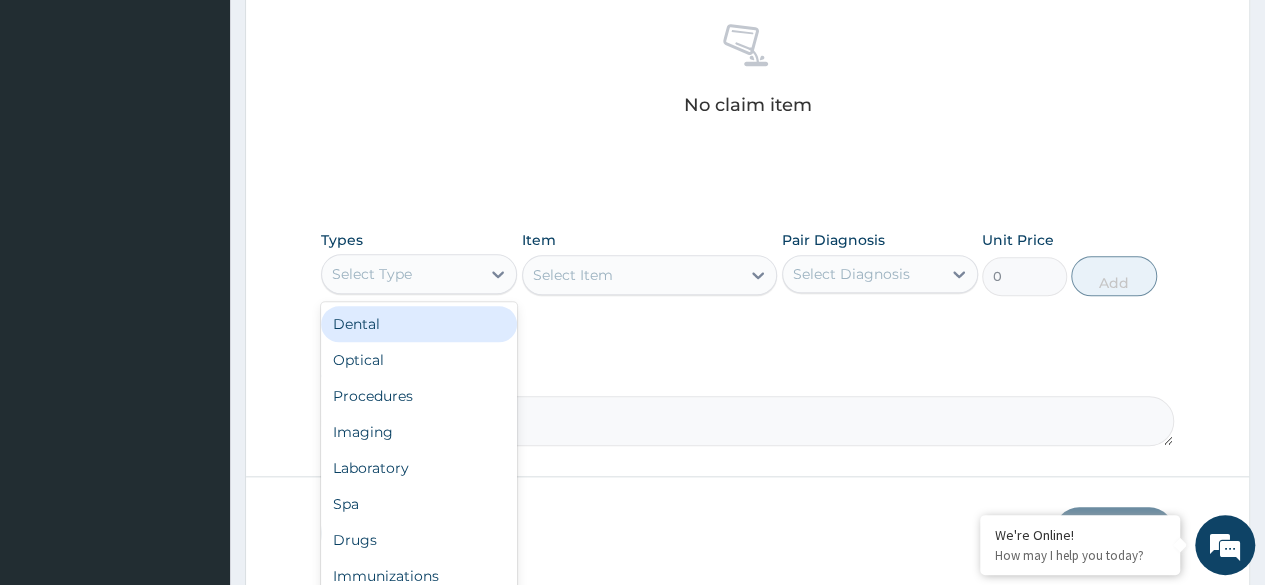 click on "Imaging" at bounding box center (419, 432) 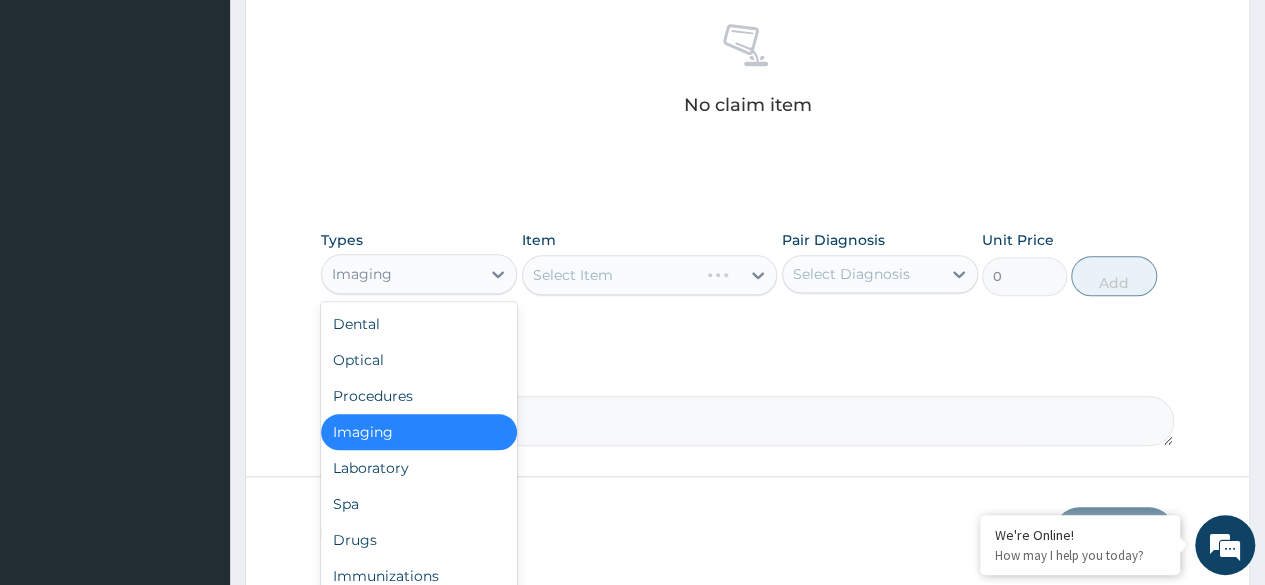 click on "Procedures" at bounding box center (419, 396) 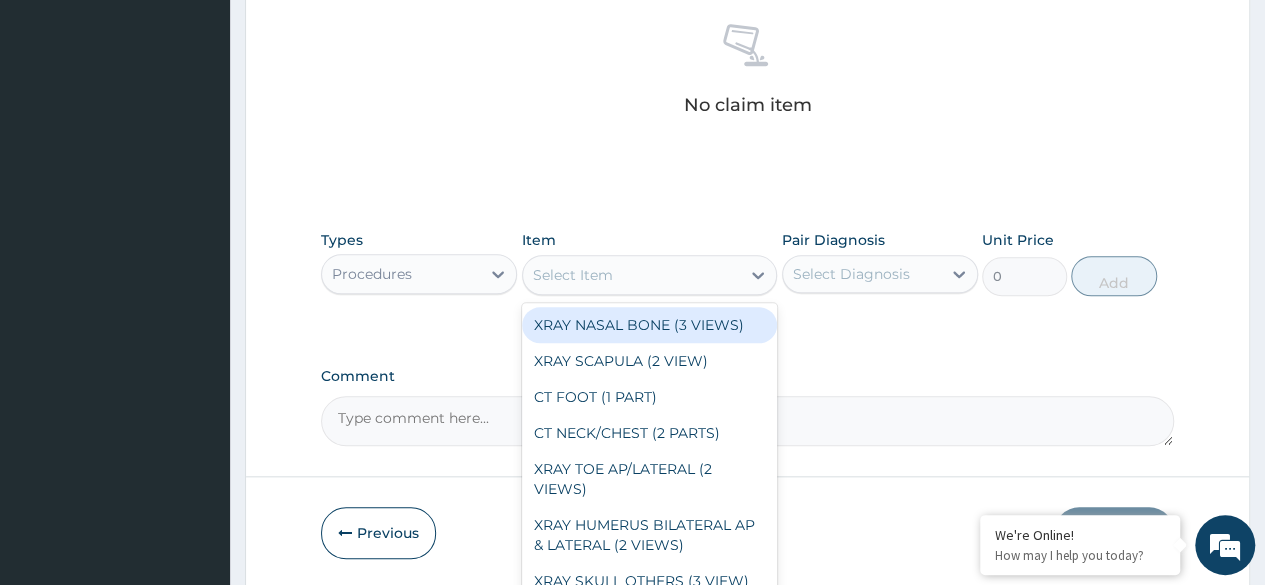 click on "PA Code / Prescription Code Enter Code(Secondary Care Only) Encounter Date 04-08-2025 Important Notice Please enter PA codes before entering items that are not attached to a PA code   All diagnoses entered must be linked to a claim item. Diagnosis & Claim Items that are visible but inactive cannot be edited because they were imported from an already approved PA code. Diagnosis Upper respiratory infection Confirmed NB: All diagnosis must be linked to a claim item Claim Items No claim item Types Procedures Item option XRAY NASAL BONE (3 VIEWS) focused, 1 of 282. 282 results available. Use Up and Down to choose options, press Enter to select the currently focused option, press Escape to exit the menu, press Tab to select the option and exit the menu. Select Item XRAY NASAL BONE (3 VIEWS) XRAY SCAPULA (2 VIEW) CT FOOT (1 PART) CT NECK/CHEST (2 PARTS) XRAY TOE AP/LATERAL (2 VIEWS) XRAY HUMERUS BILATERAL AP & LATERAL (2 VIEWS) XRAY SKULL OTHERS (3 VIEW) ULTRASOUND CALF/LEG (SINGLE PART) ULTRASOUND PROSTATE CT LEG 0" at bounding box center (747, -75) 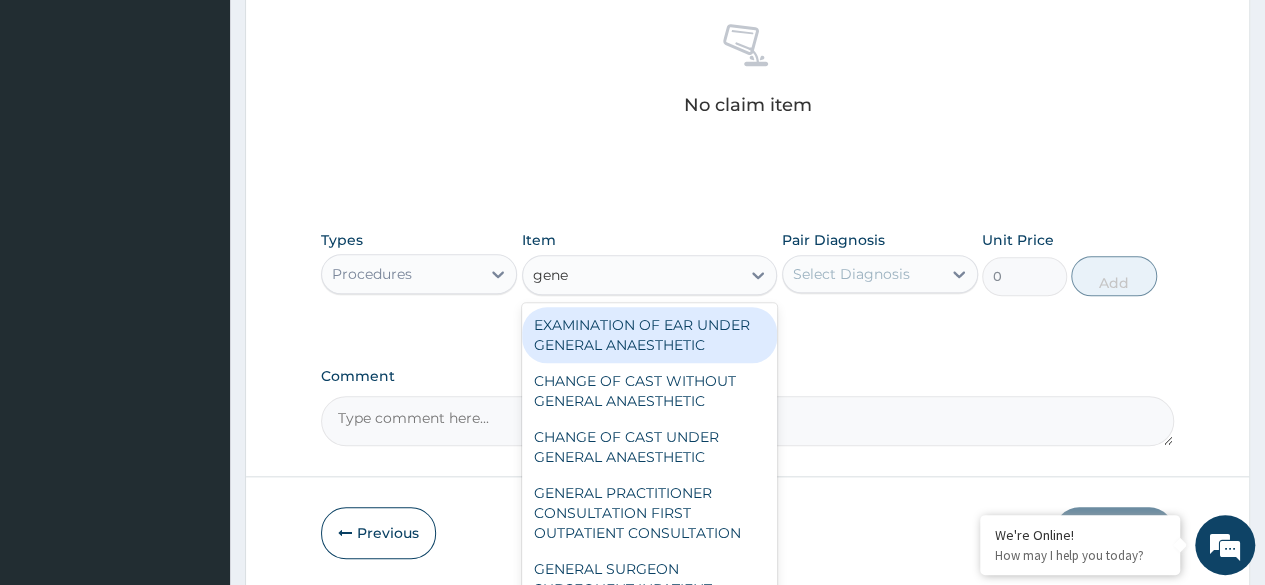type on "gener" 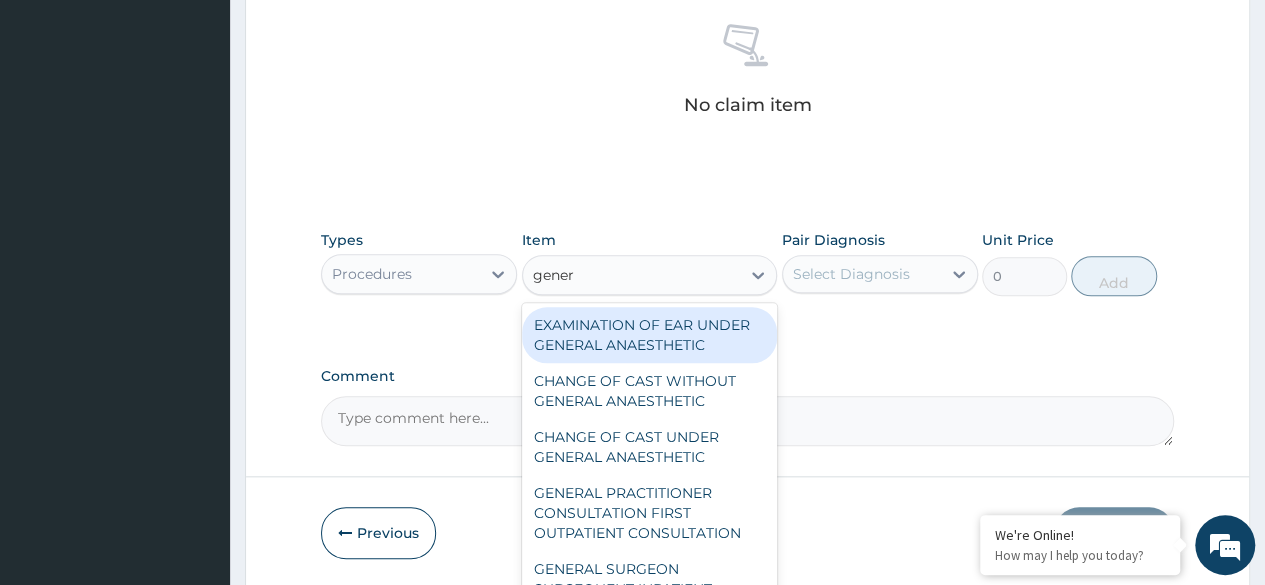 click on "GENERAL PRACTITIONER CONSULTATION FIRST OUTPATIENT CONSULTATION" at bounding box center (650, 513) 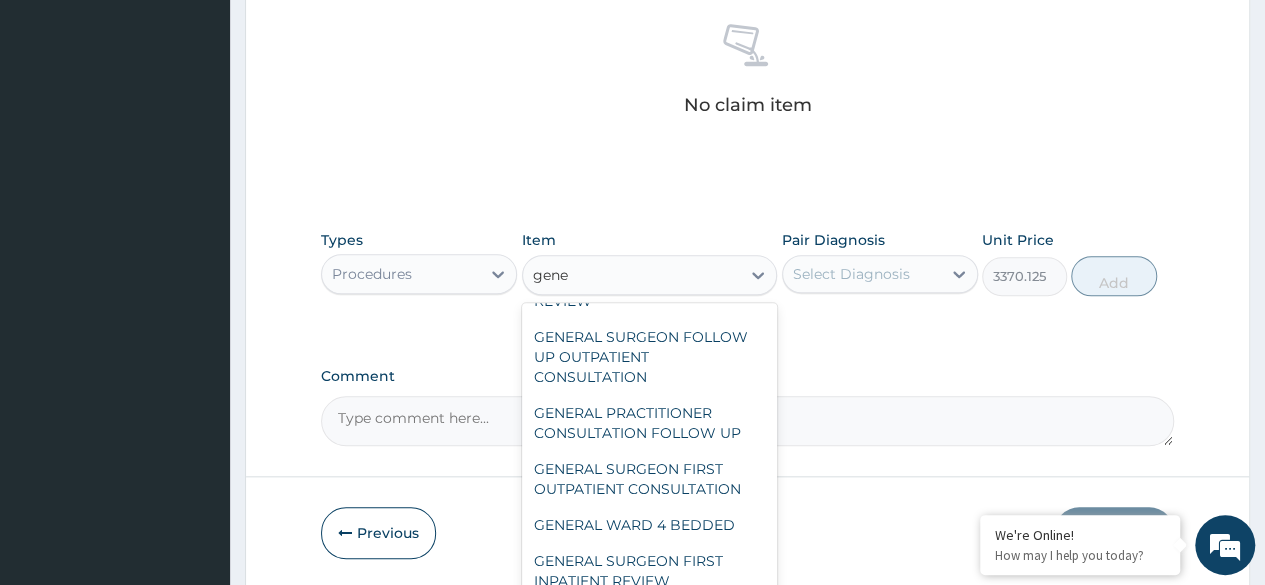 scroll, scrollTop: 0, scrollLeft: 0, axis: both 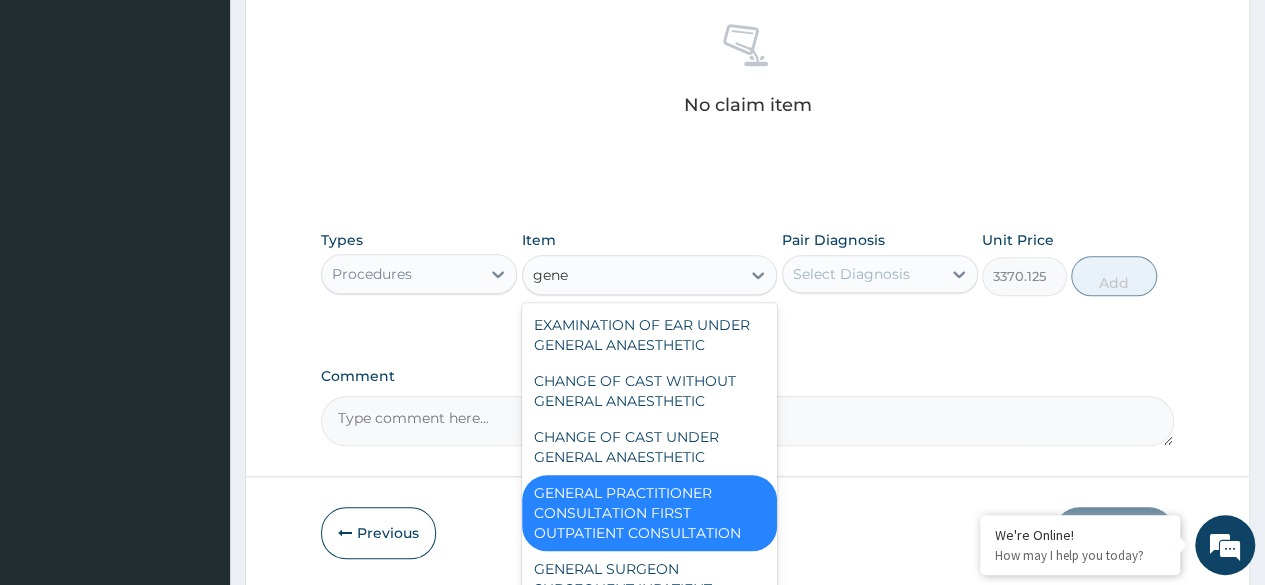 type on "gener" 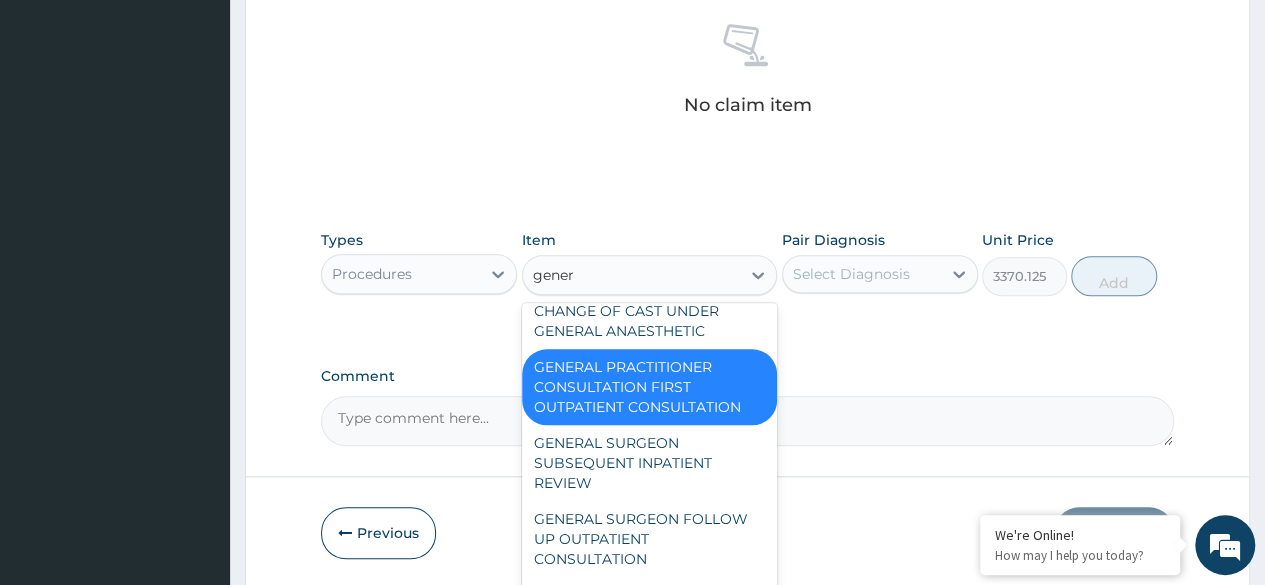 scroll, scrollTop: 328, scrollLeft: 0, axis: vertical 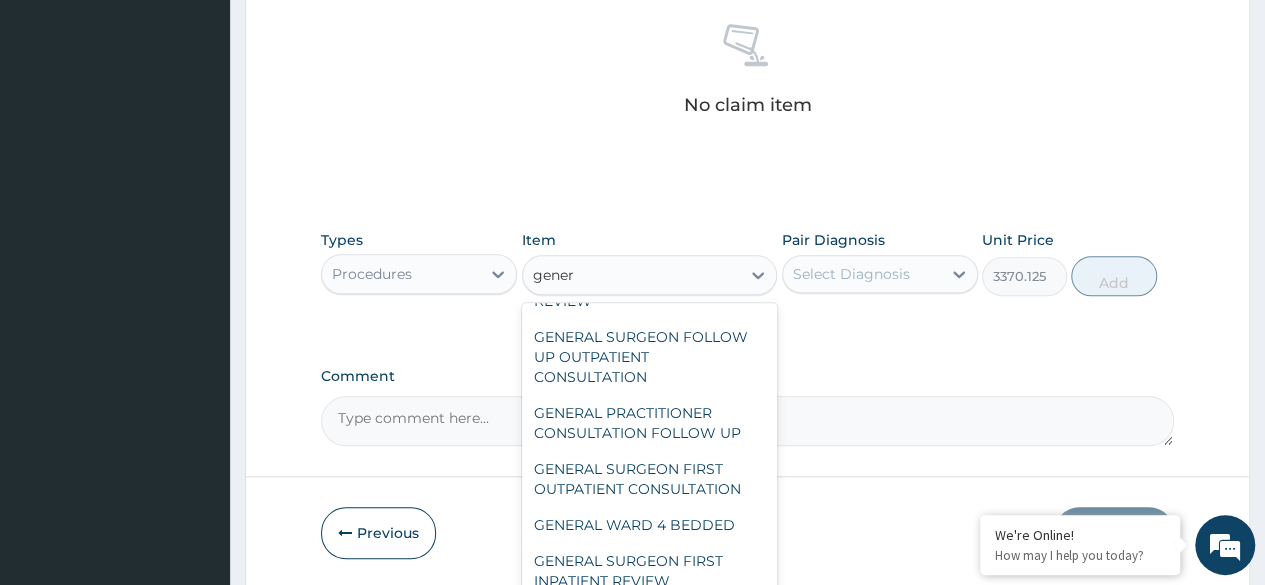 click on "GENERAL PRACTITIONER CONSULTATION FOLLOW UP" at bounding box center (650, 423) 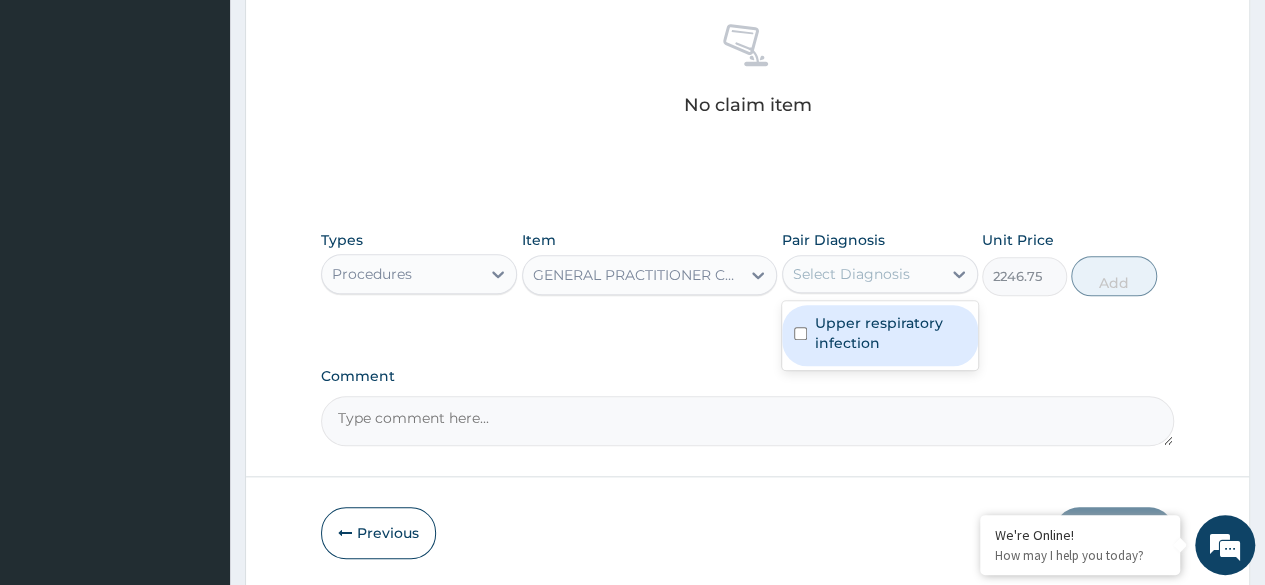 click on "Upper respiratory infection" at bounding box center (890, 333) 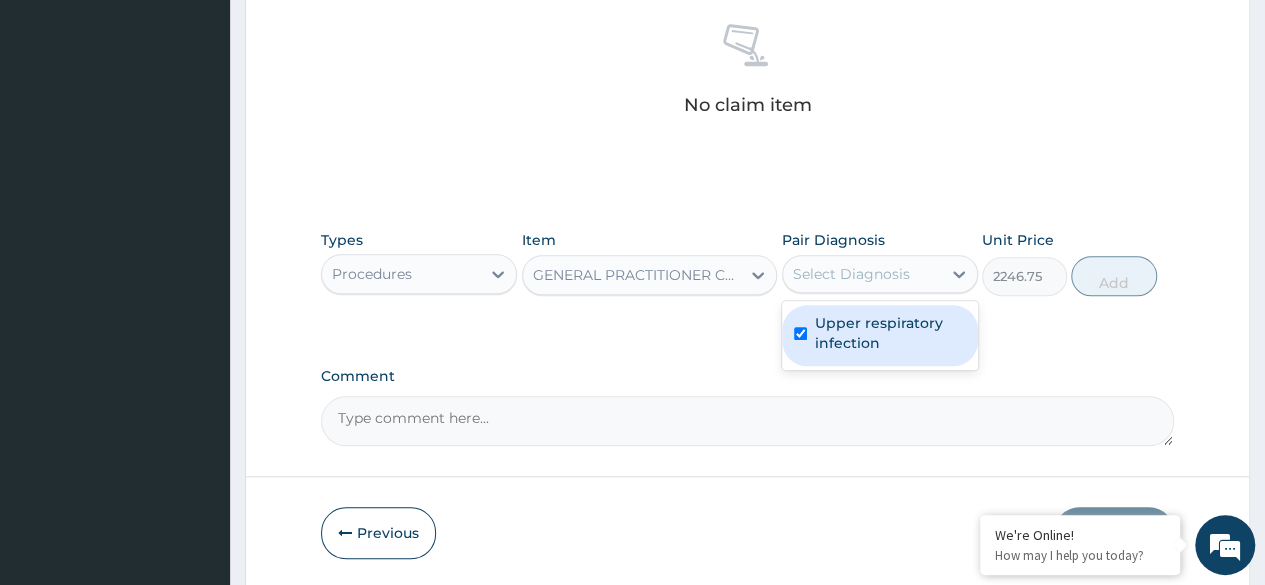 checkbox on "true" 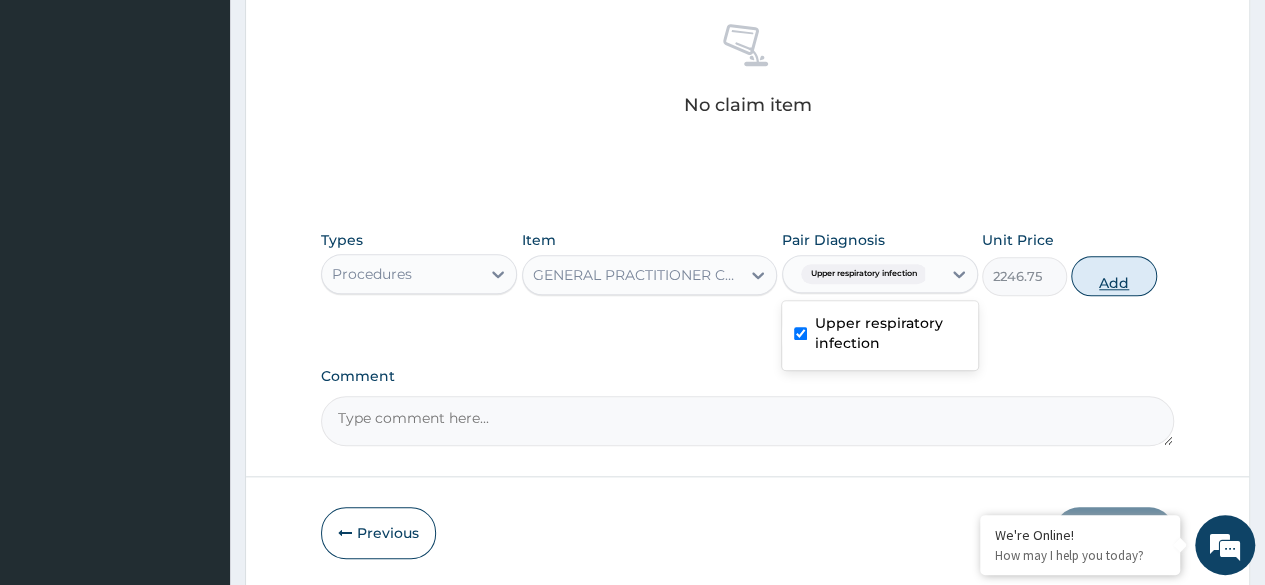 click on "Add" at bounding box center [1113, 276] 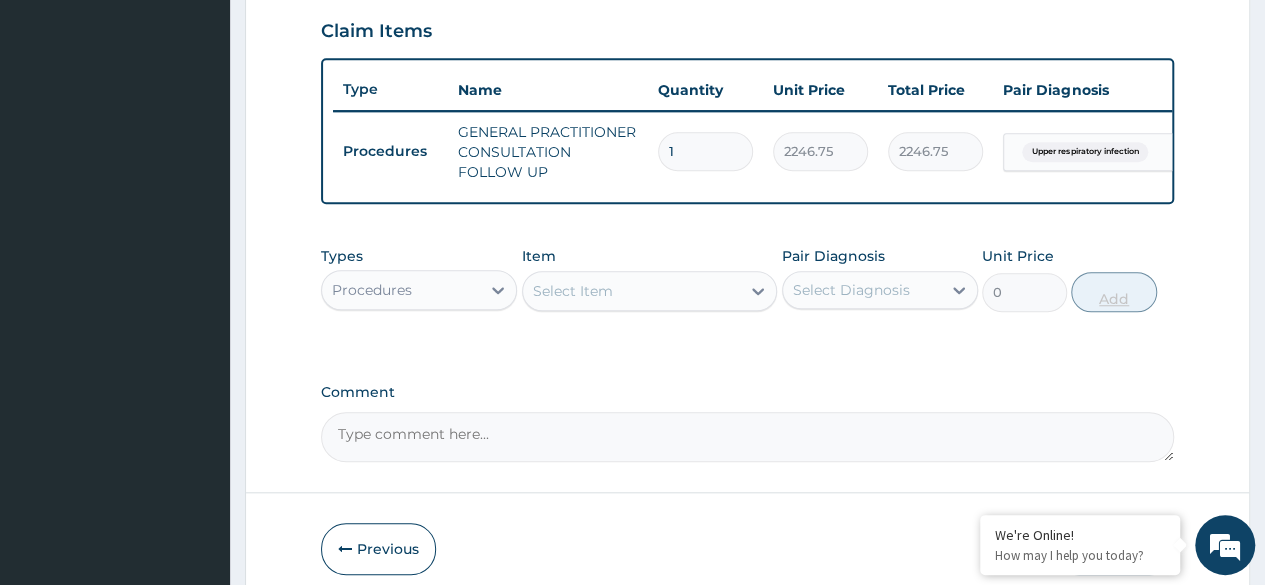 scroll, scrollTop: 784, scrollLeft: 0, axis: vertical 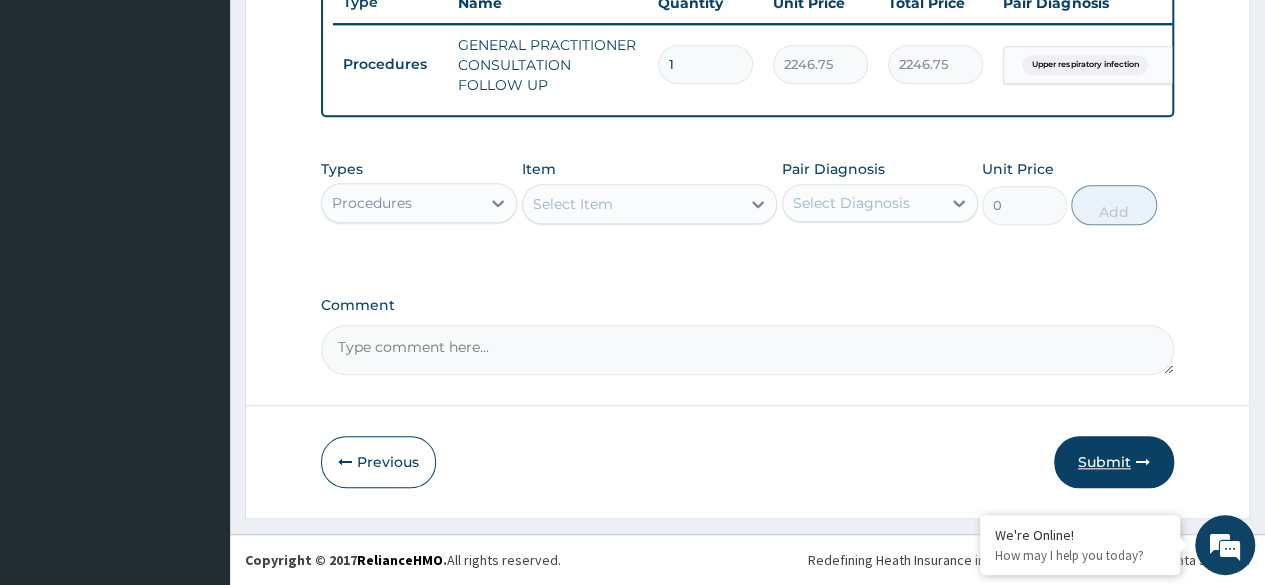 click on "Submit" at bounding box center (1114, 462) 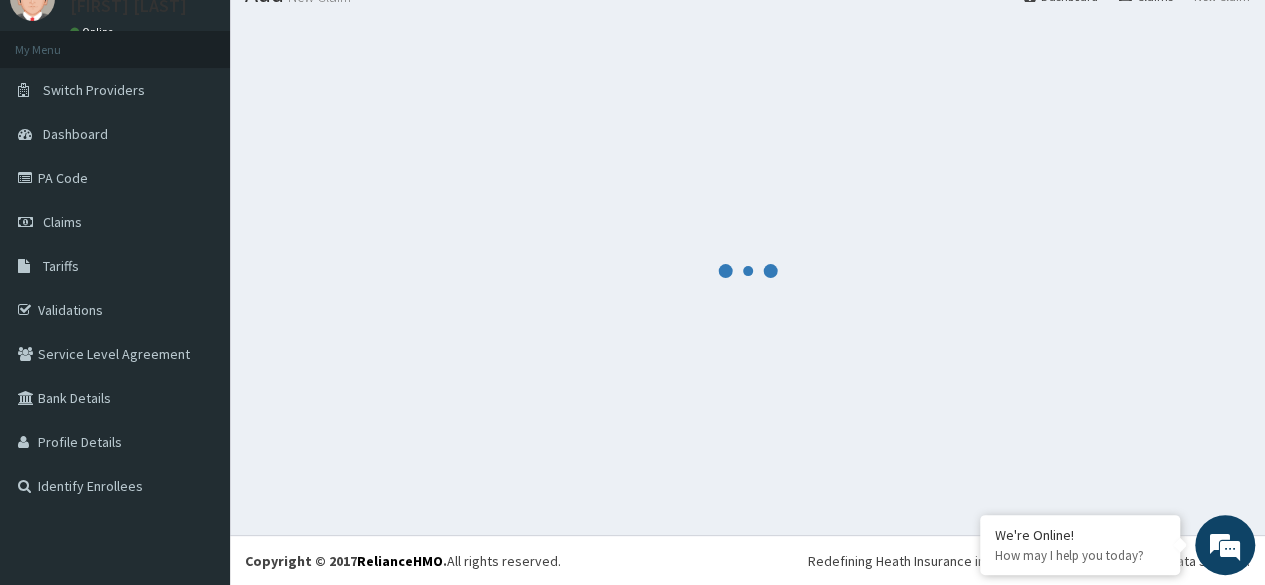 scroll, scrollTop: 784, scrollLeft: 0, axis: vertical 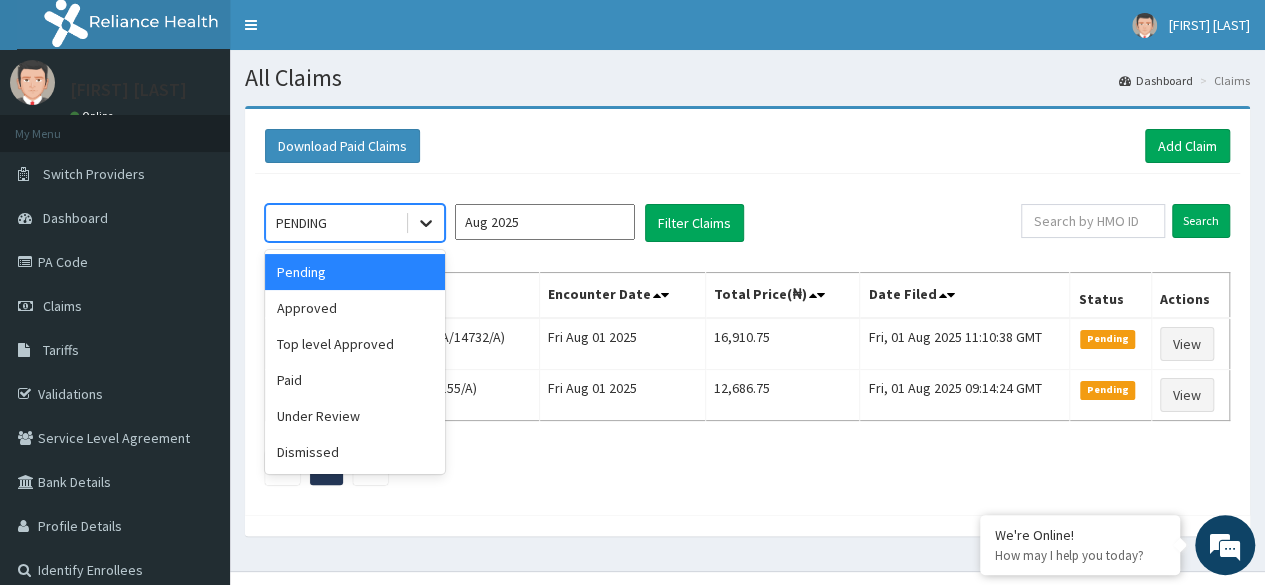 click 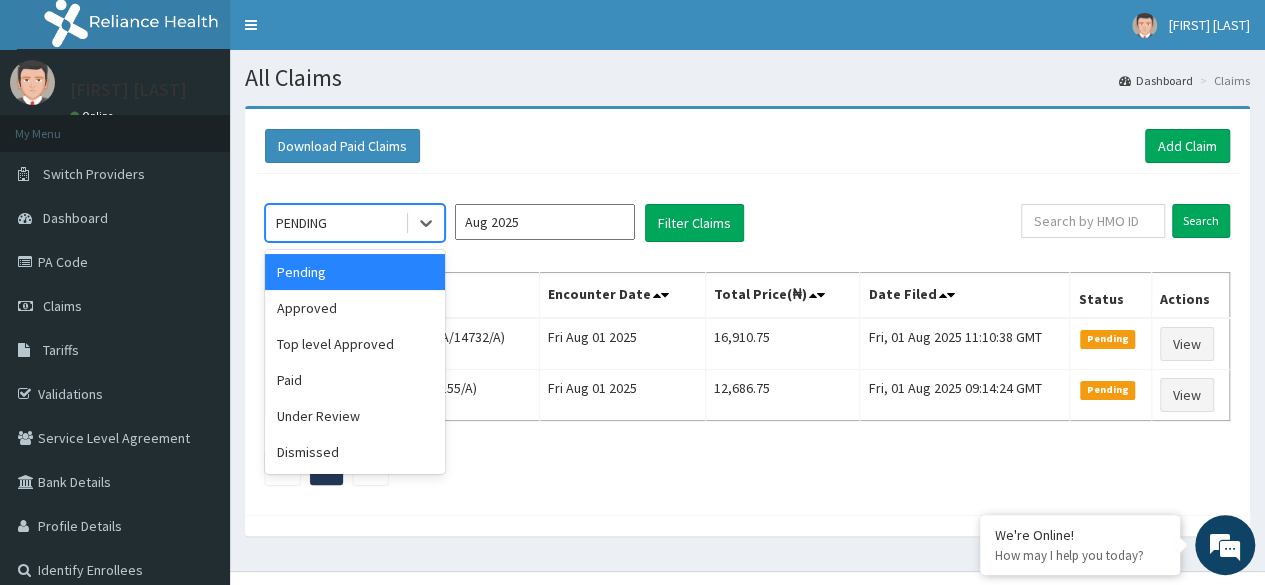 click on "Pending" at bounding box center [355, 272] 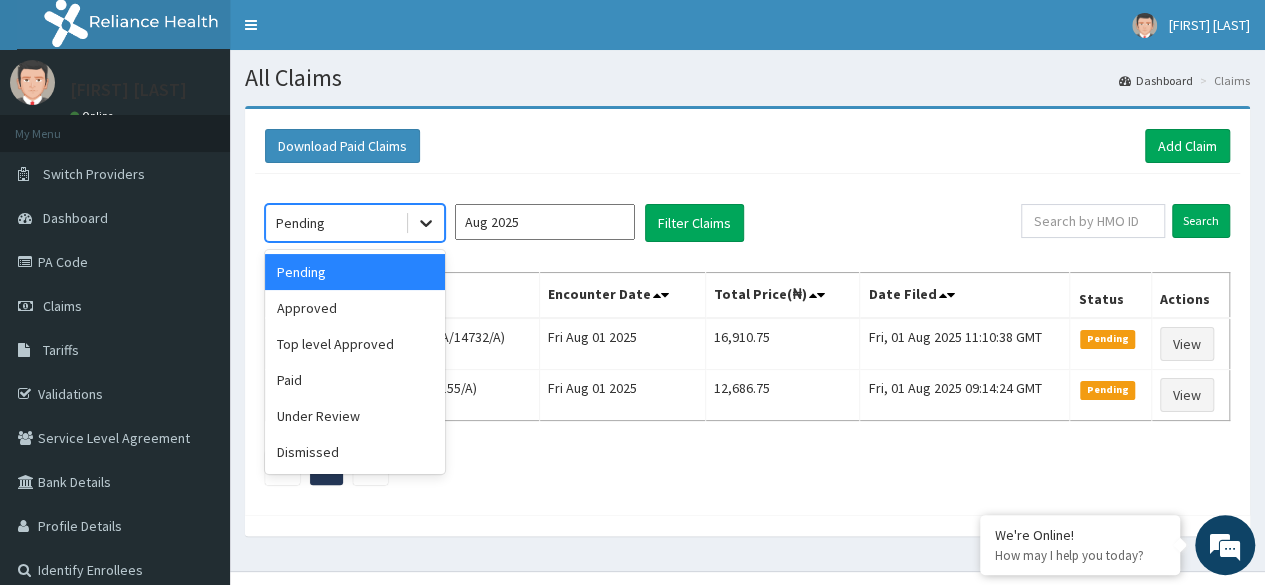 click 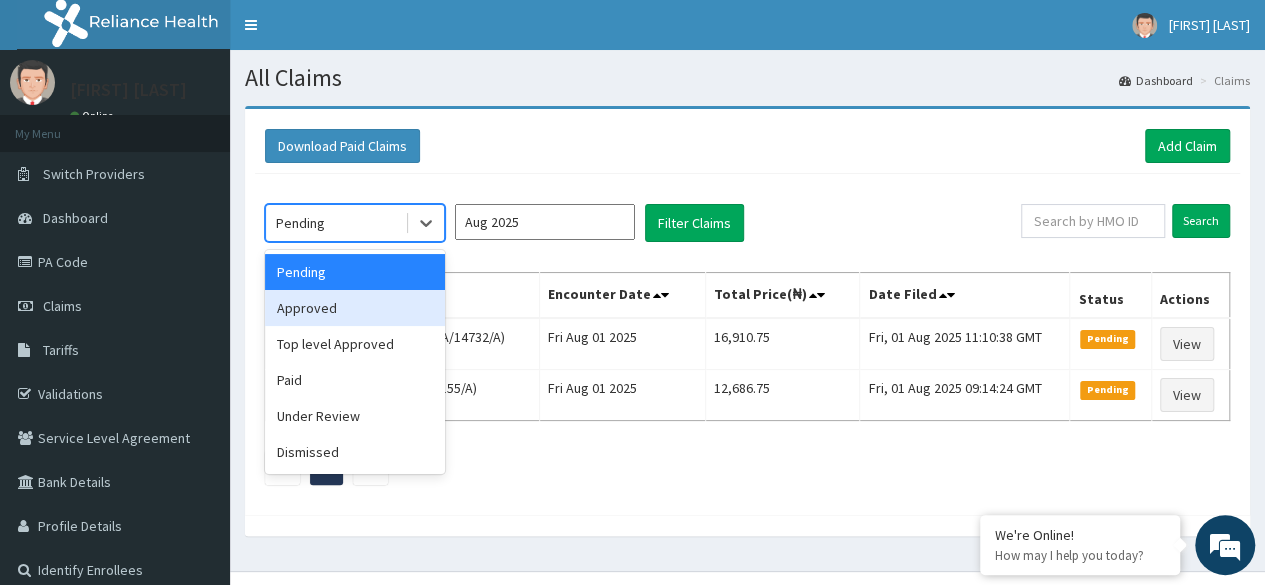 click on "Approved" at bounding box center (355, 308) 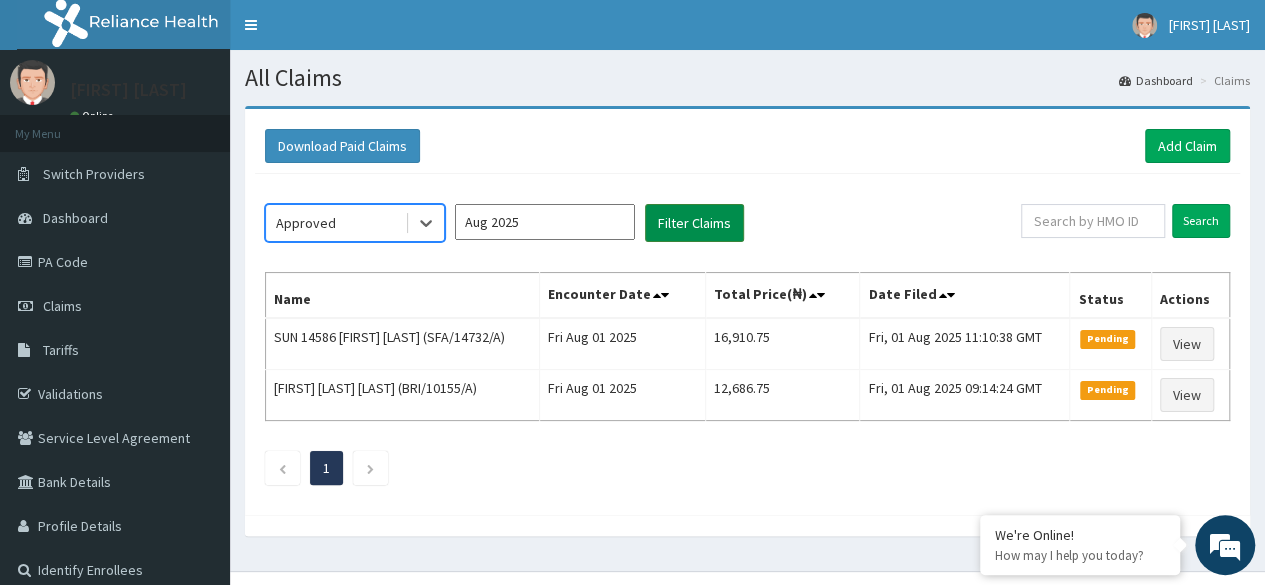 click on "Filter Claims" at bounding box center (694, 223) 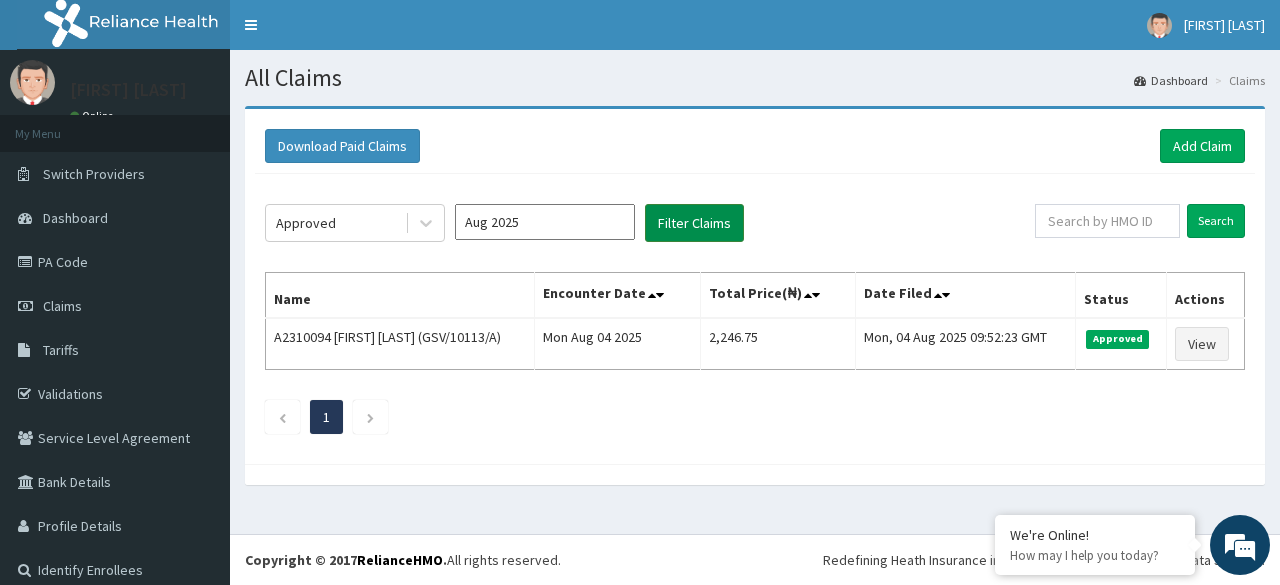 scroll, scrollTop: 0, scrollLeft: 0, axis: both 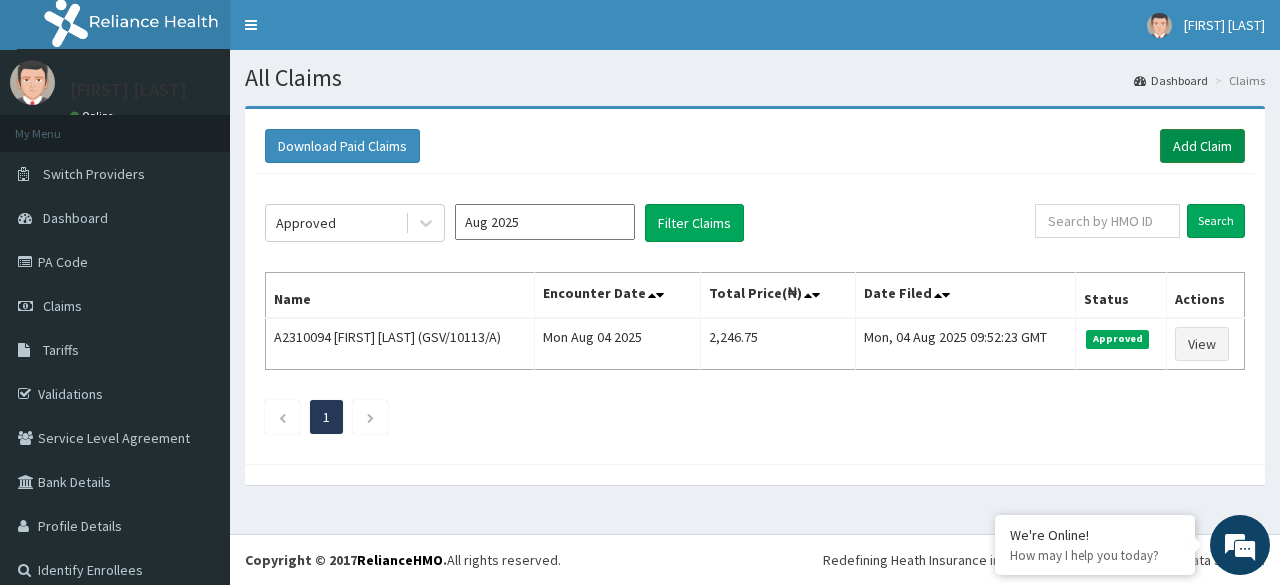 click on "Add Claim" at bounding box center (1202, 146) 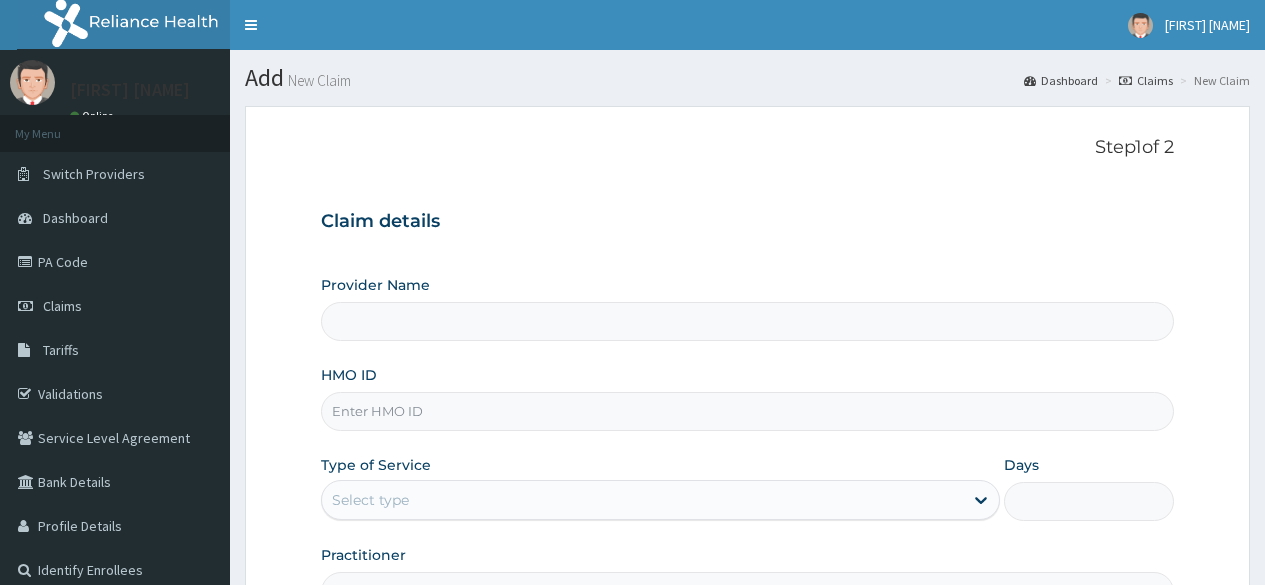 scroll, scrollTop: 0, scrollLeft: 0, axis: both 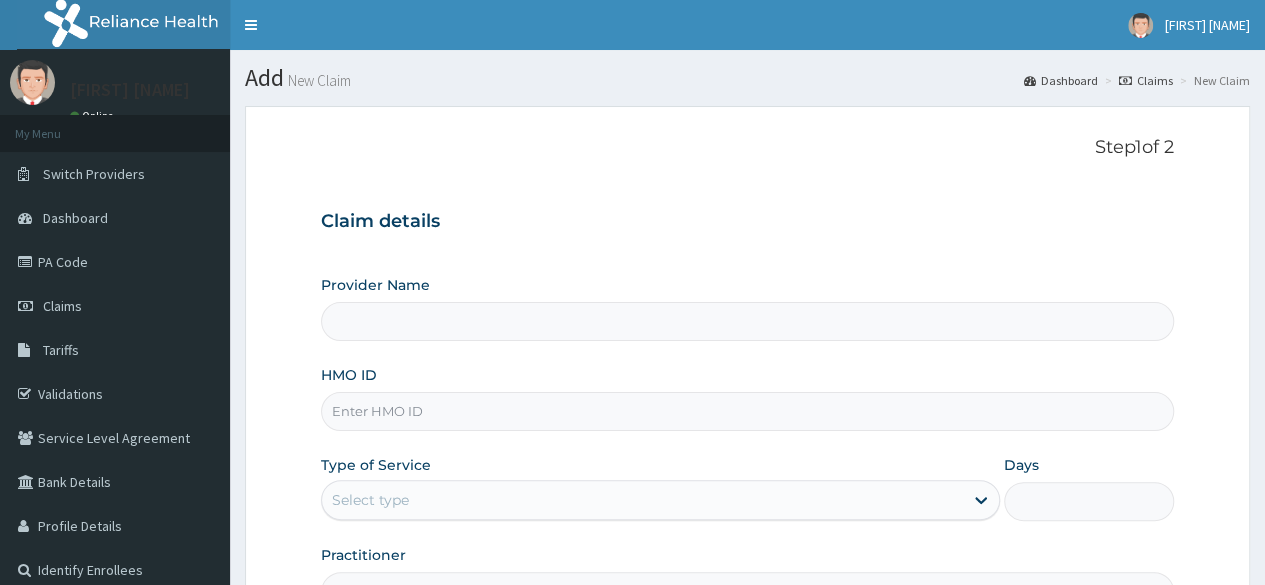 click on "HMO ID" at bounding box center (747, 411) 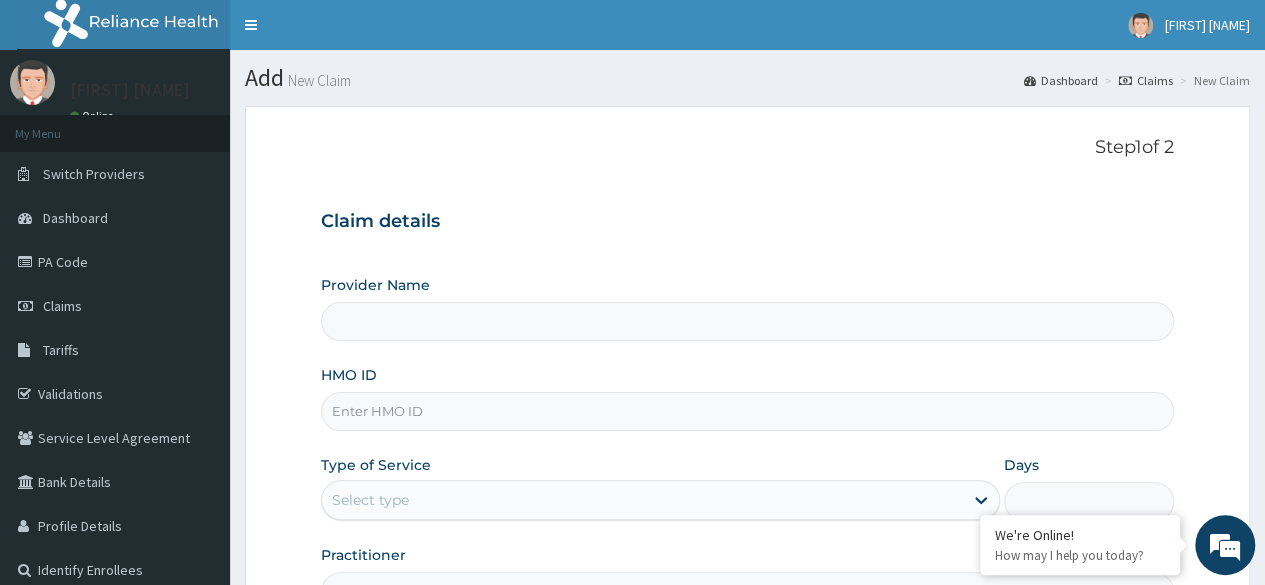 type on "Reliance Family Clinics (RFC) - Ajah" 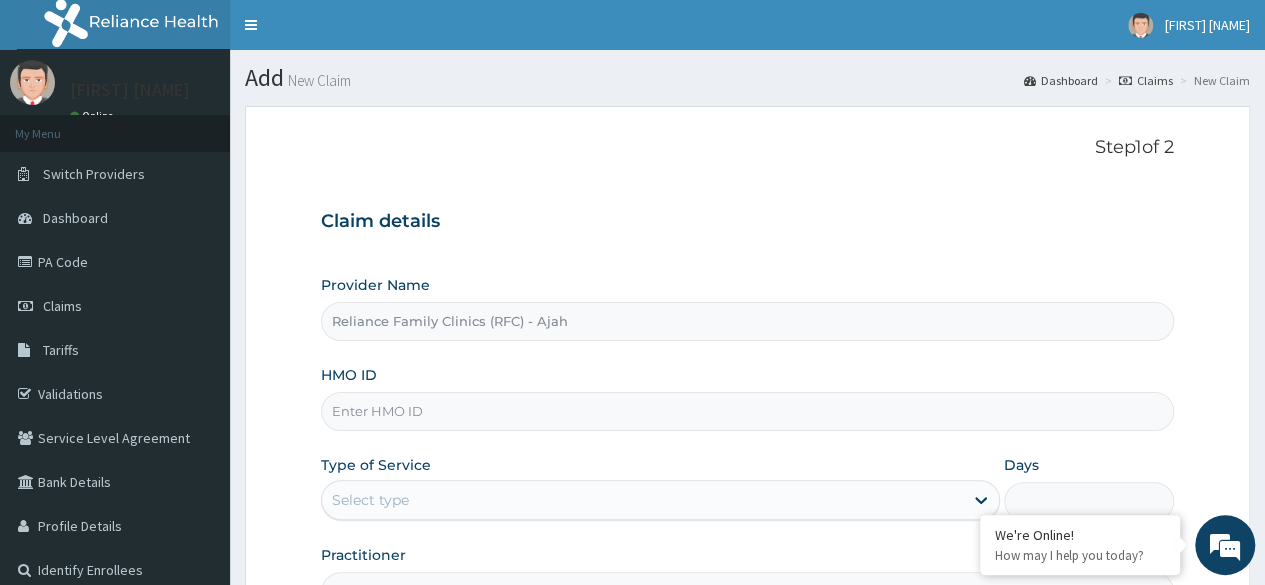 paste on "GSV/10113/A" 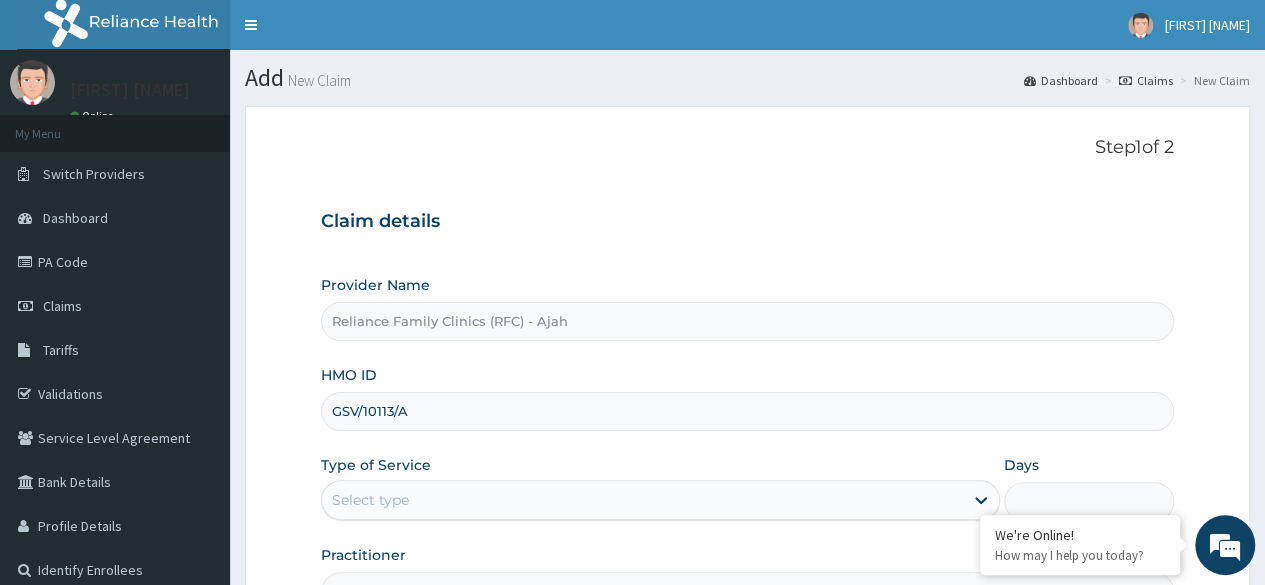 type on "GSV/10113/A" 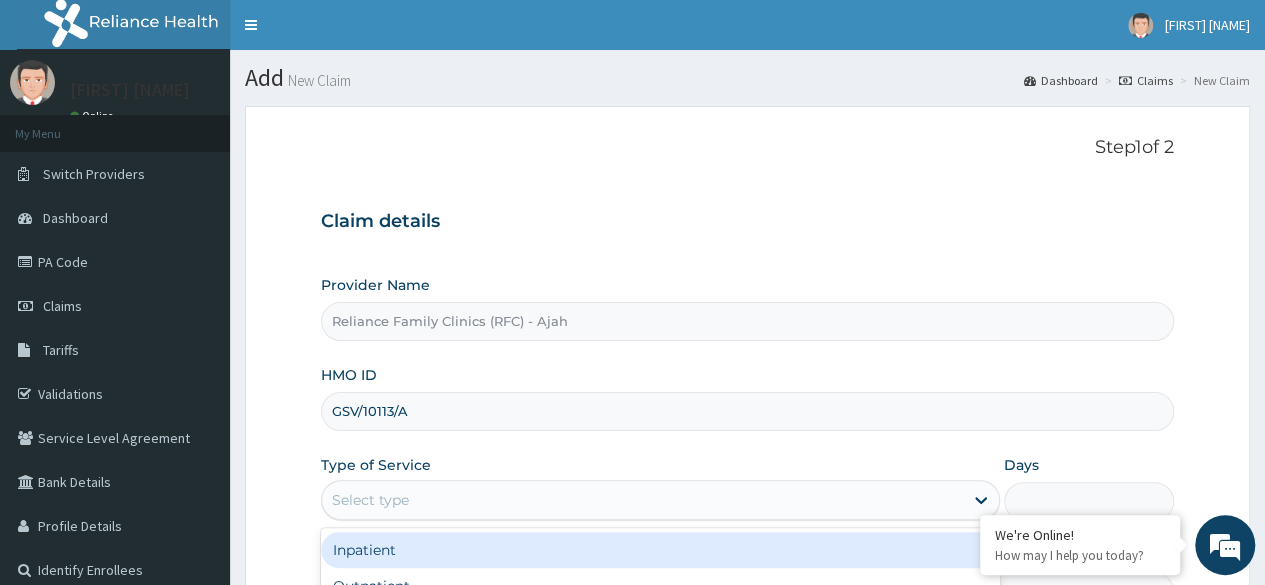click on "Select type" at bounding box center [642, 500] 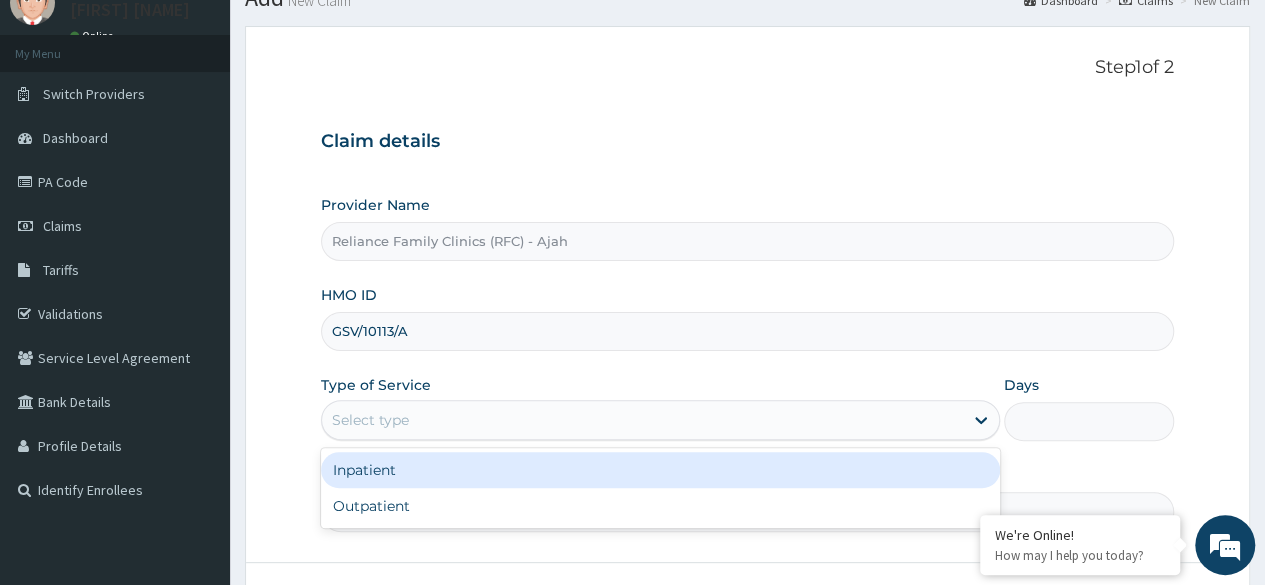 scroll, scrollTop: 232, scrollLeft: 0, axis: vertical 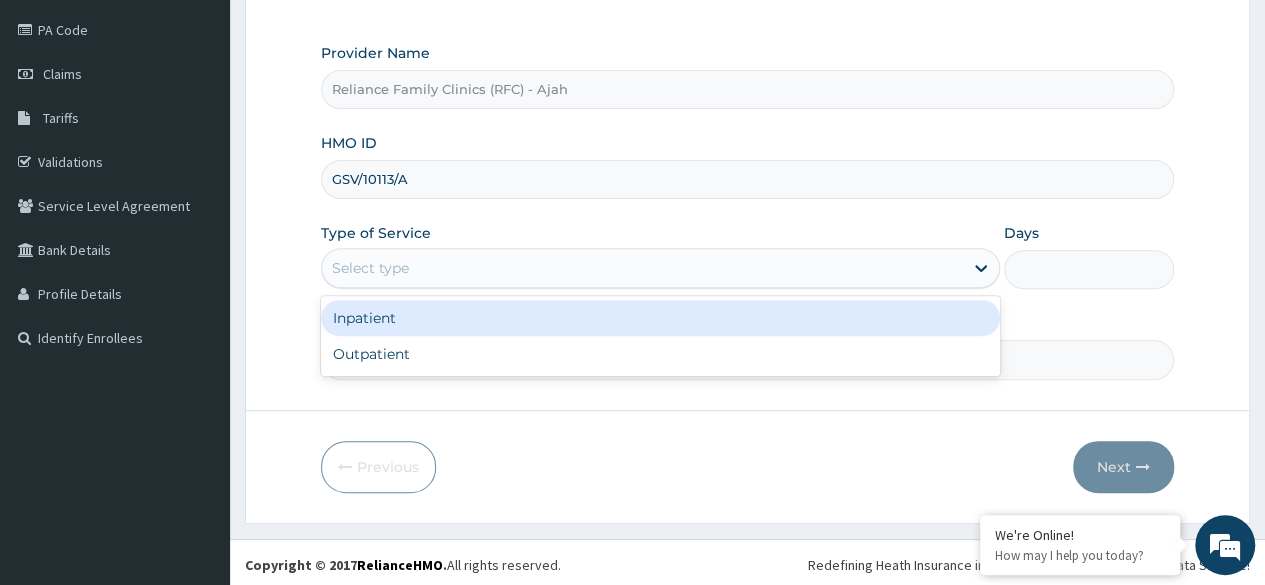 click on "Outpatient" at bounding box center [660, 354] 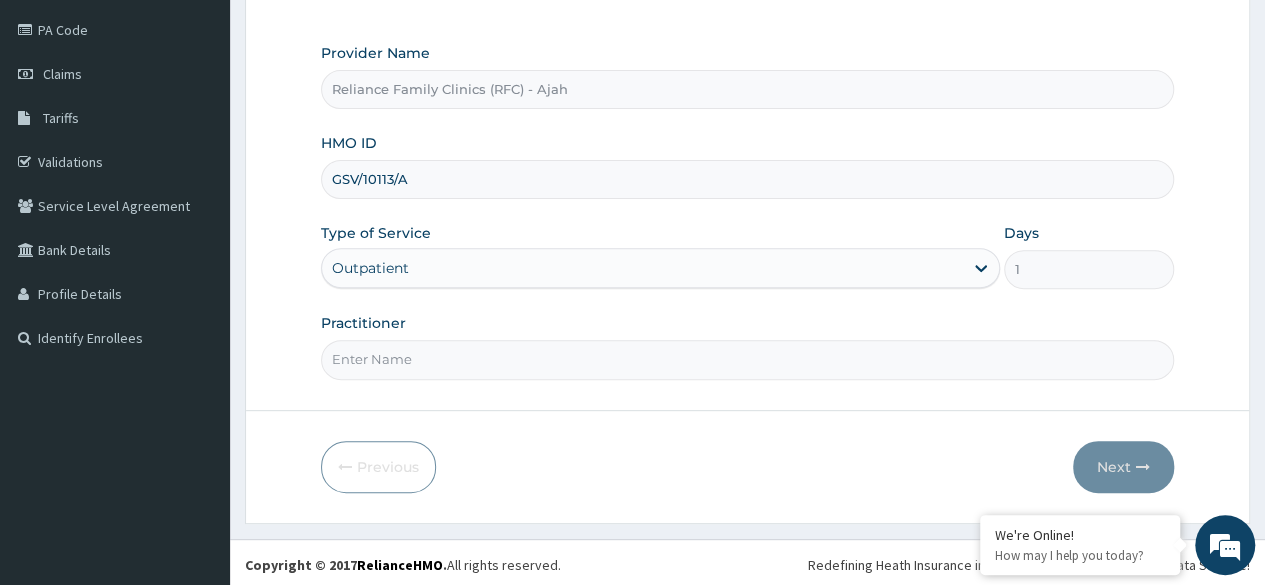 click on "Practitioner" at bounding box center [747, 359] 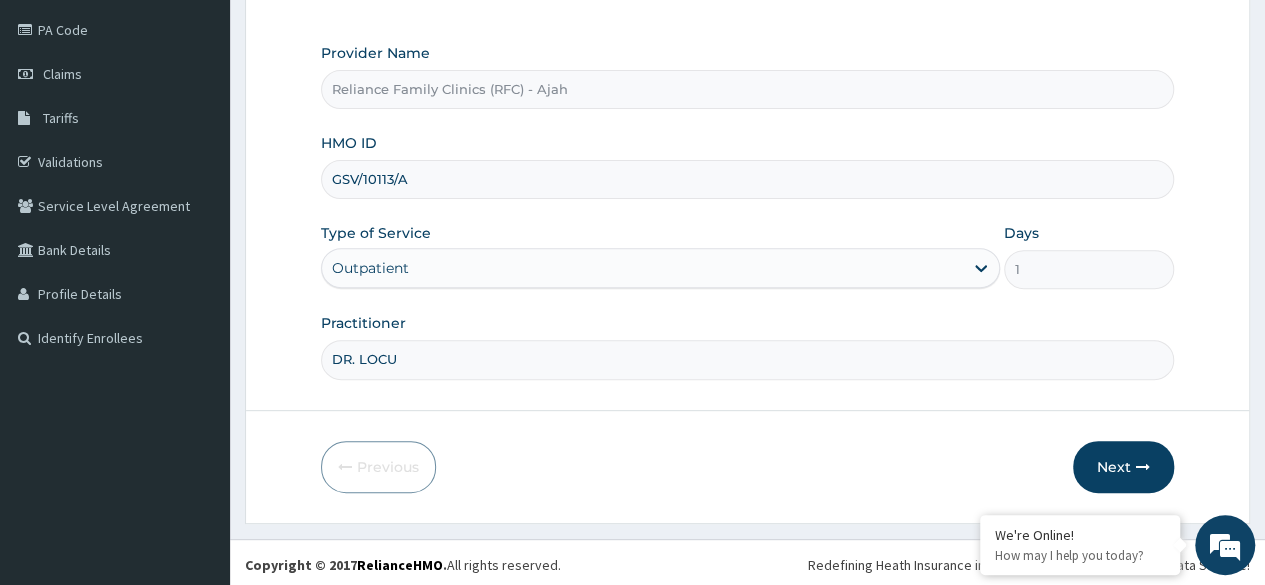 type on "DR. LOCUM" 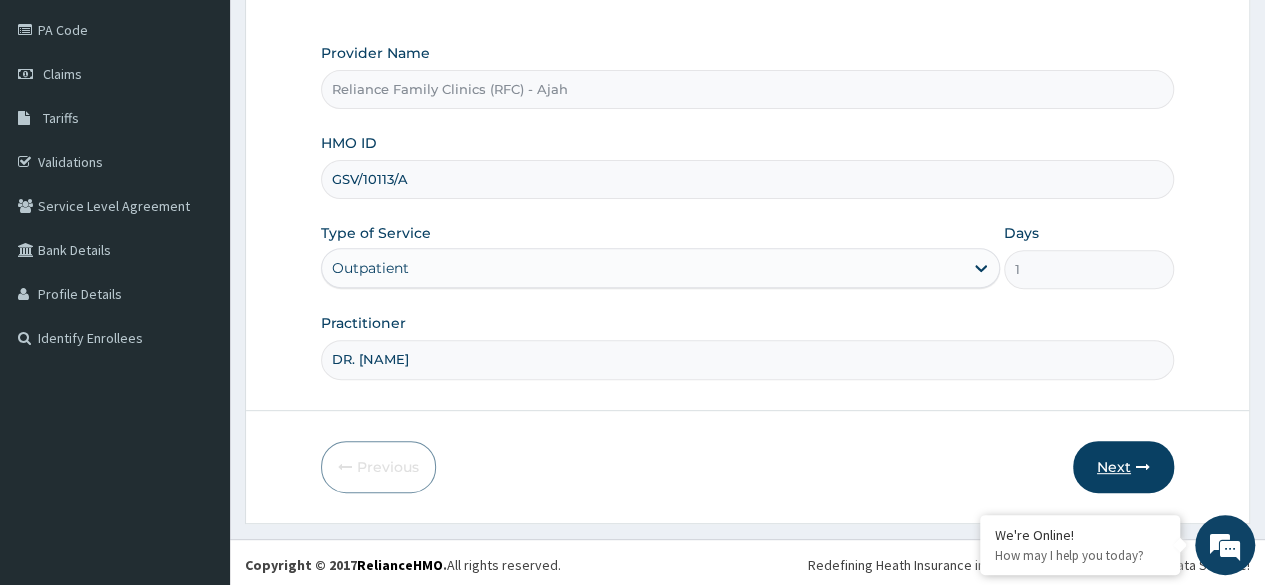 click on "Next" at bounding box center (1123, 467) 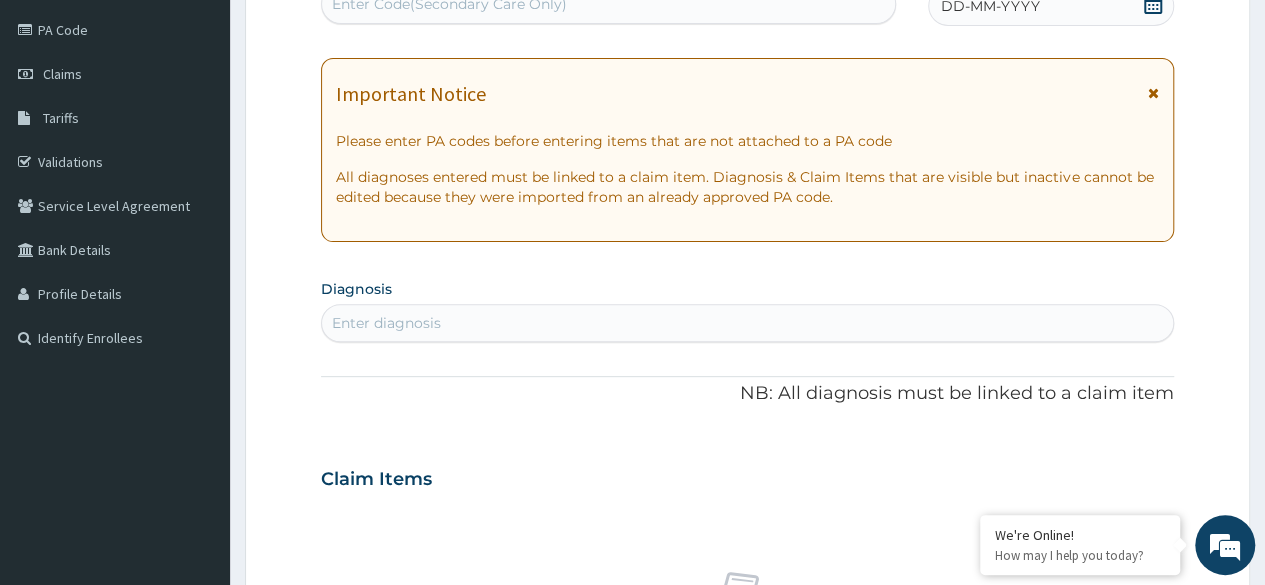 scroll, scrollTop: 0, scrollLeft: 0, axis: both 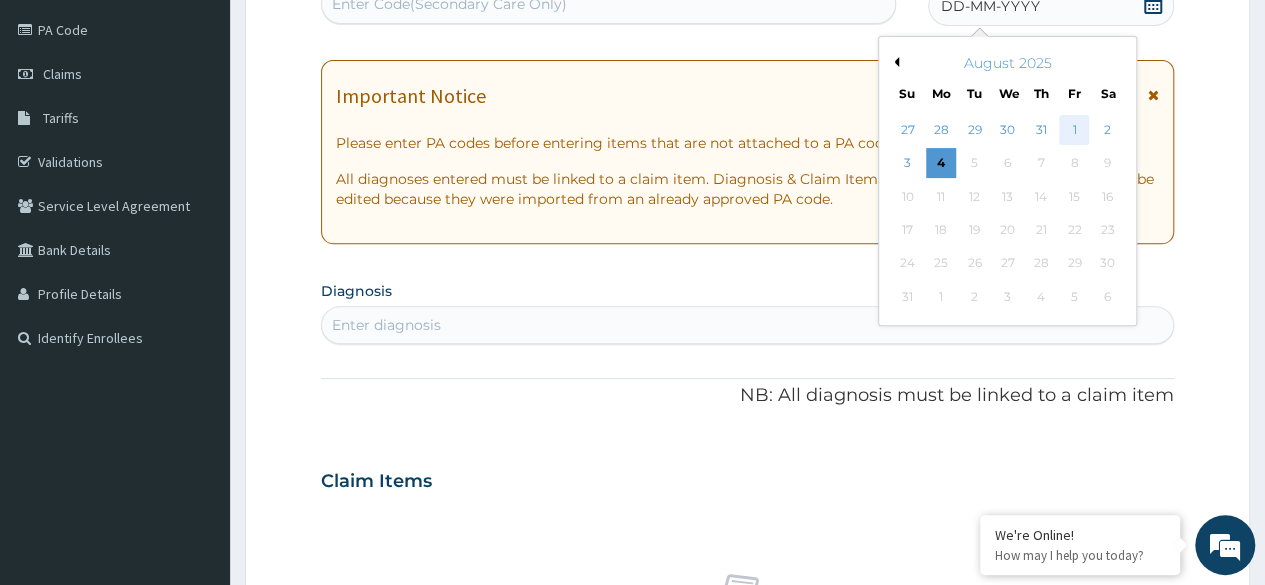 click on "1" at bounding box center [1074, 130] 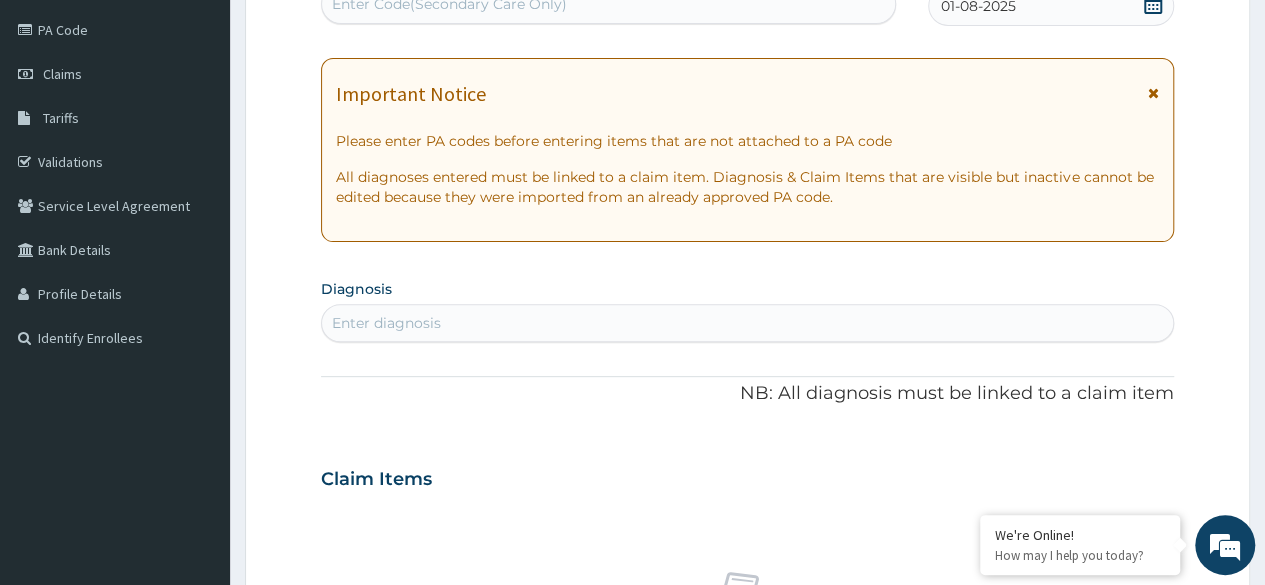 click on "Enter diagnosis" at bounding box center (386, 323) 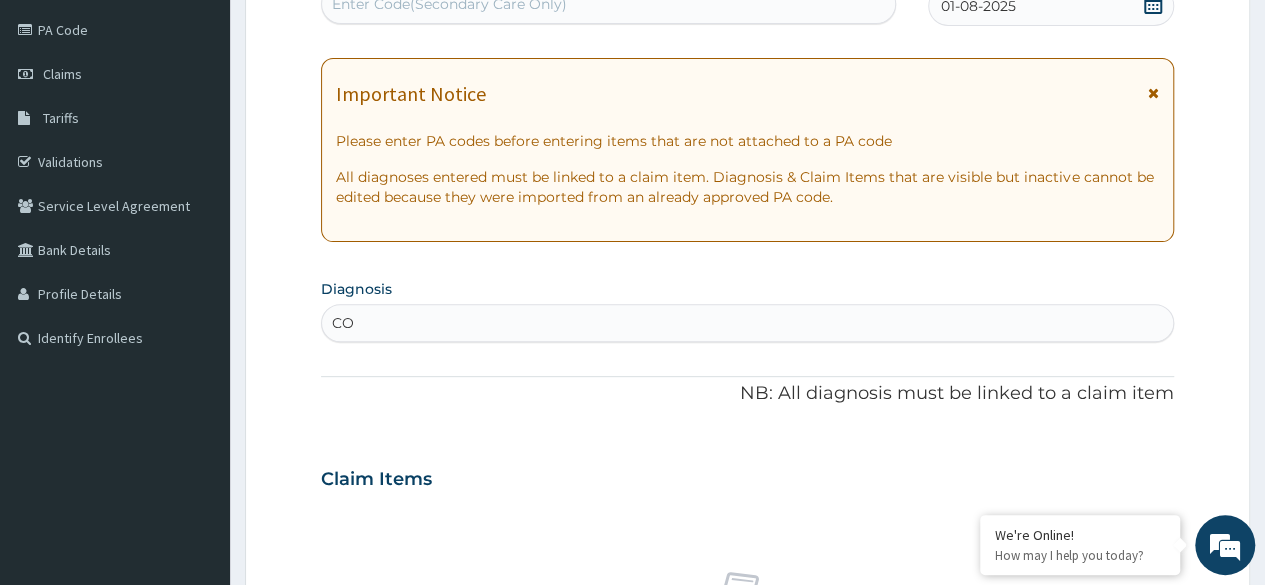 type on "COU" 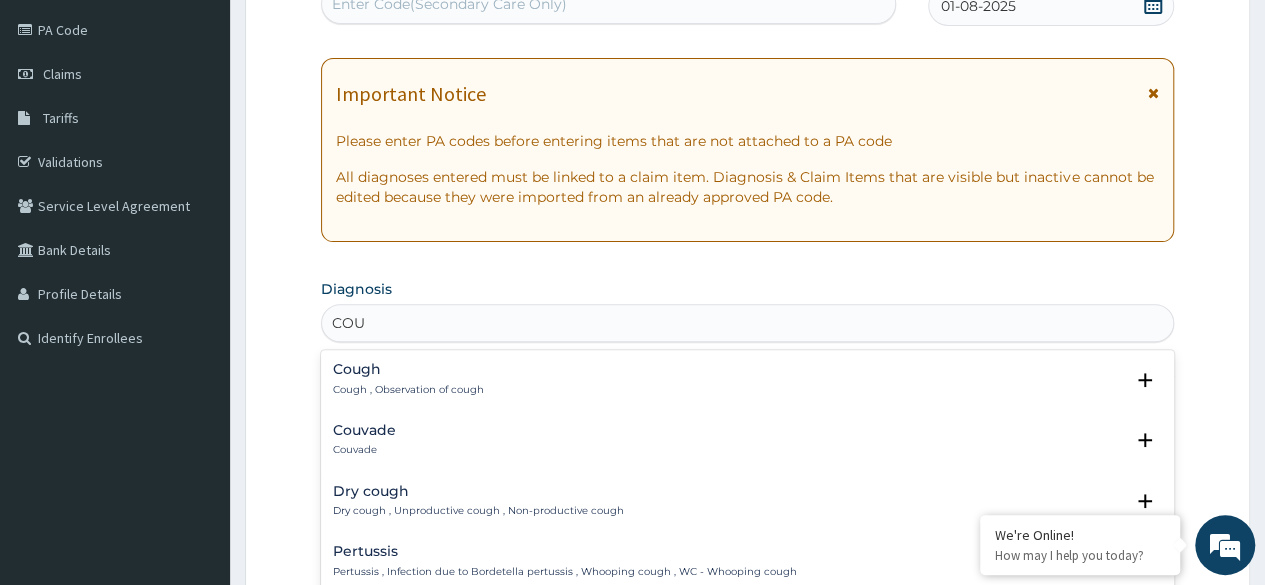 click on "Cough , Observation of cough" at bounding box center (408, 390) 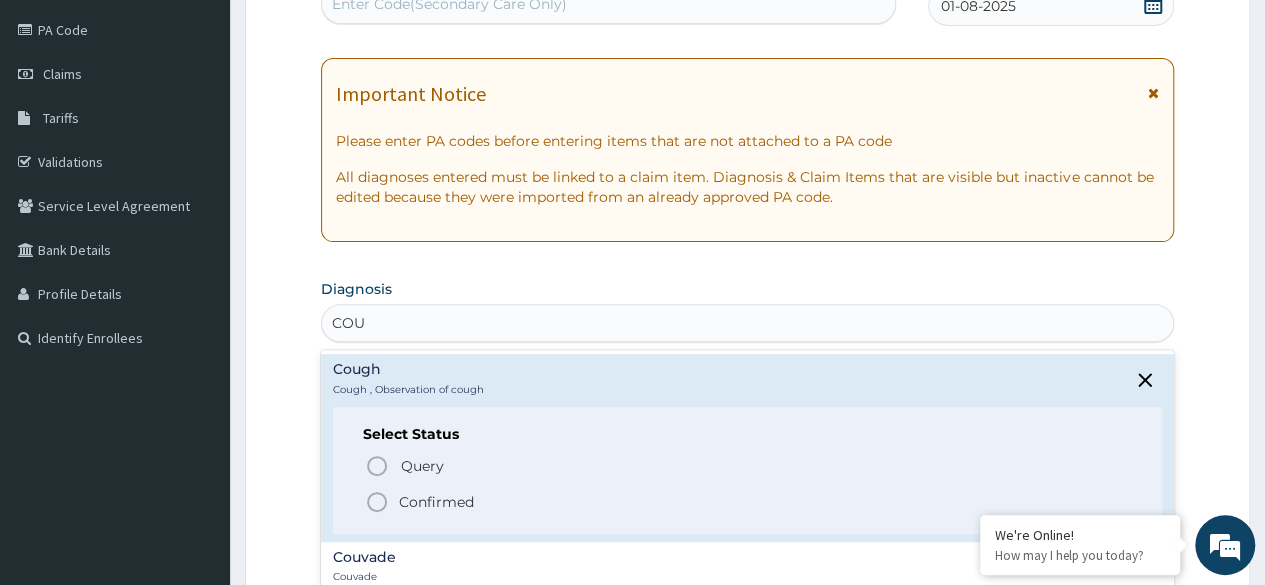 click 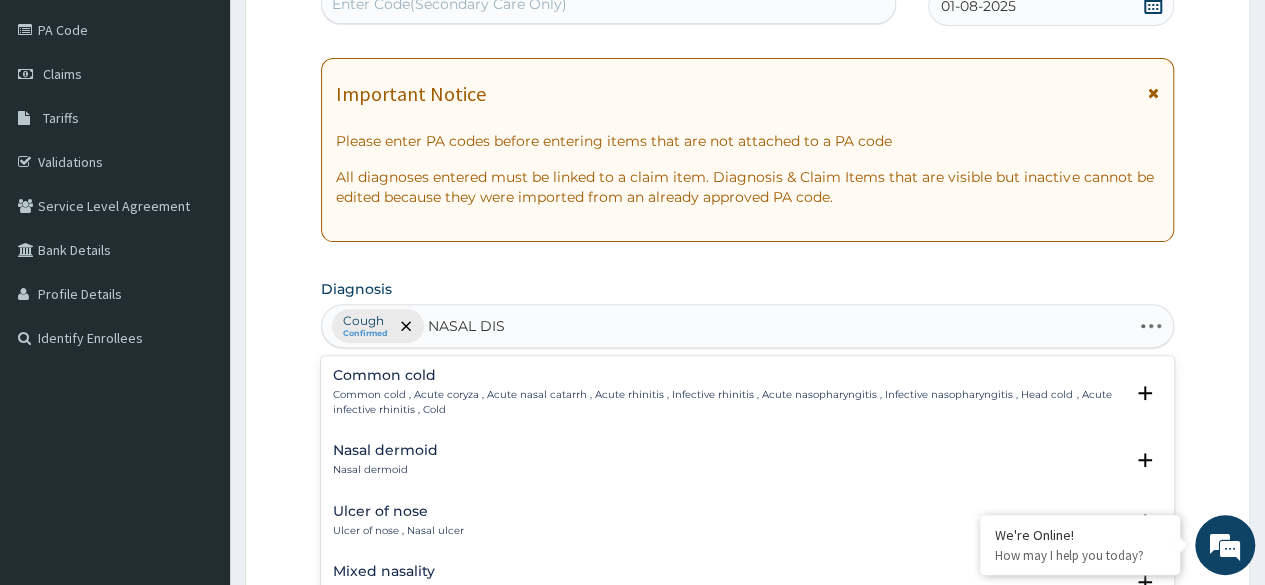 type on "NASAL DISC" 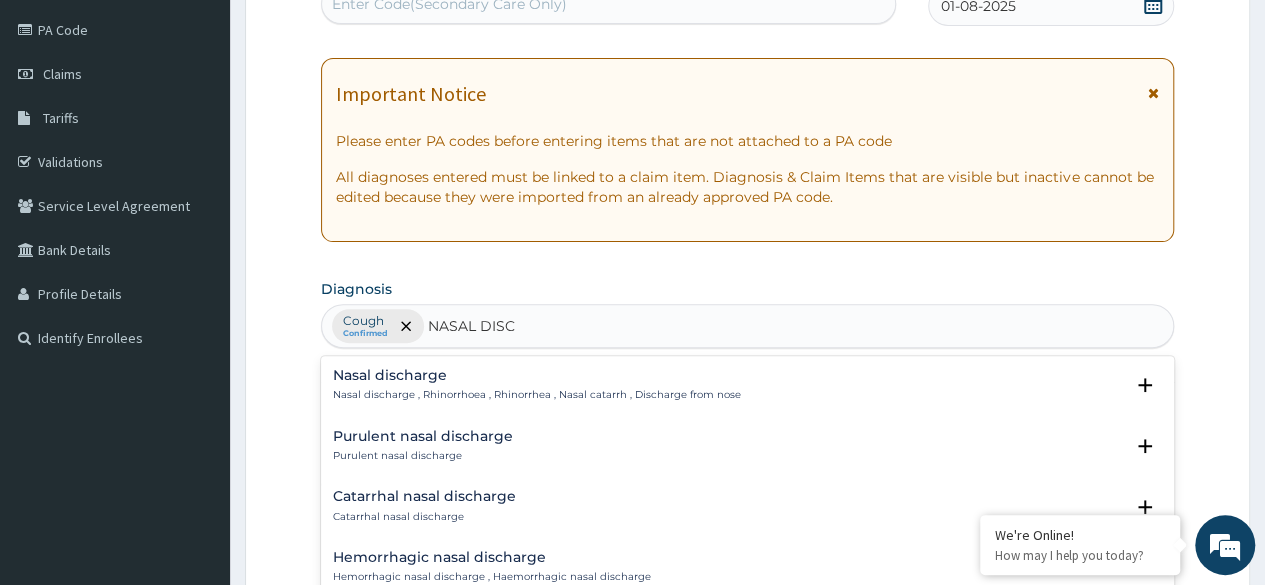 click on "Nasal discharge , Rhinorrhoea , Rhinorrhea , Nasal catarrh , Discharge from nose" at bounding box center (537, 395) 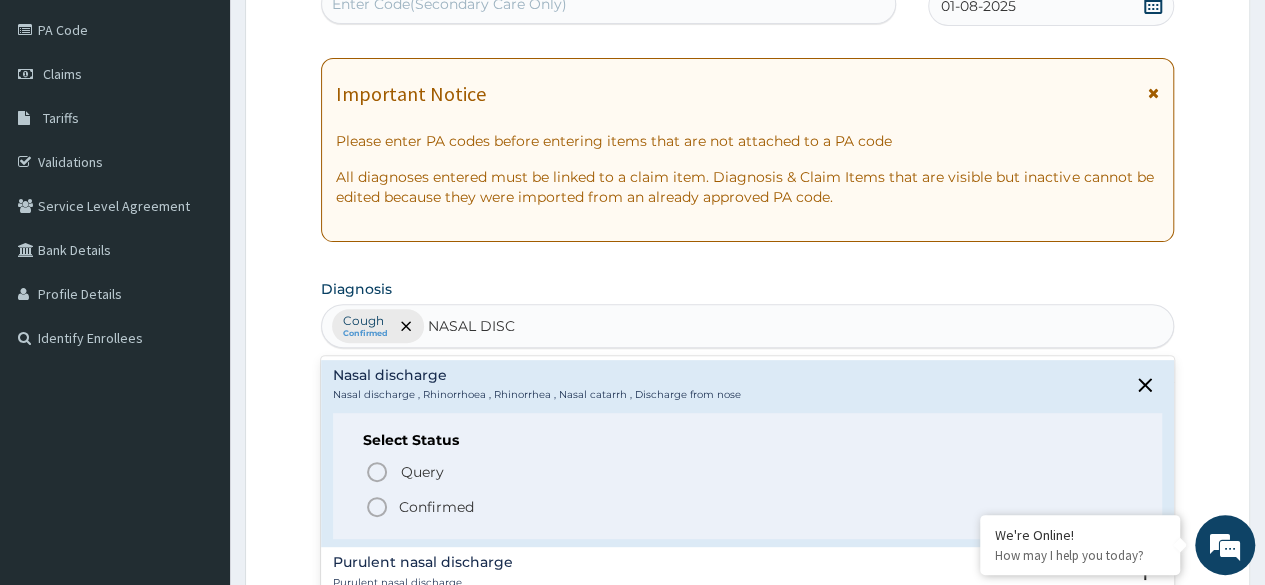 click 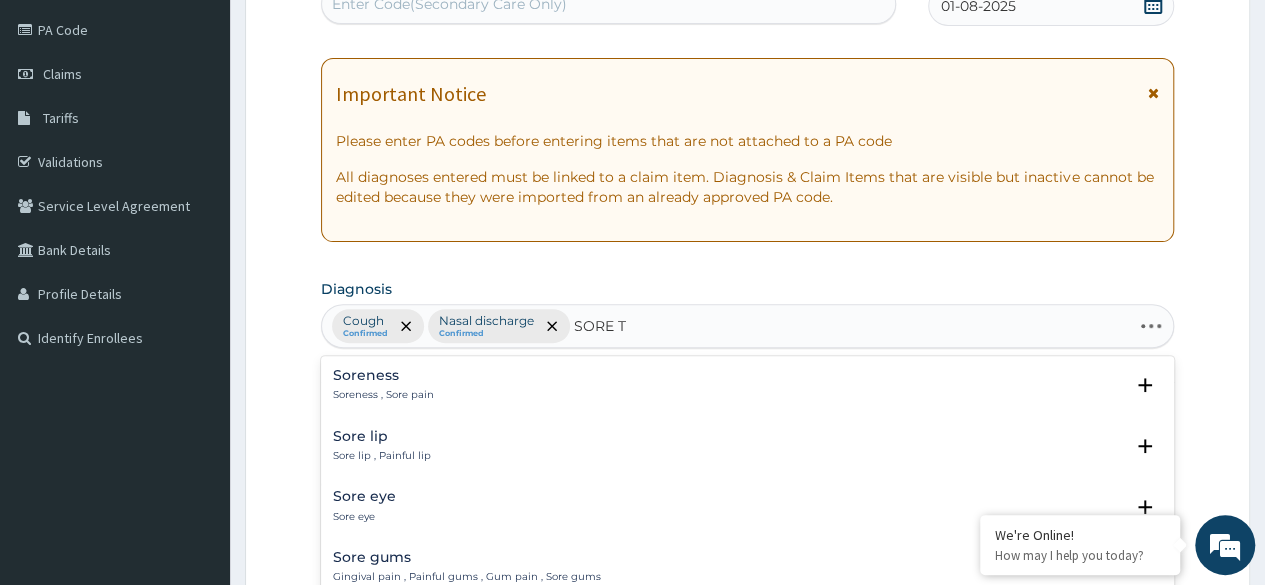 type on "SORE TH" 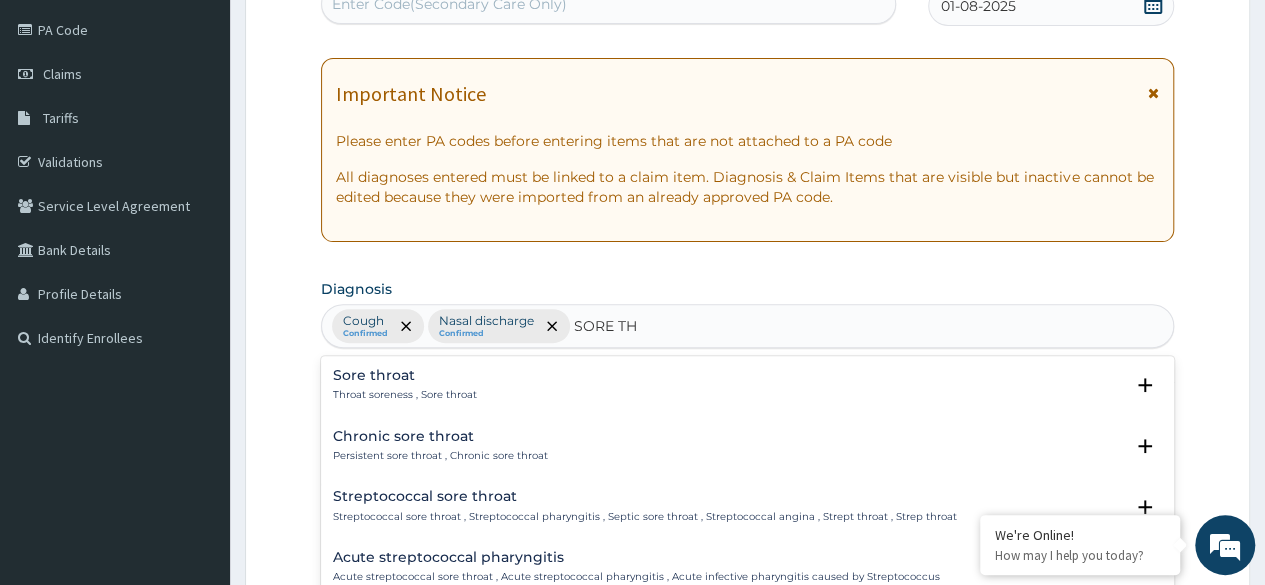 click on "Throat soreness , Sore throat" at bounding box center (405, 395) 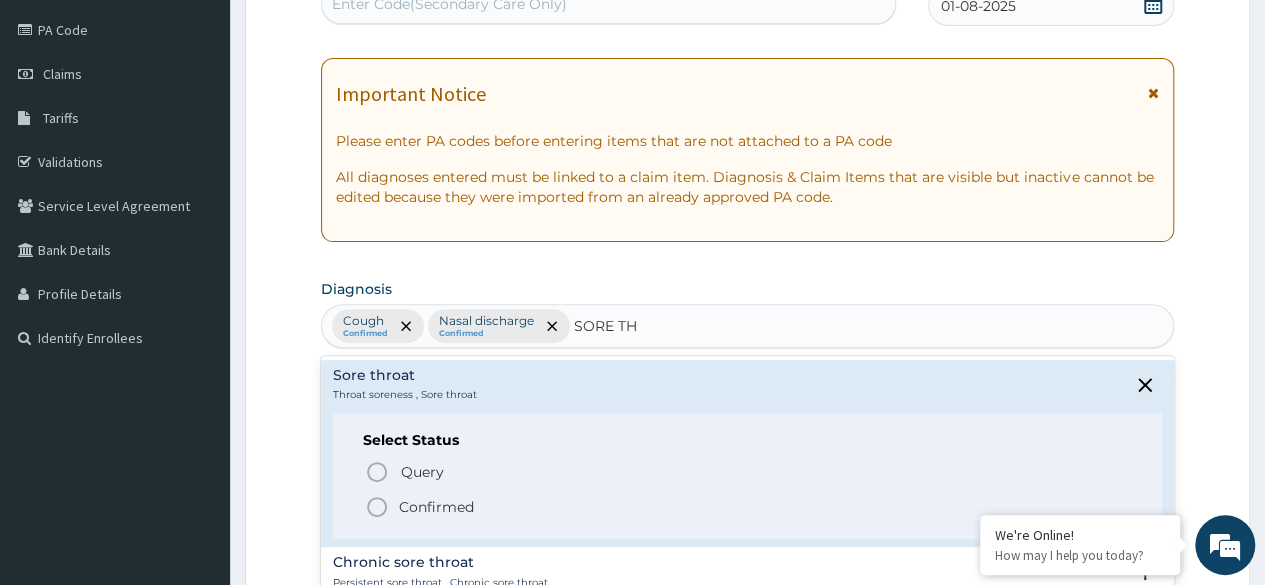 click 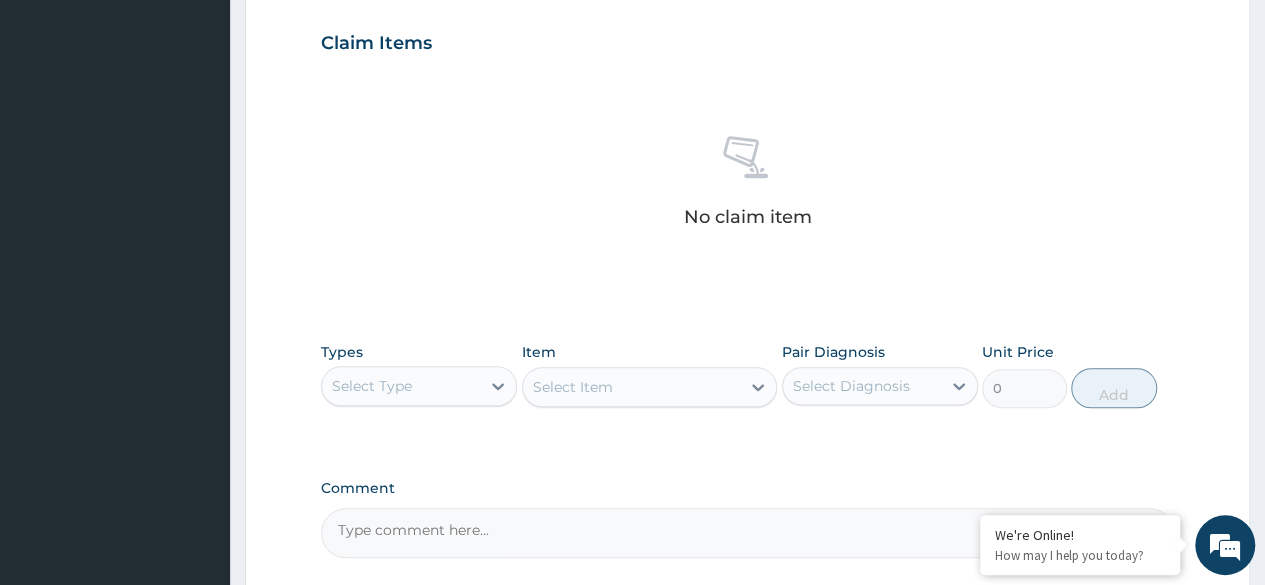 scroll, scrollTop: 673, scrollLeft: 0, axis: vertical 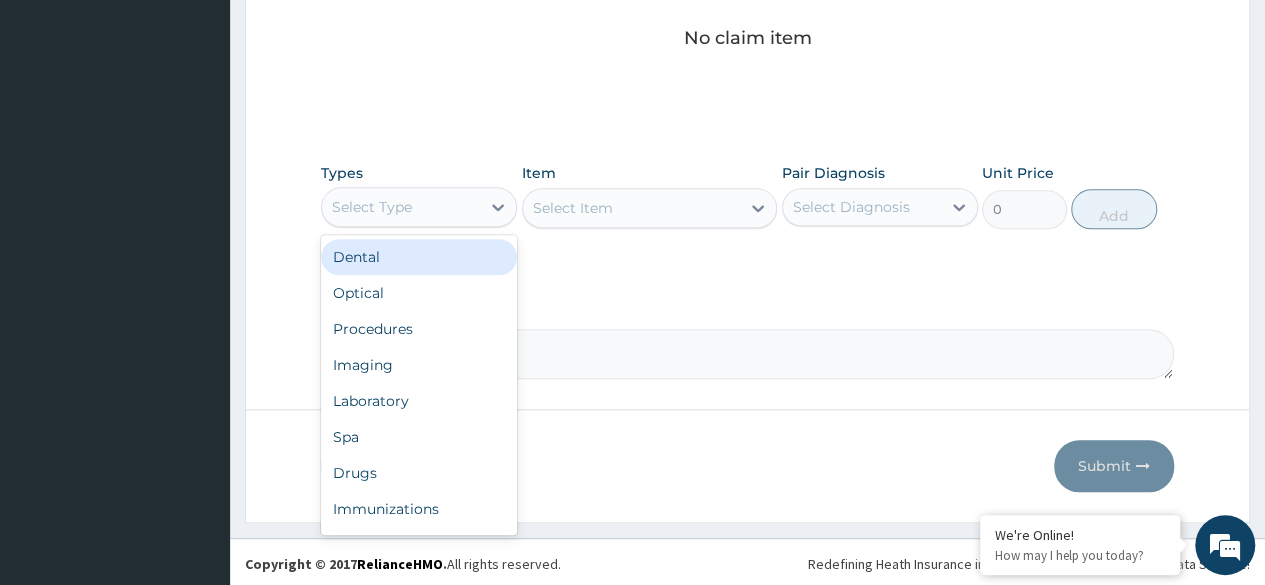 click on "Procedures" at bounding box center (419, 329) 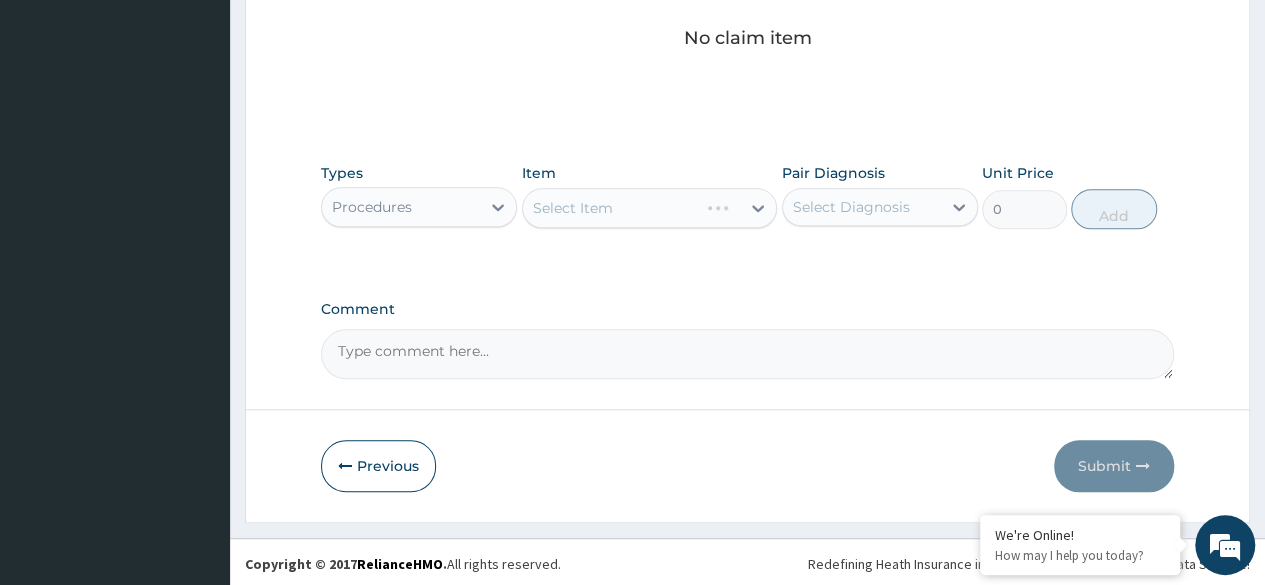 click on "Select Item" at bounding box center (650, 208) 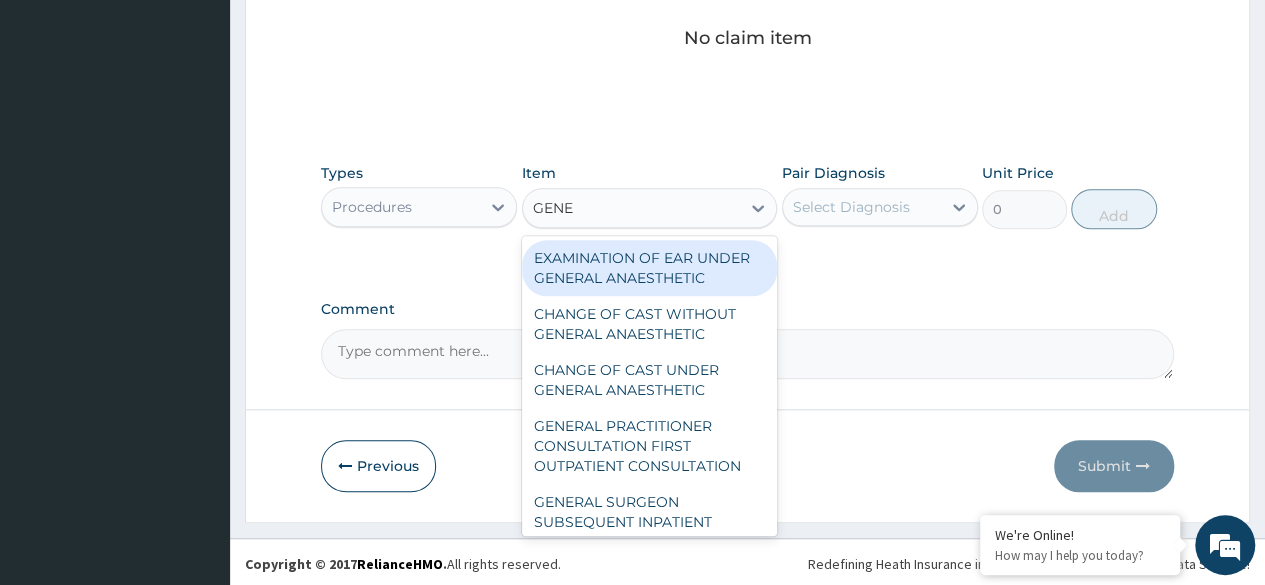 type on "GENER" 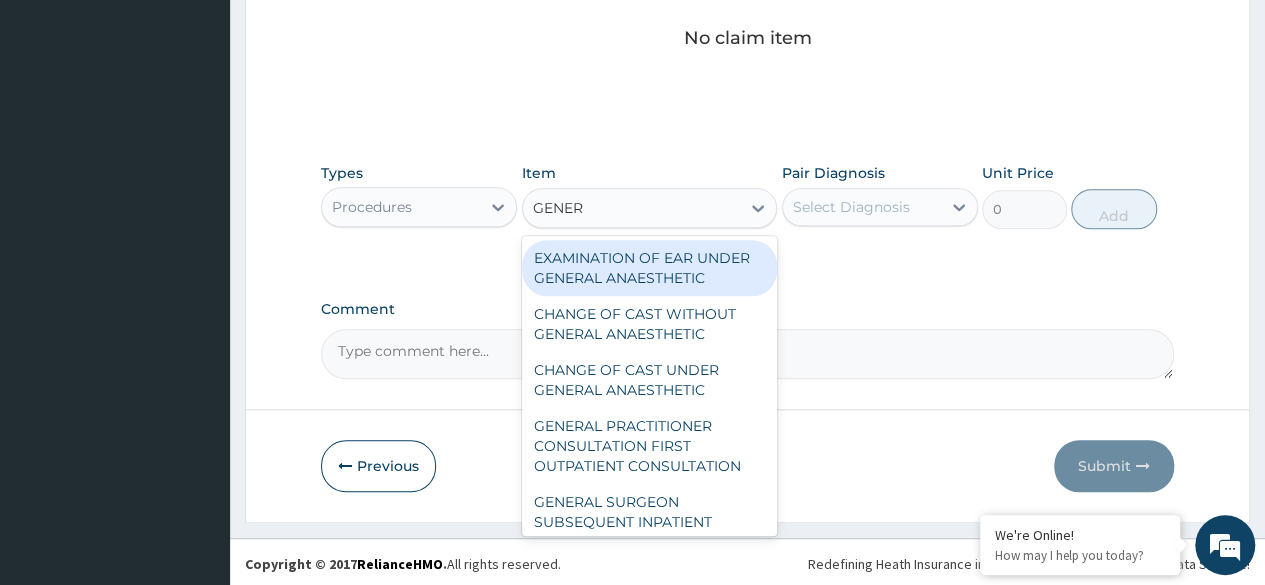 click on "GENERAL PRACTITIONER CONSULTATION FIRST OUTPATIENT CONSULTATION" at bounding box center (650, 446) 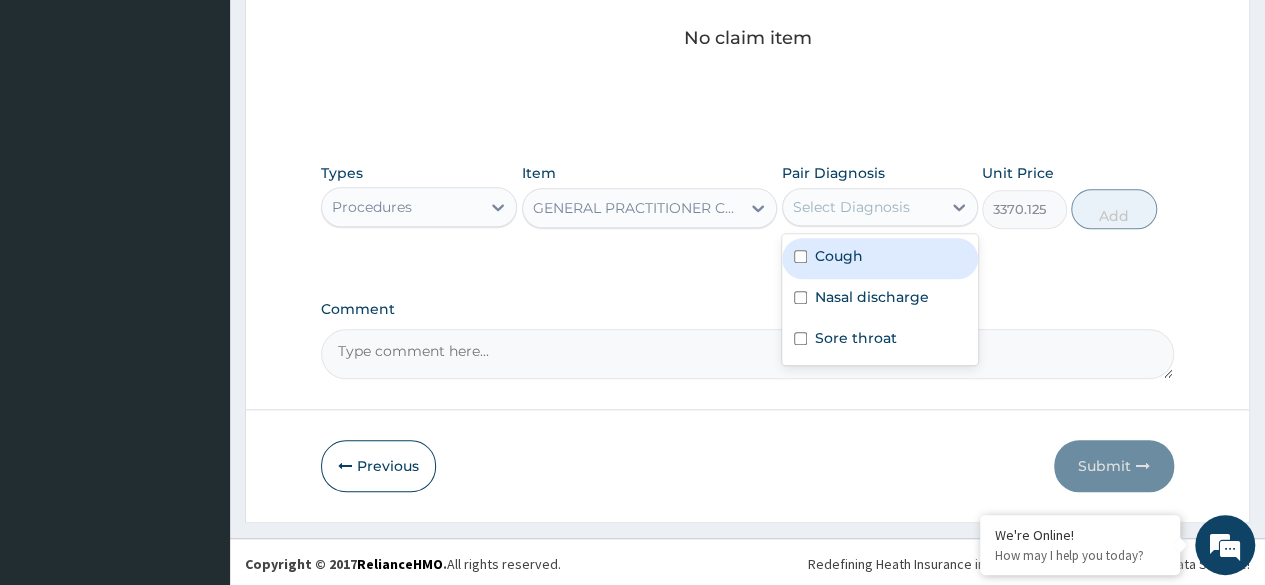 click on "Nasal discharge" at bounding box center [880, 299] 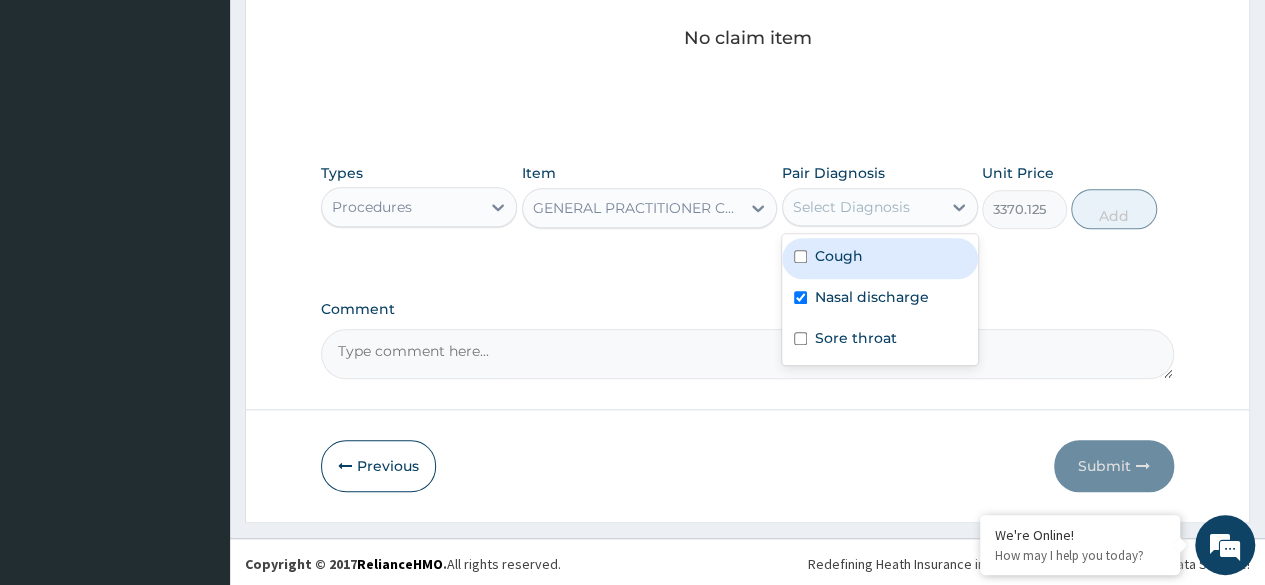 checkbox on "true" 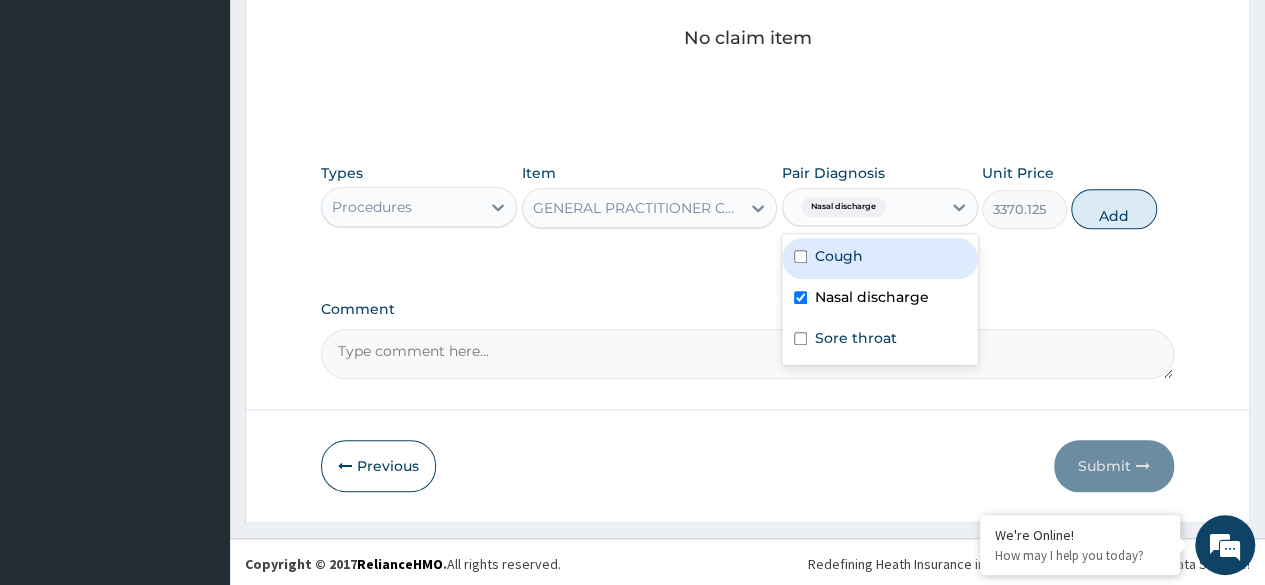 click on "Cough" at bounding box center [880, 258] 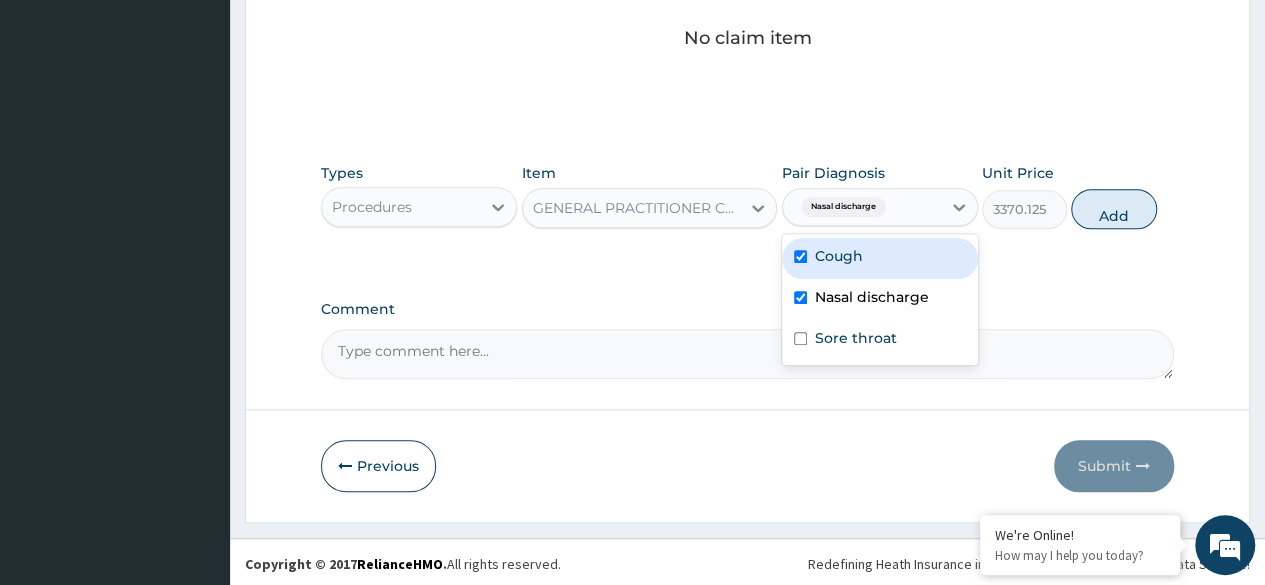 checkbox on "true" 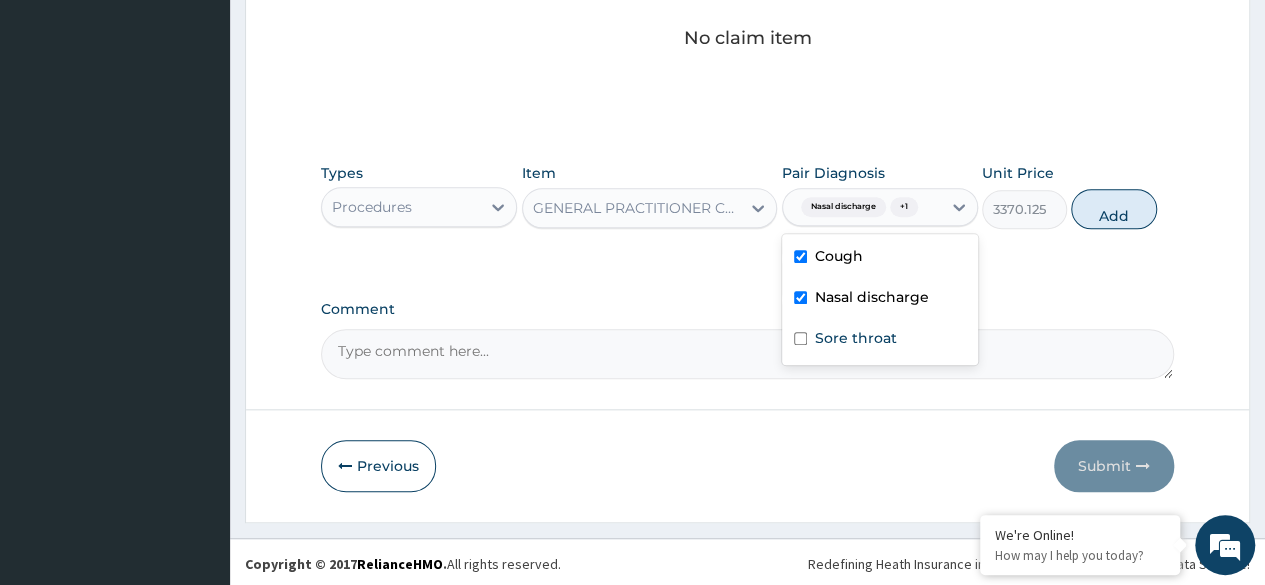click on "Sore throat" at bounding box center (880, 340) 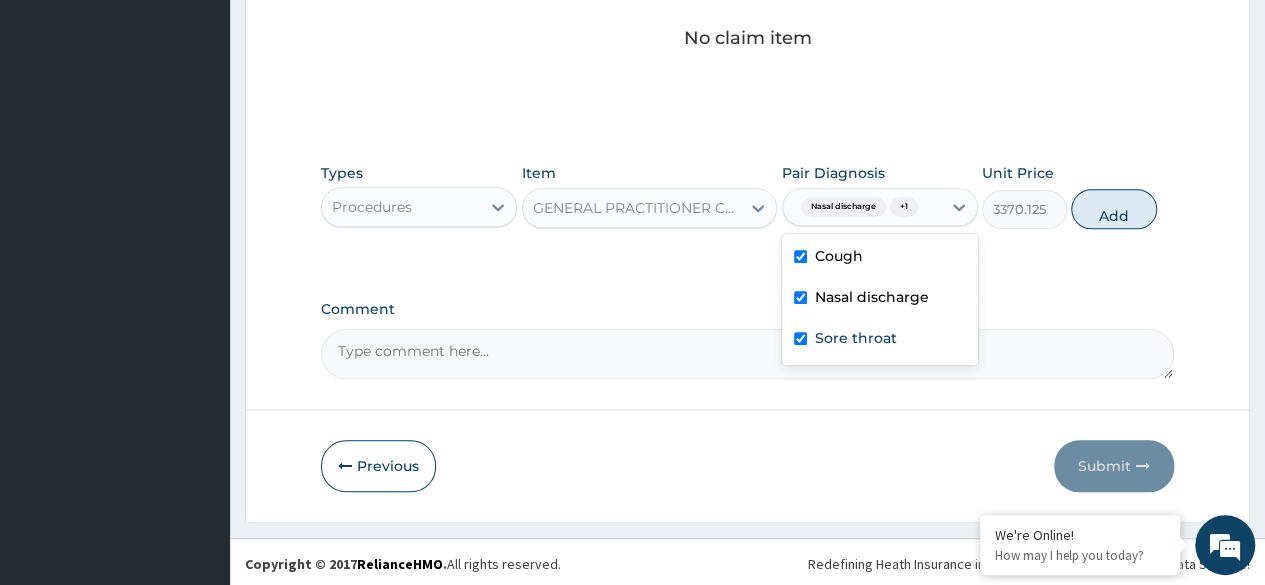 checkbox on "true" 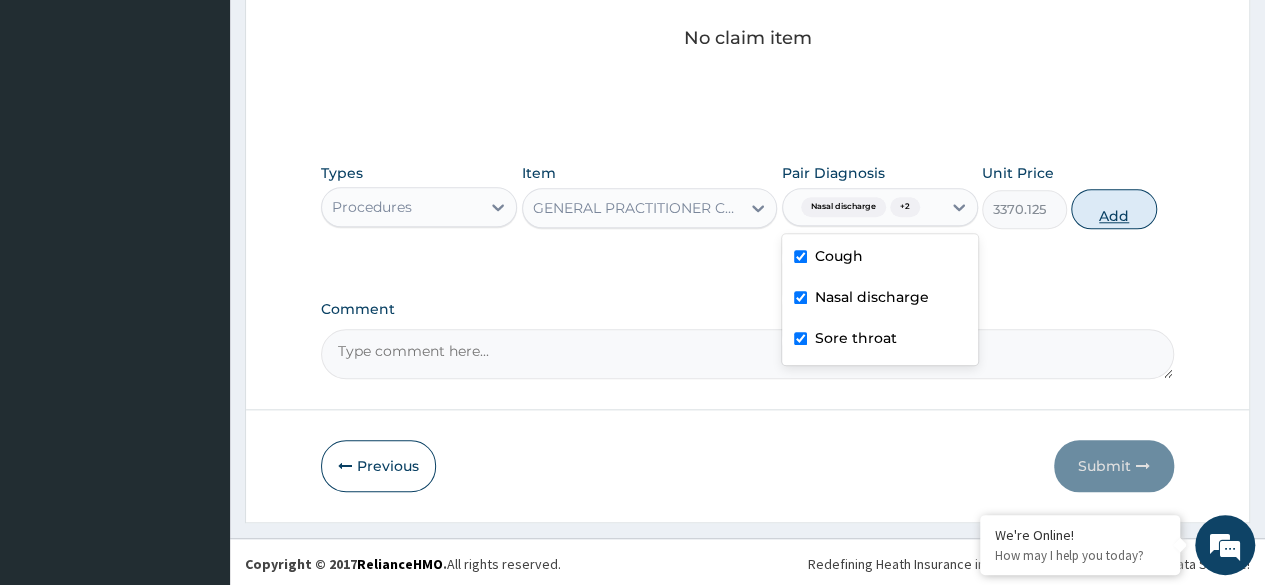 click on "Add" at bounding box center (1113, 209) 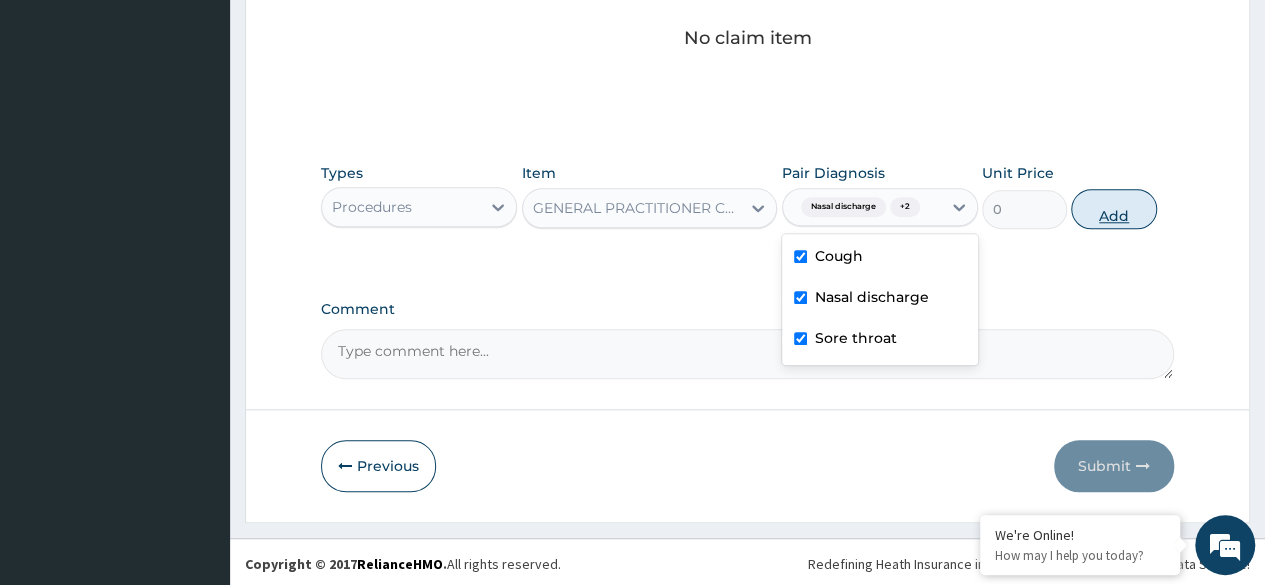 scroll, scrollTop: 804, scrollLeft: 0, axis: vertical 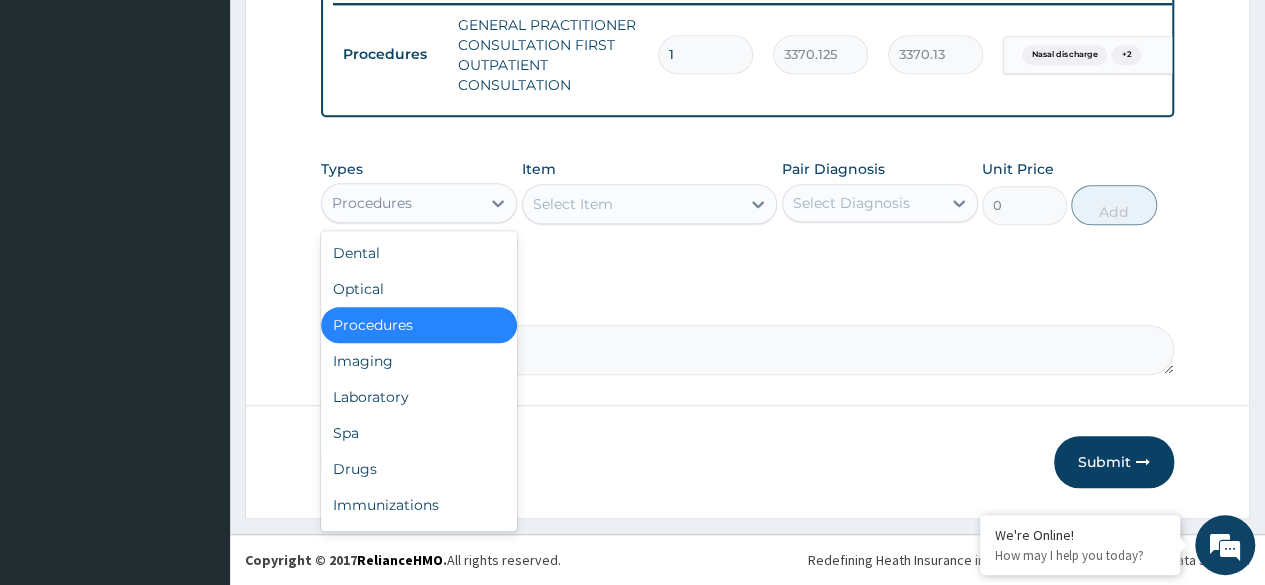 click on "Laboratory" at bounding box center [419, 397] 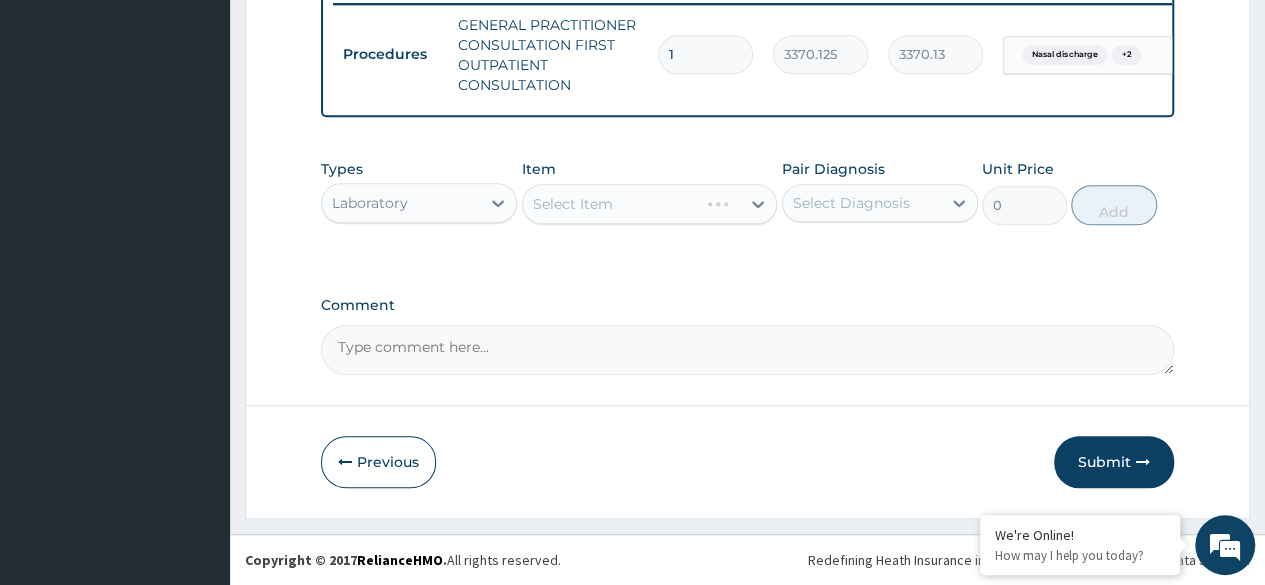 click on "Select Item" at bounding box center [650, 204] 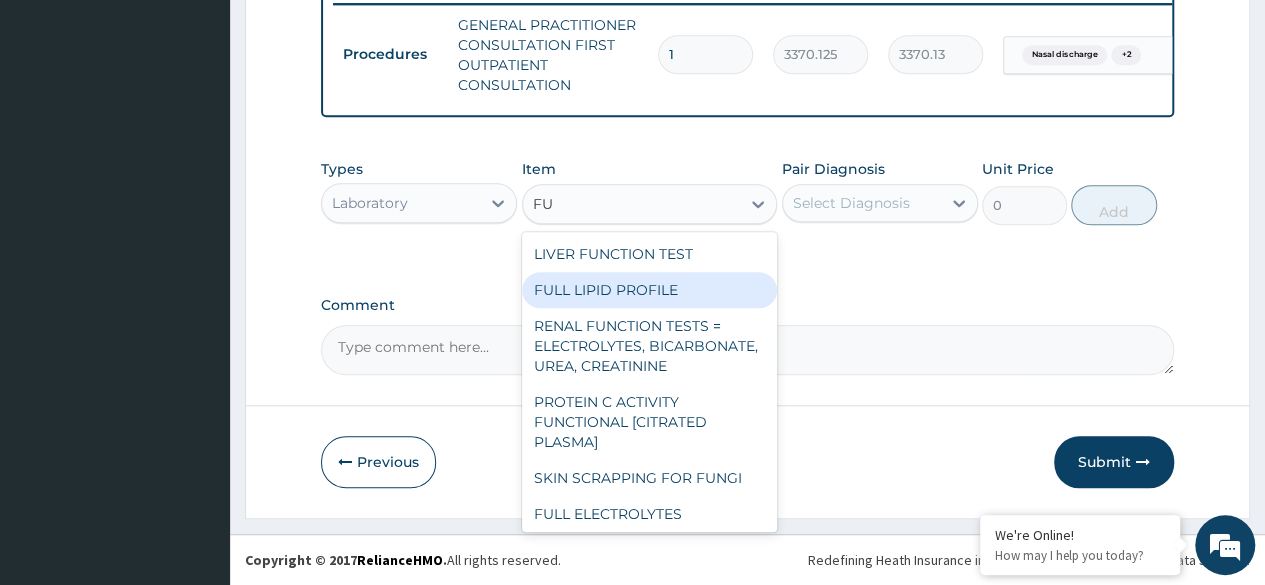type on "F" 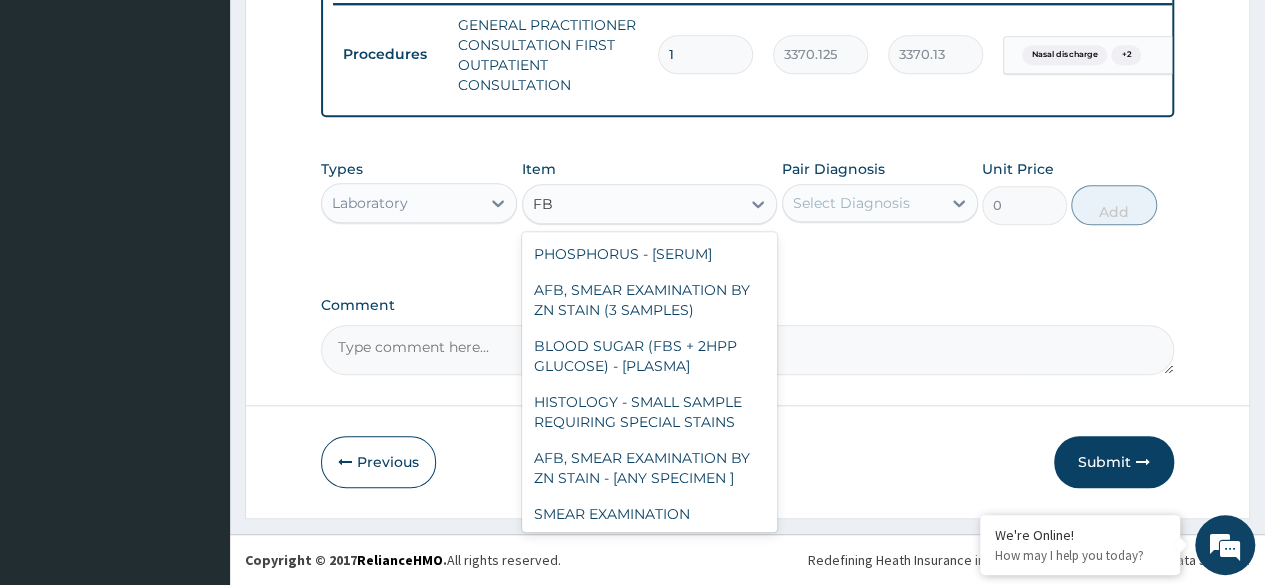 type on "FBC" 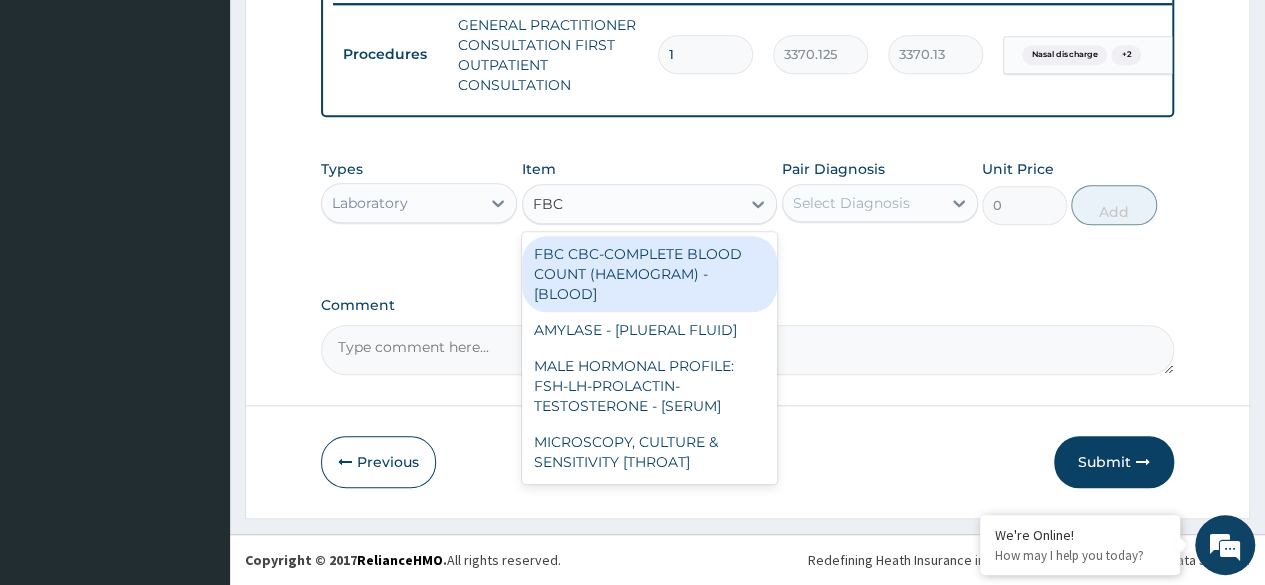 click on "FBC CBC-COMPLETE BLOOD COUNT (HAEMOGRAM) - [BLOOD]" at bounding box center (650, 274) 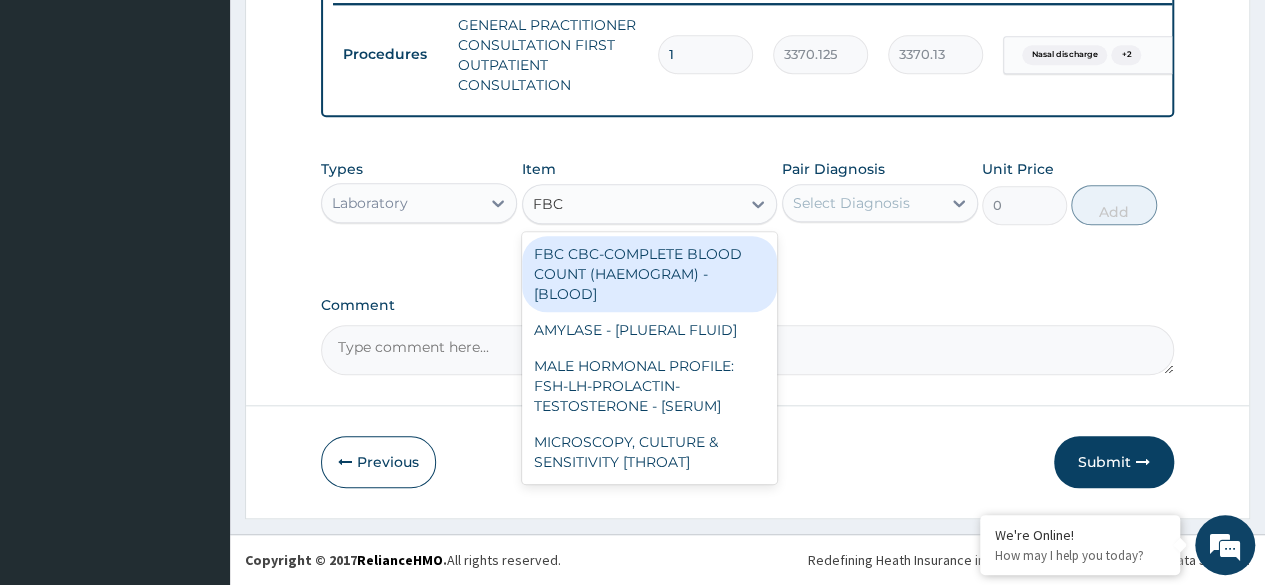 type 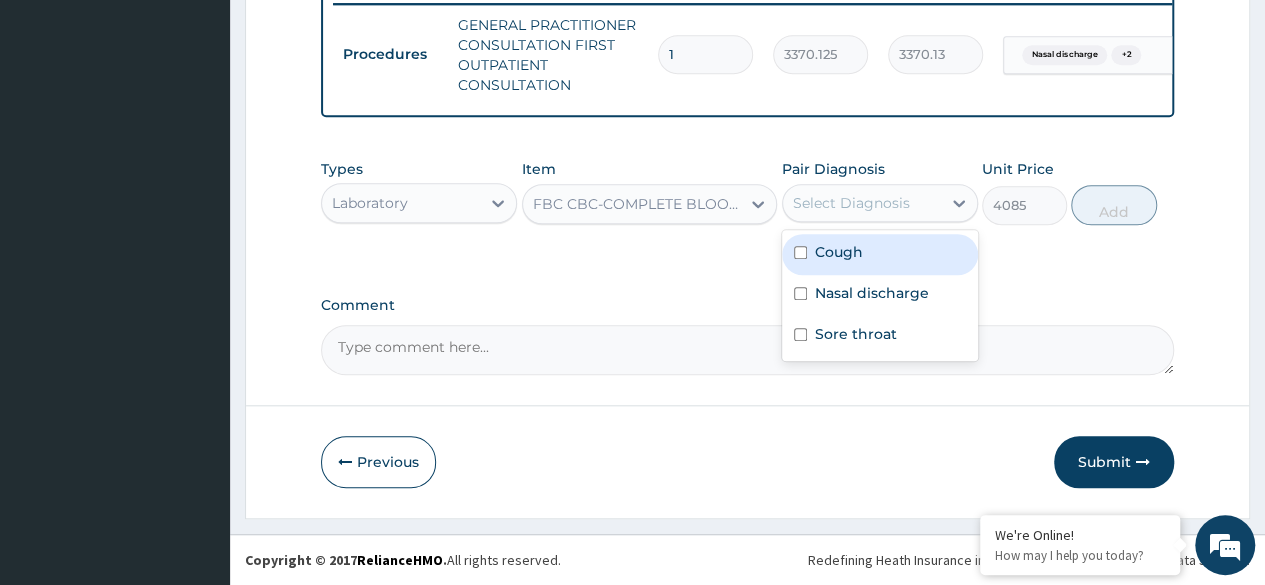 click on "Nasal discharge" at bounding box center [880, 295] 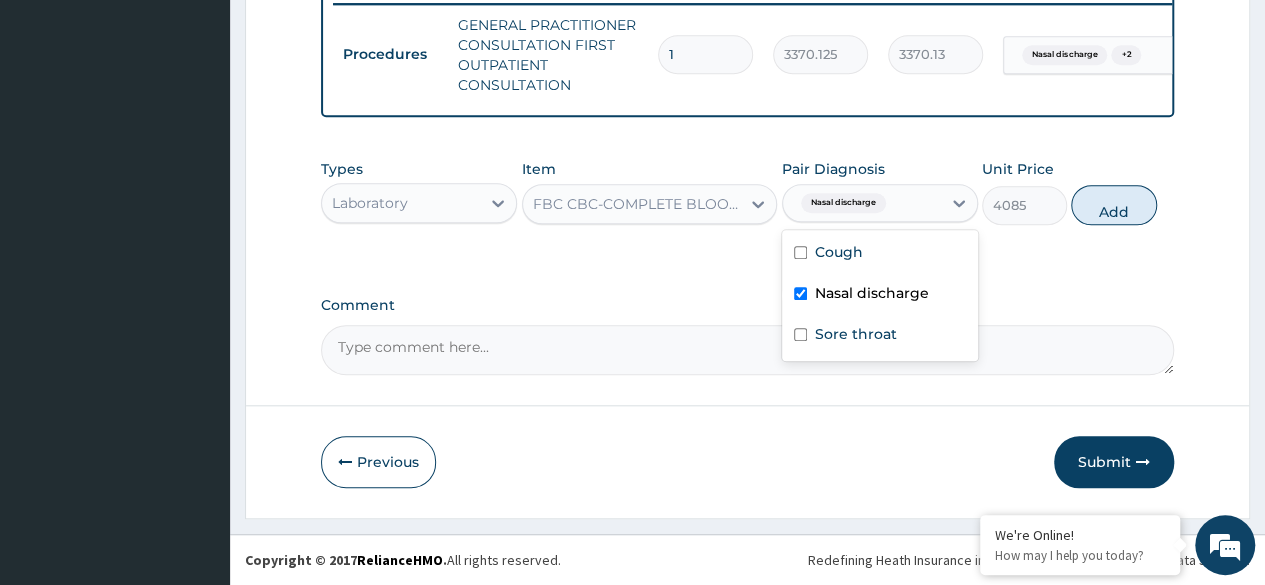 click on "Nasal discharge" at bounding box center (880, 295) 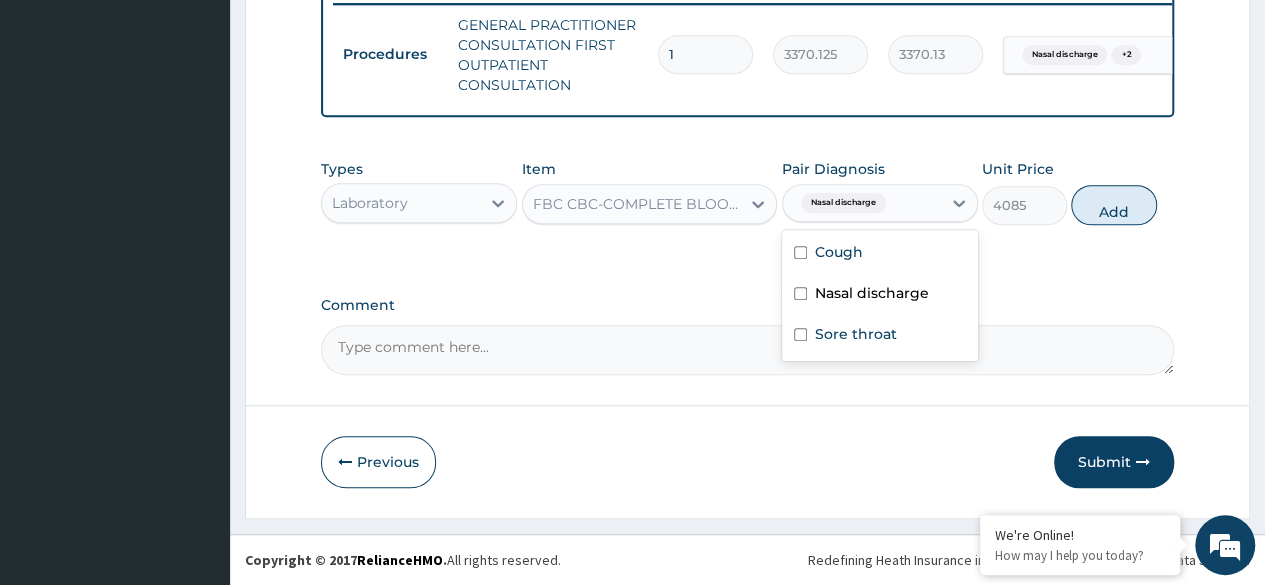 checkbox on "false" 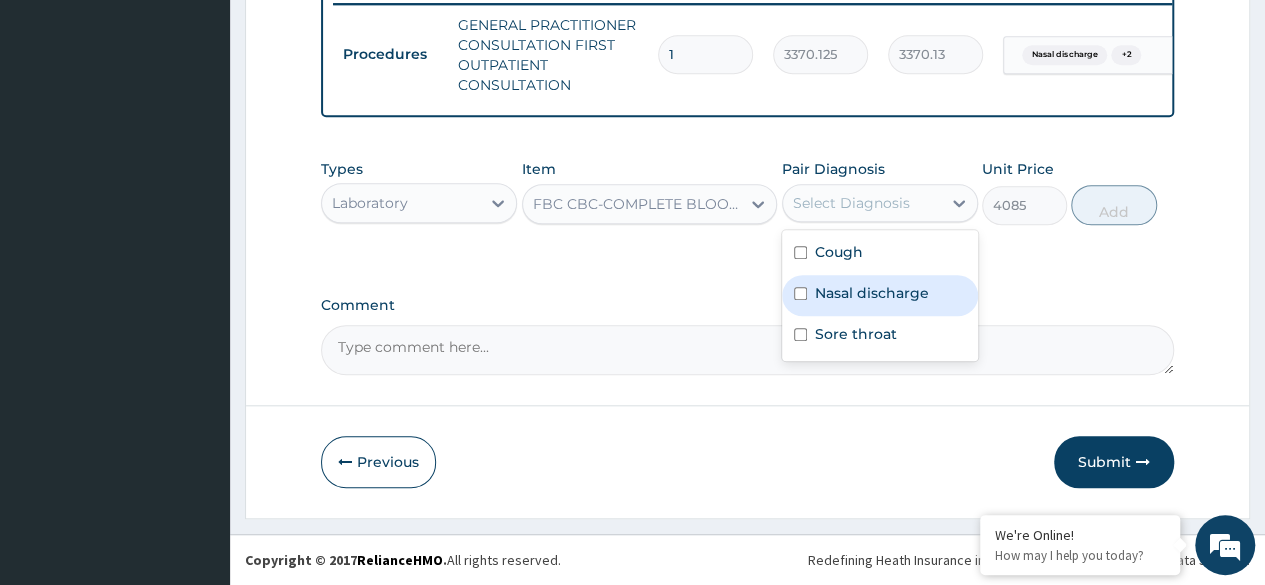 click on "Sore throat" at bounding box center [880, 336] 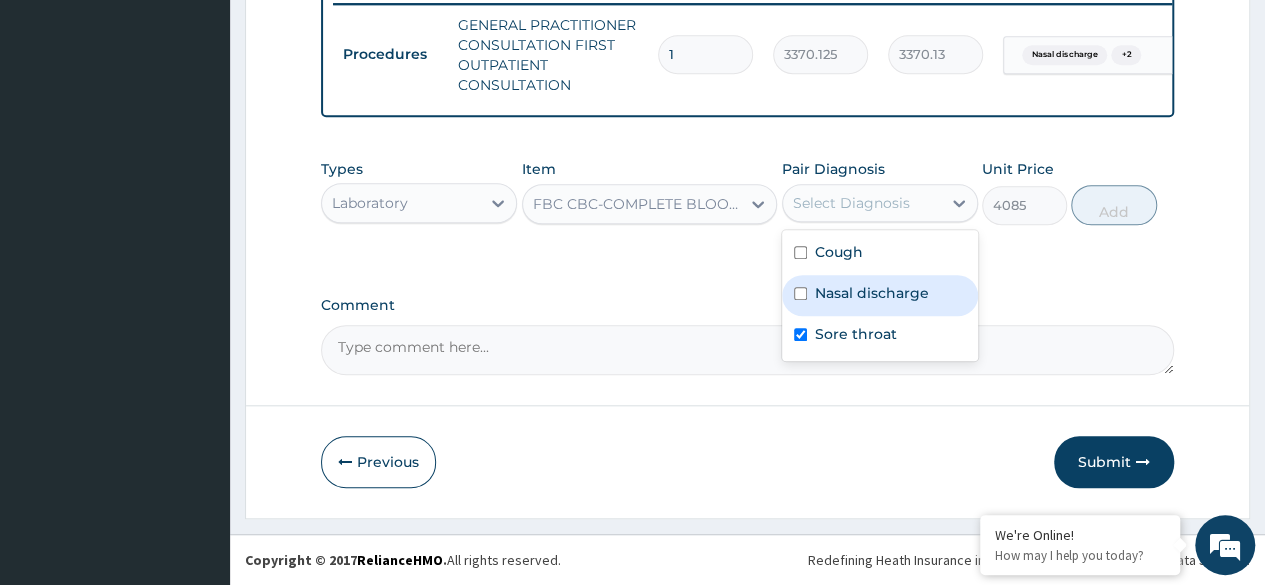 checkbox on "true" 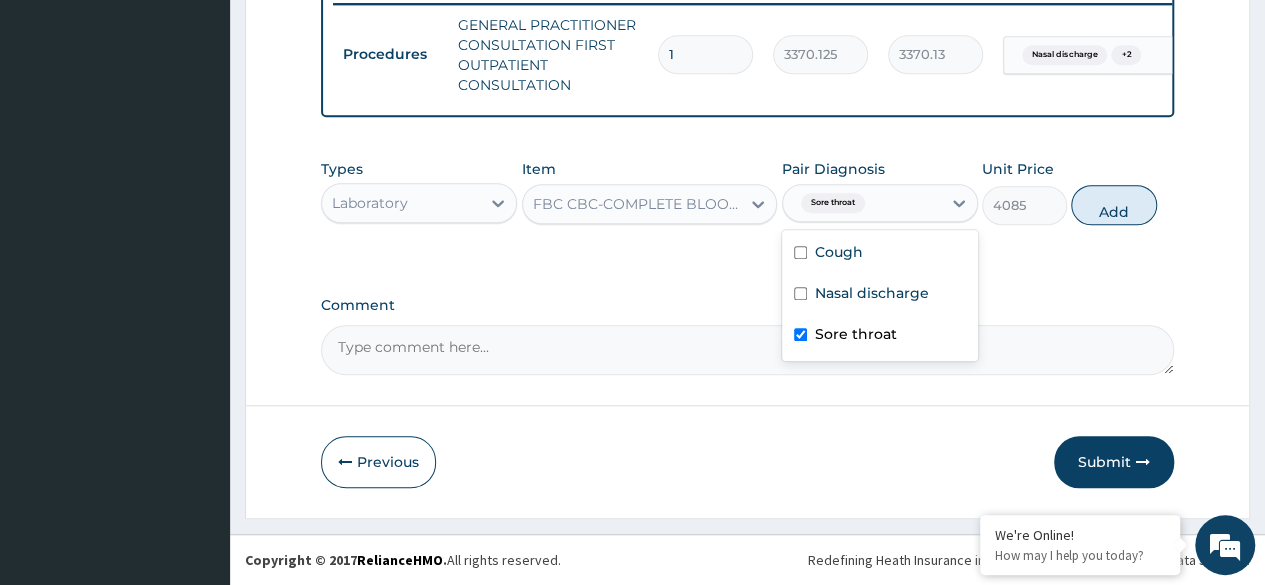 click on "Cough" at bounding box center [880, 254] 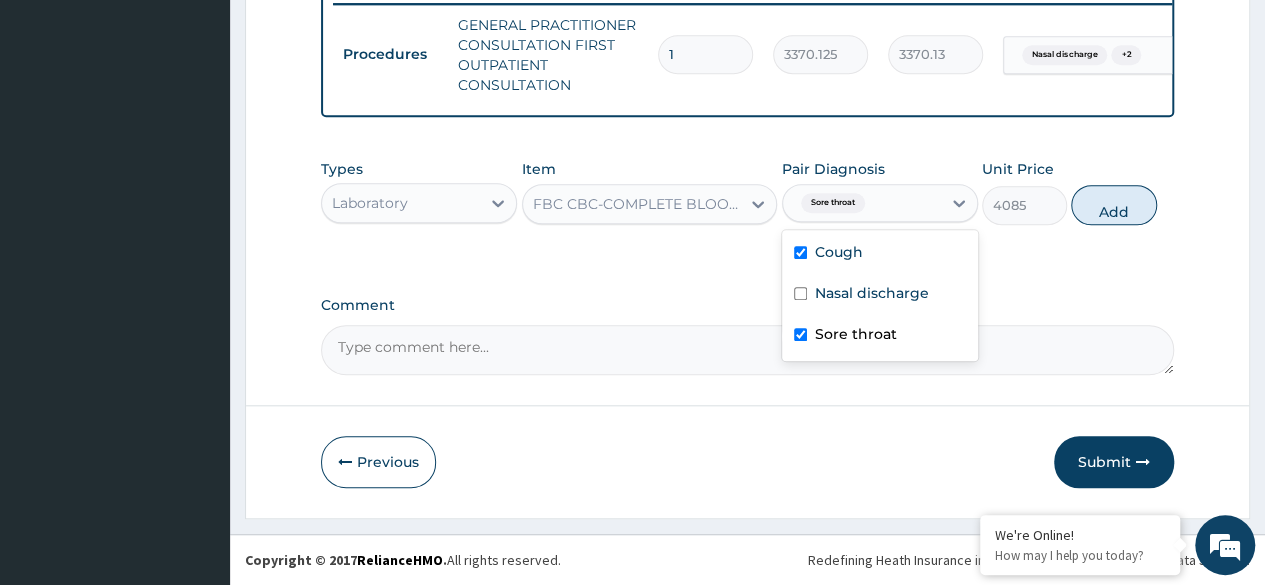 checkbox on "true" 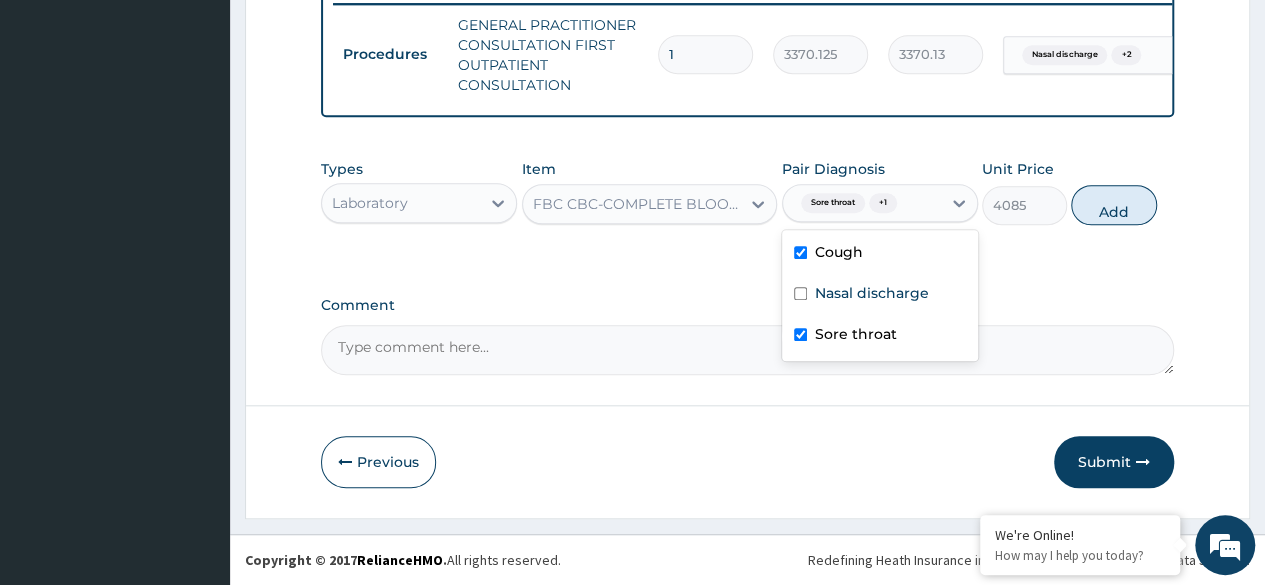 click on "Nasal discharge" at bounding box center [872, 293] 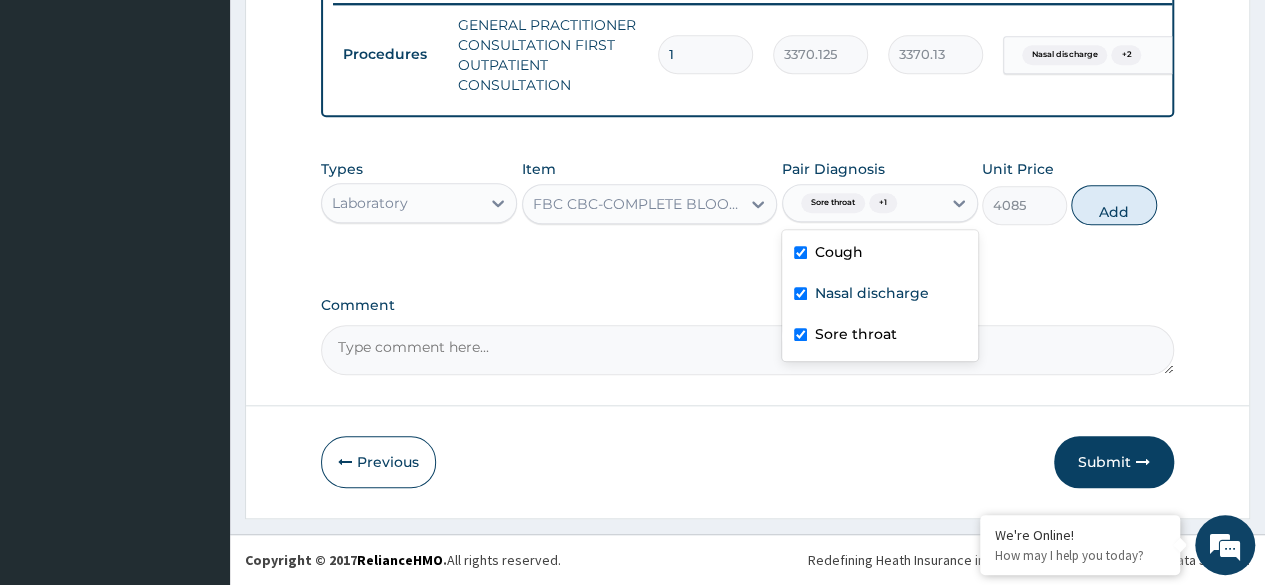 checkbox on "true" 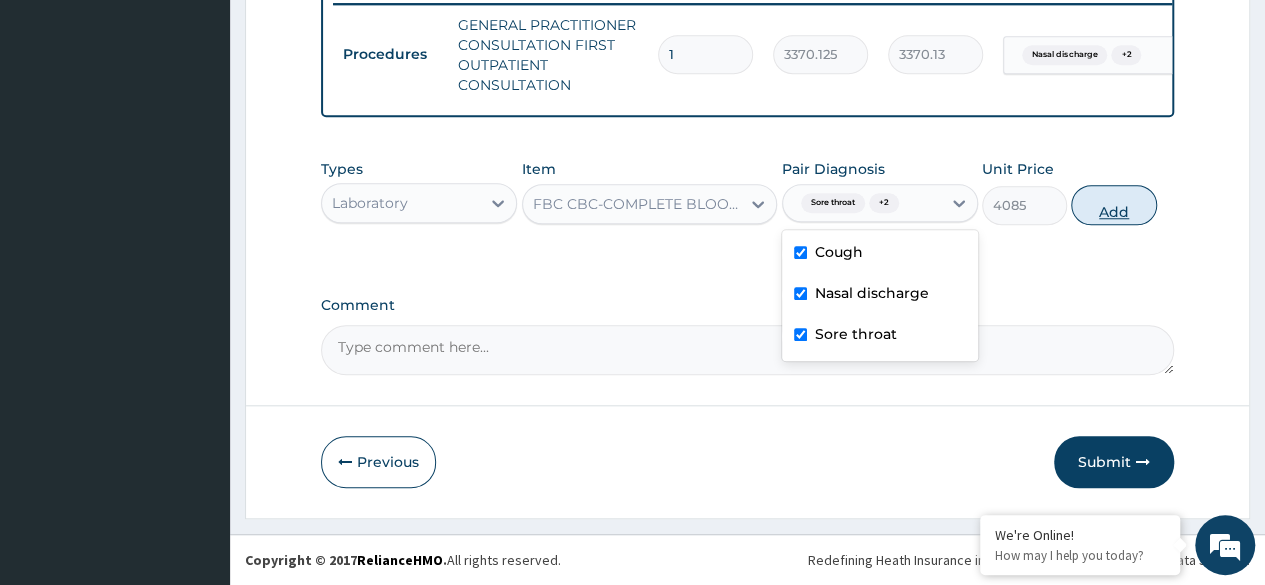 click on "Add" at bounding box center [1113, 205] 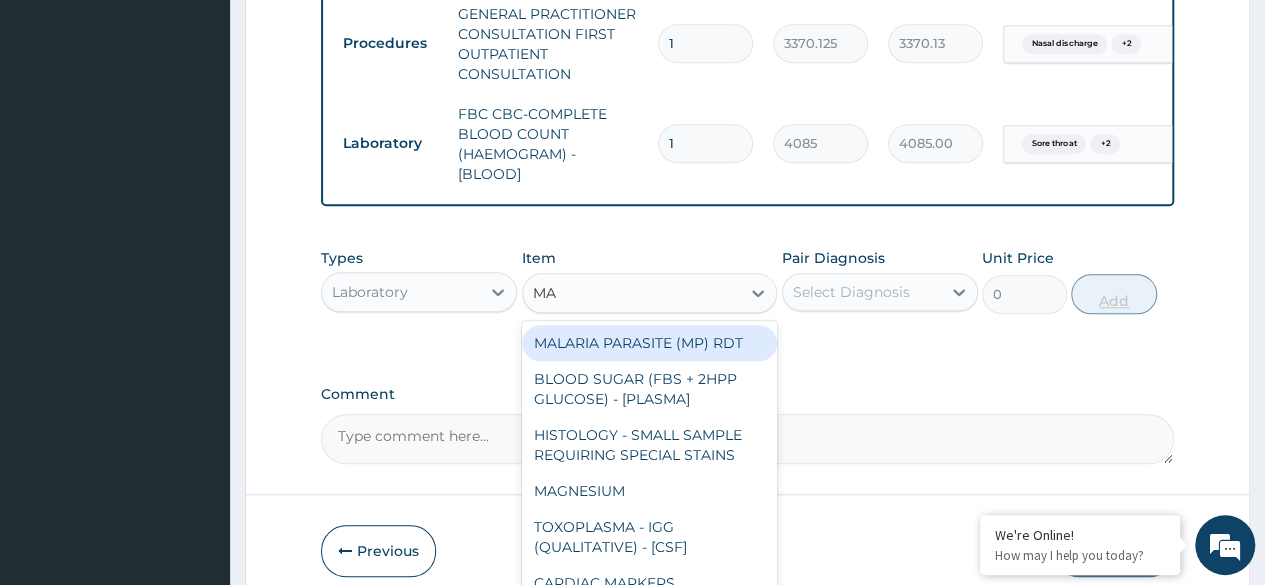 type on "MA" 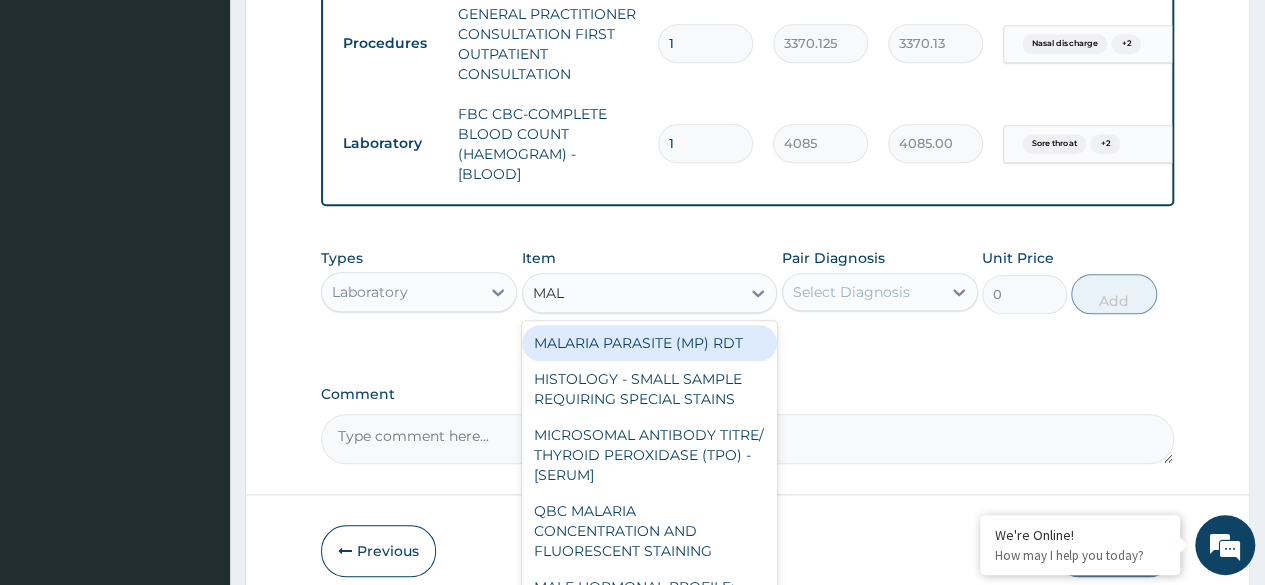 click on "MALARIA PARASITE (MP) RDT" at bounding box center (650, 343) 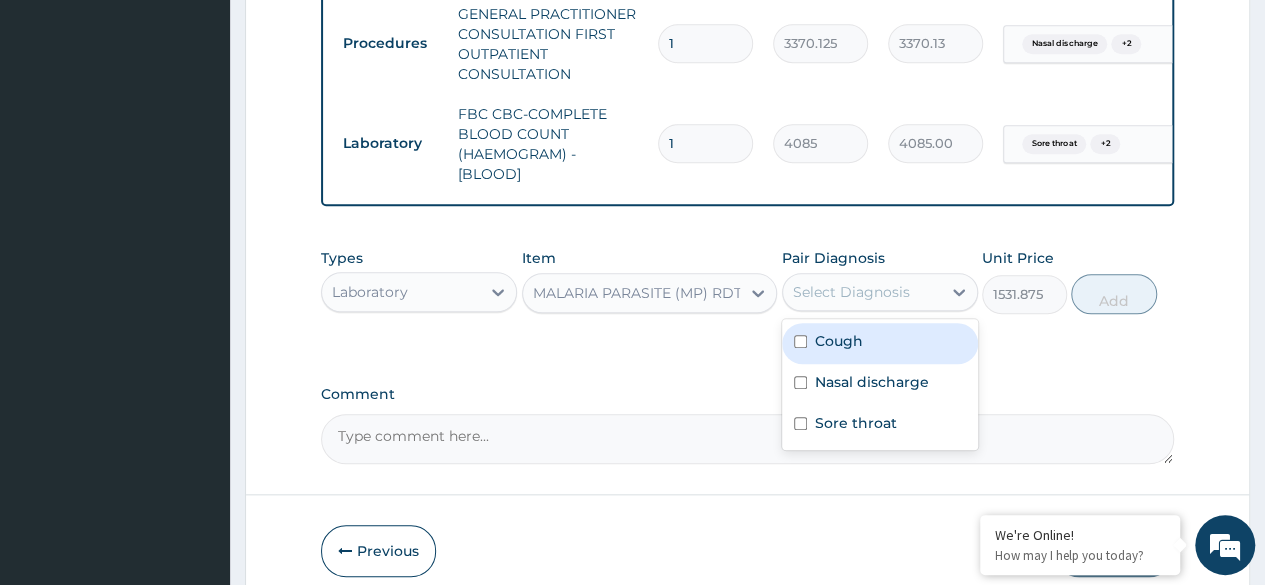click on "Nasal discharge" at bounding box center (880, 384) 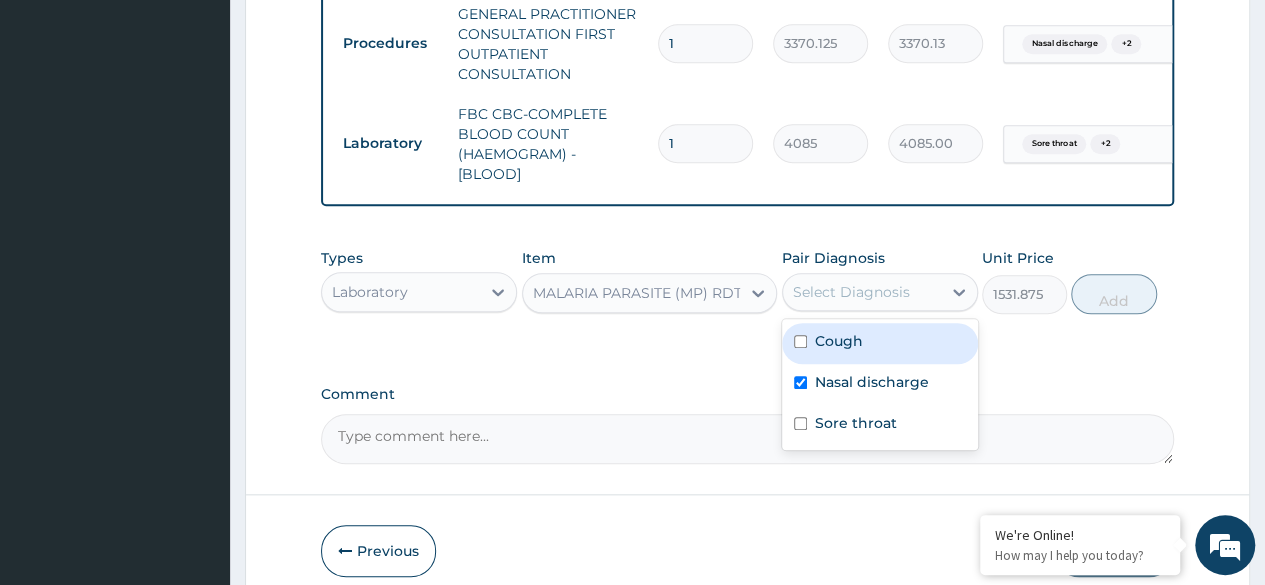 checkbox on "true" 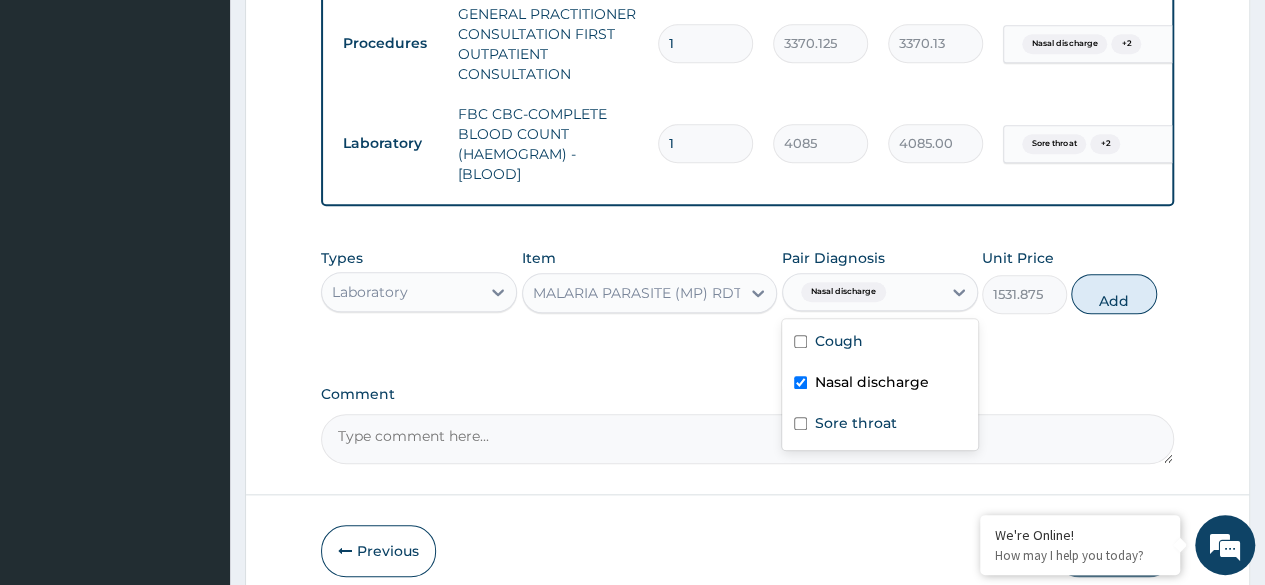 click on "Sore throat" at bounding box center [880, 425] 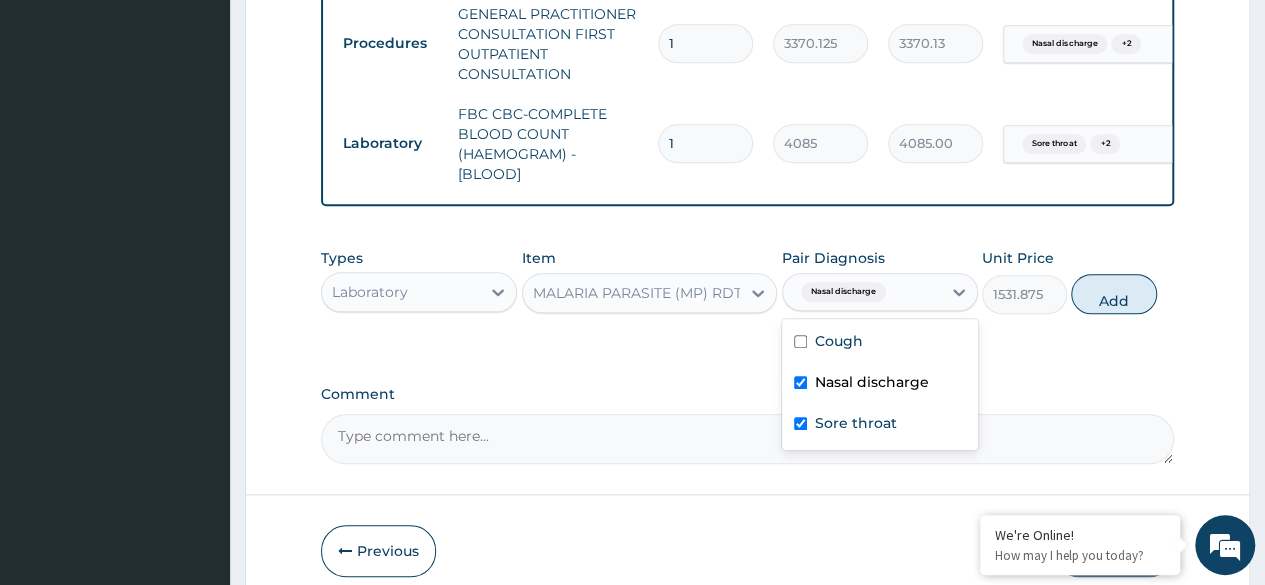 checkbox on "true" 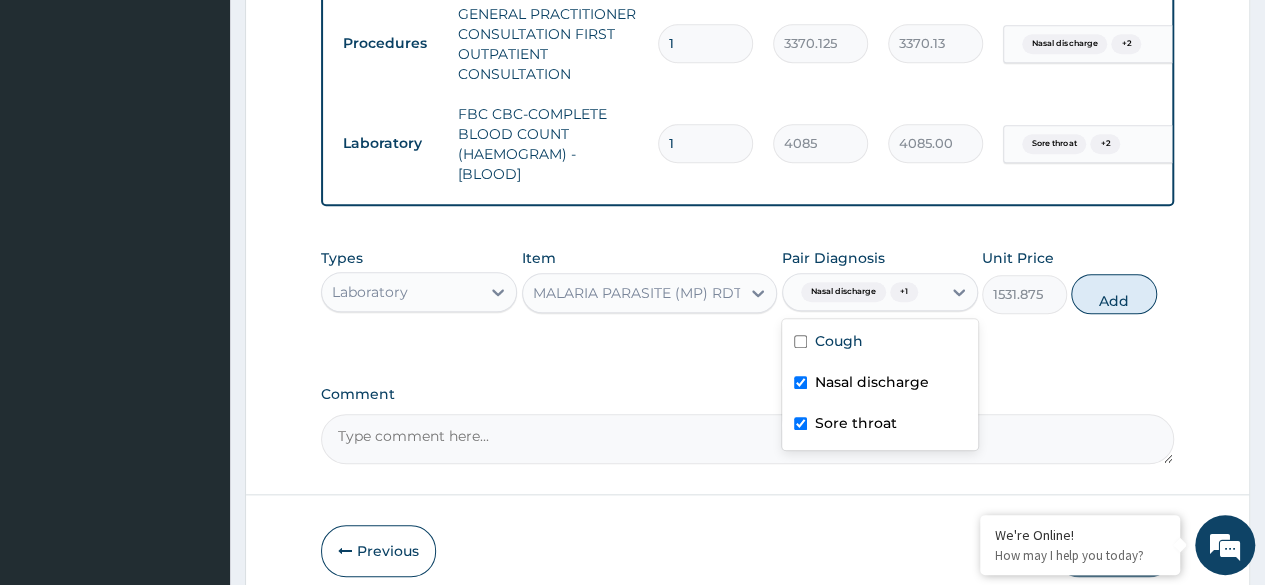 click on "Cough" at bounding box center [880, 343] 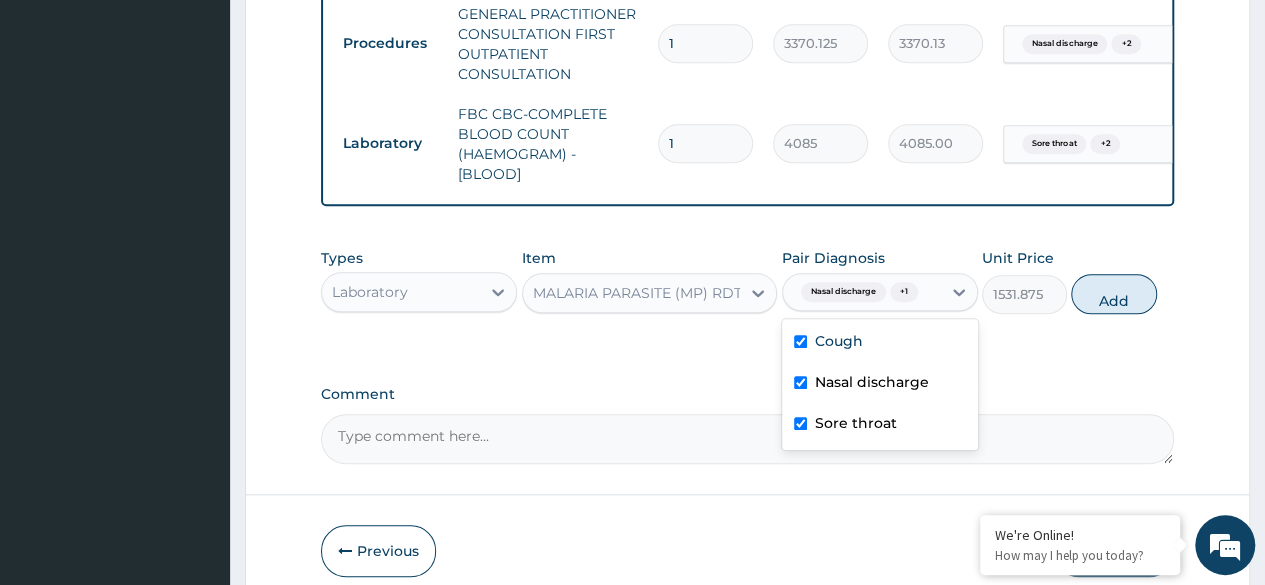 checkbox on "true" 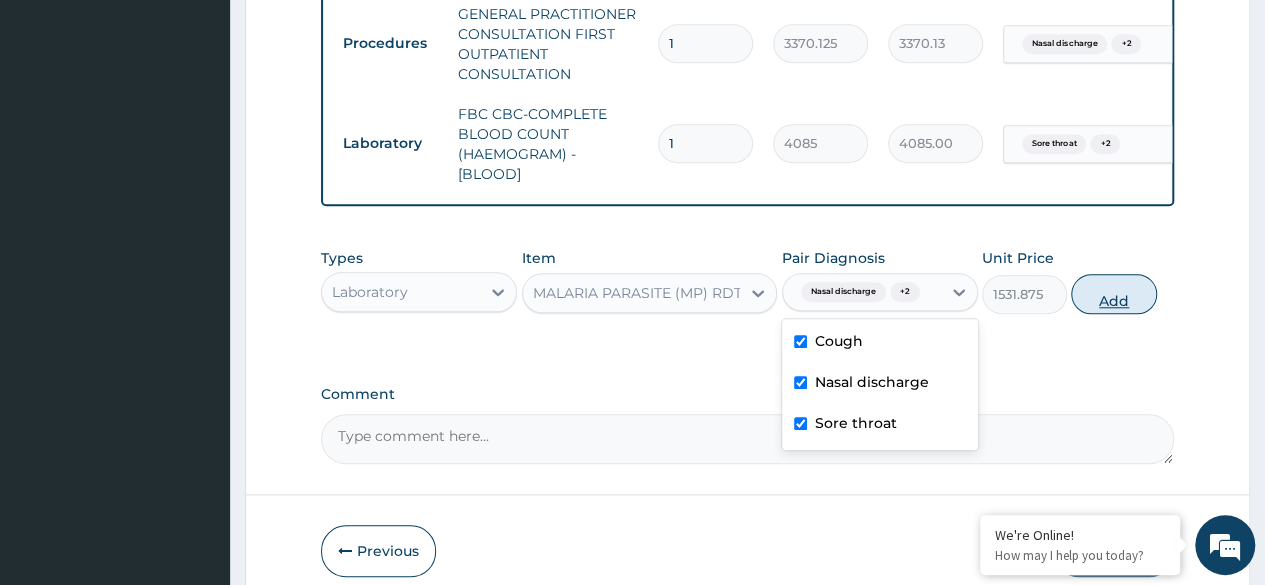 click on "Add" at bounding box center [1113, 294] 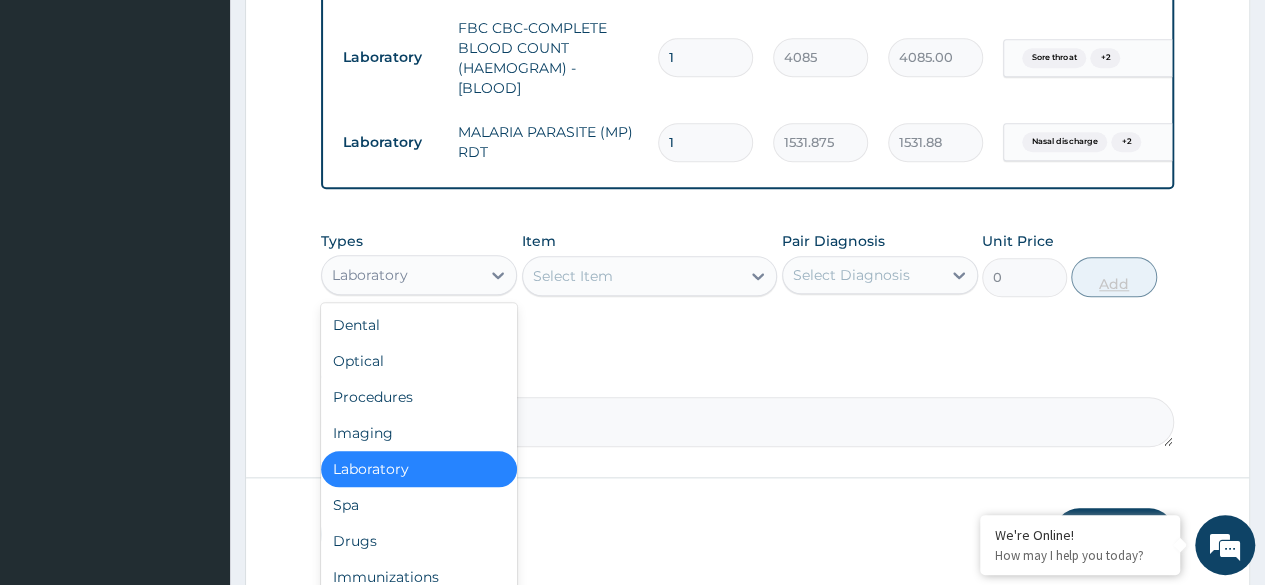 scroll, scrollTop: 974, scrollLeft: 0, axis: vertical 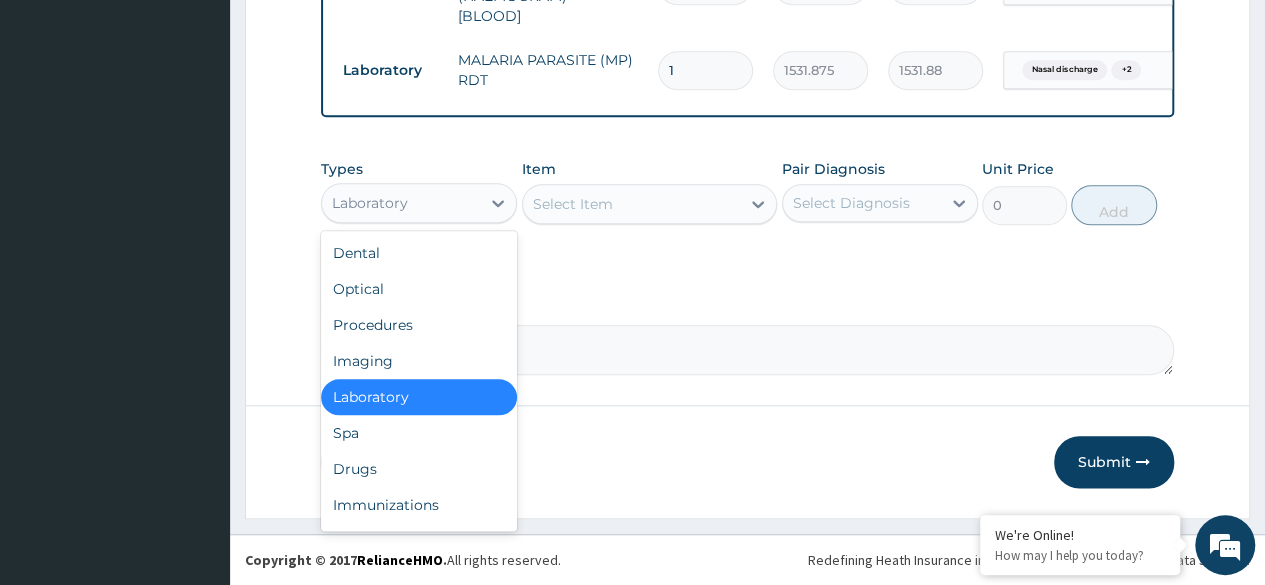 click on "Drugs" at bounding box center [419, 469] 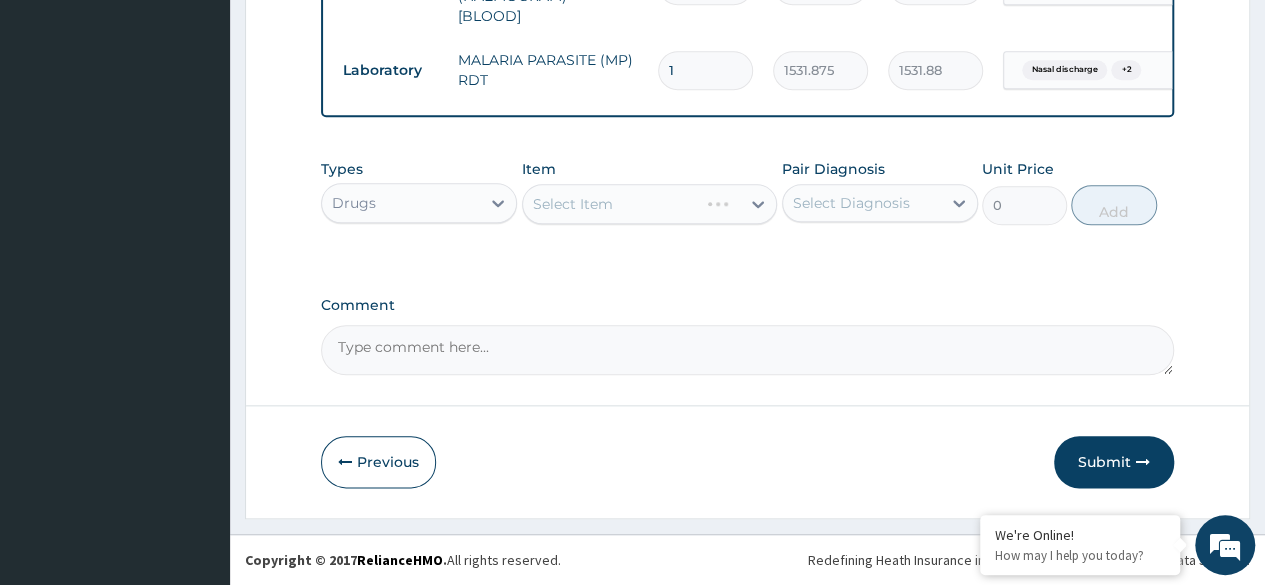 click on "Select Item" at bounding box center [650, 204] 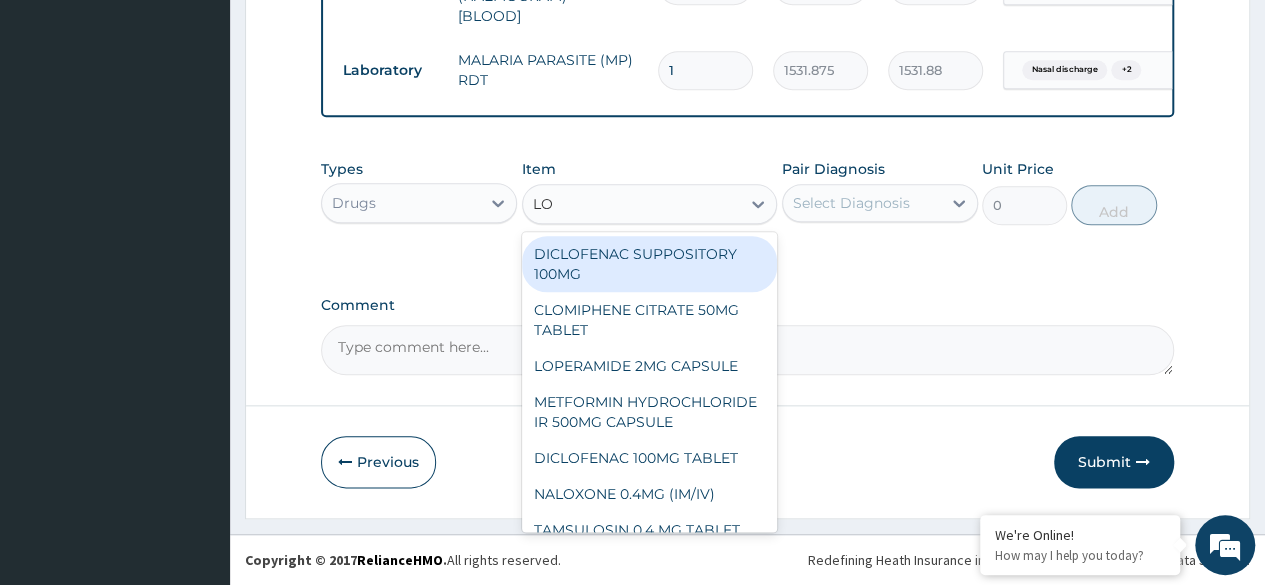 type on "LOZ" 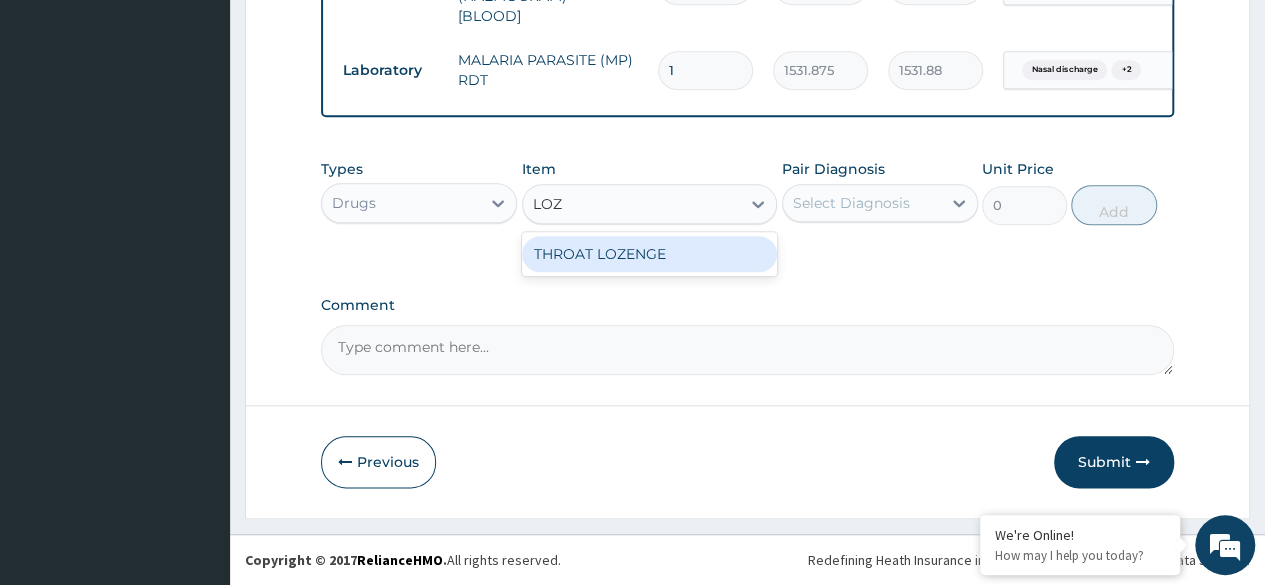 click on "THROAT LOZENGE" at bounding box center [650, 254] 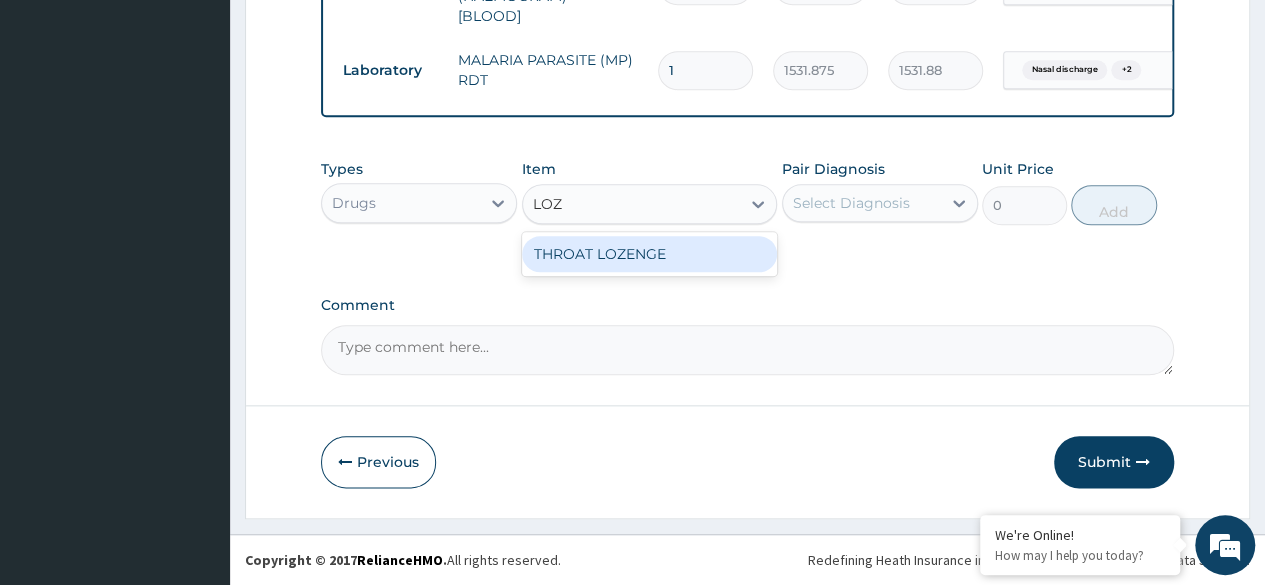 type 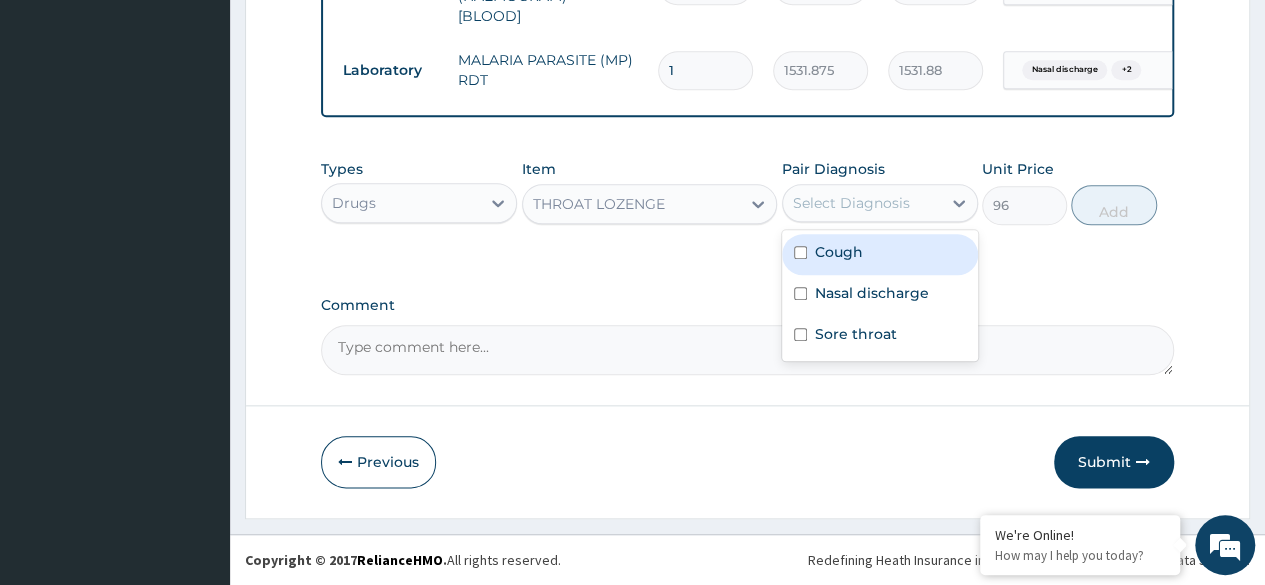 click on "Cough" at bounding box center (880, 254) 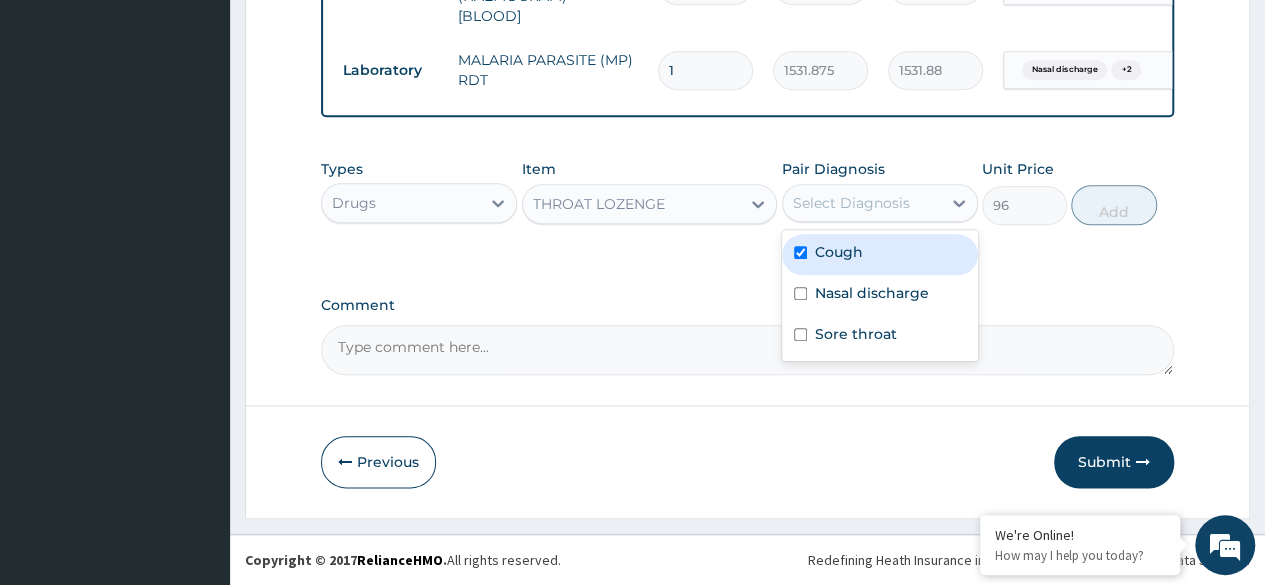 checkbox on "true" 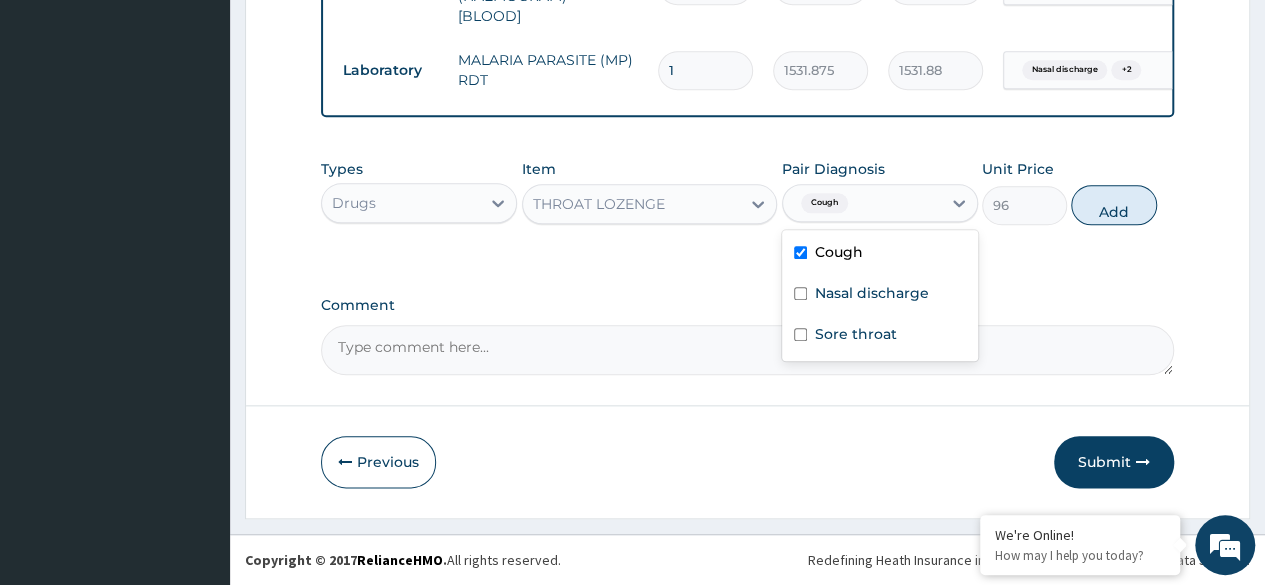 click on "Nasal discharge" at bounding box center [880, 295] 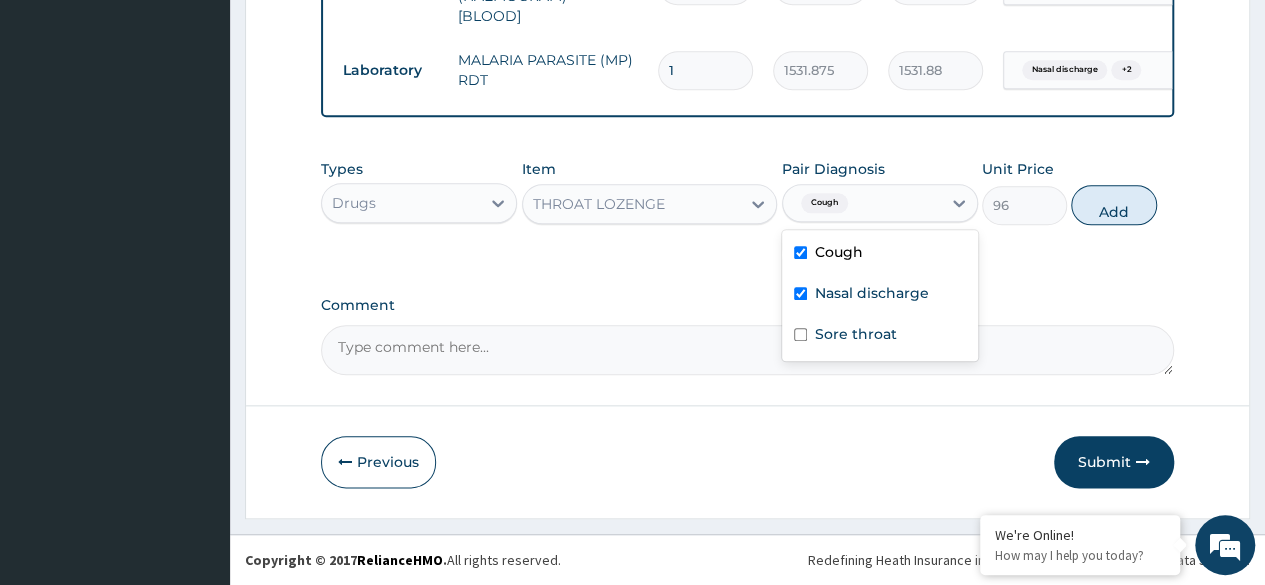 checkbox on "true" 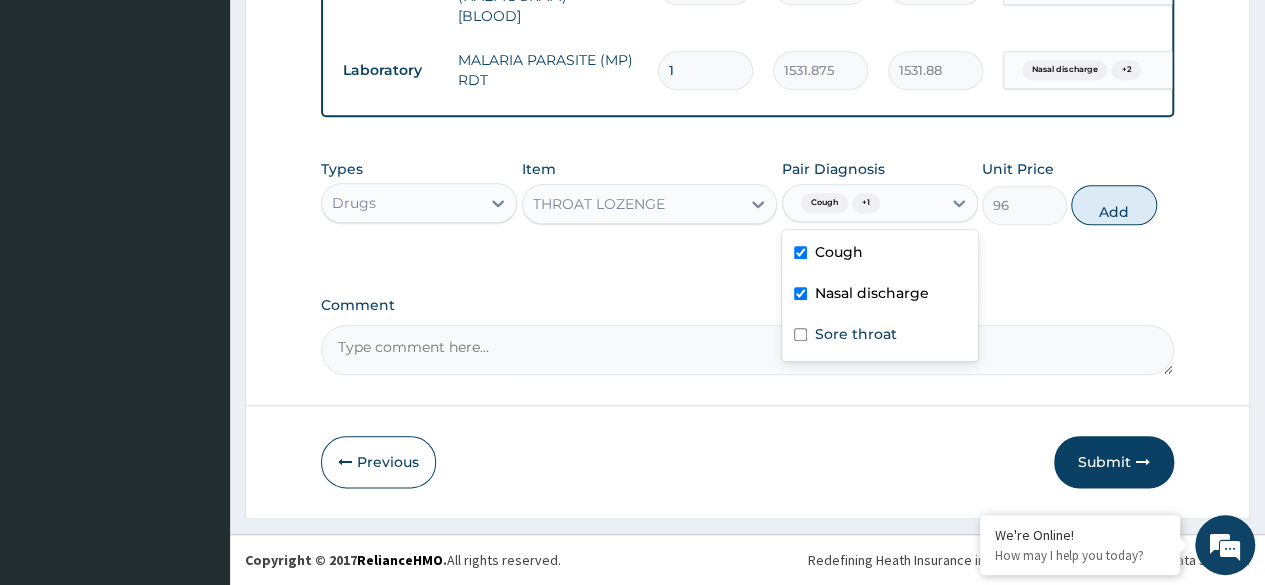click on "Sore throat" at bounding box center [880, 336] 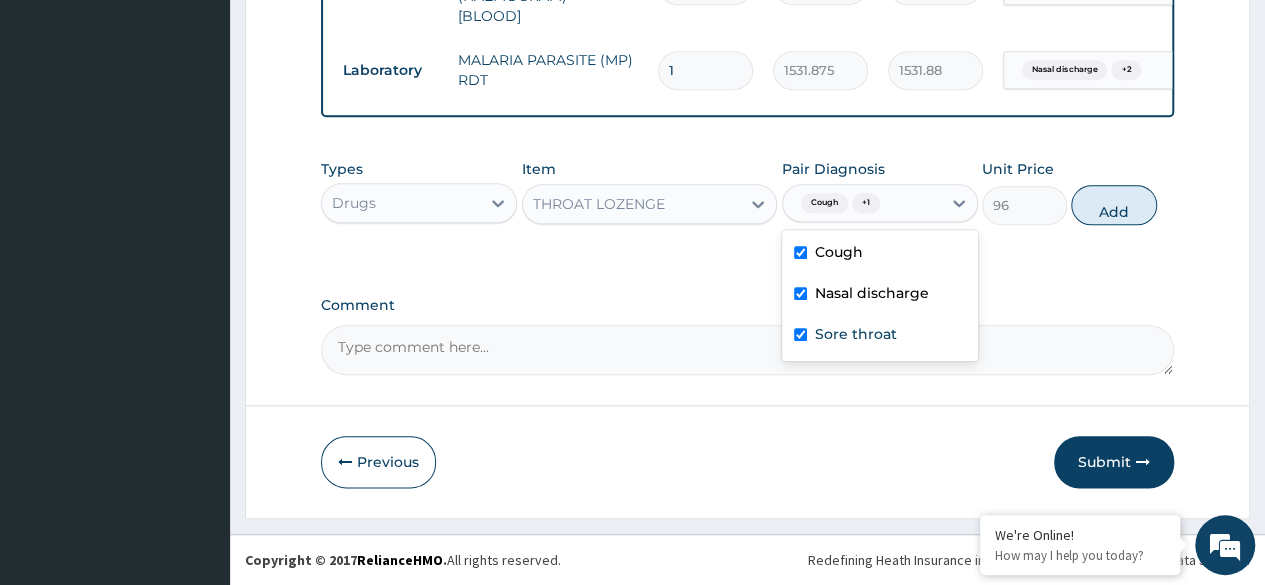 checkbox on "true" 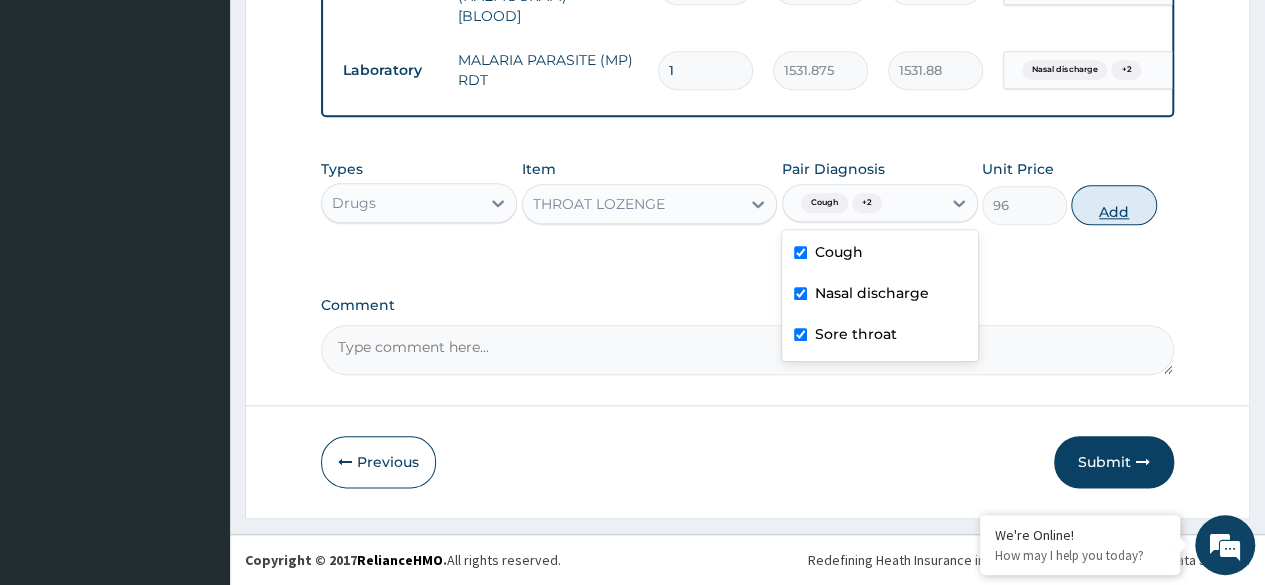 click on "Add" at bounding box center [1113, 205] 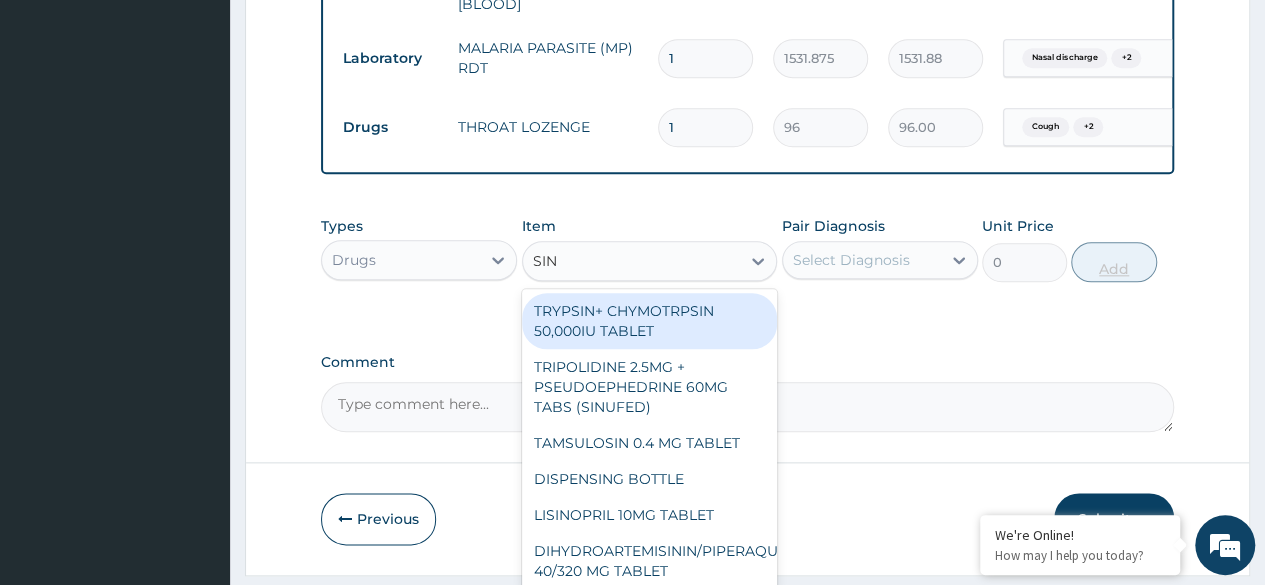 type on "SINU" 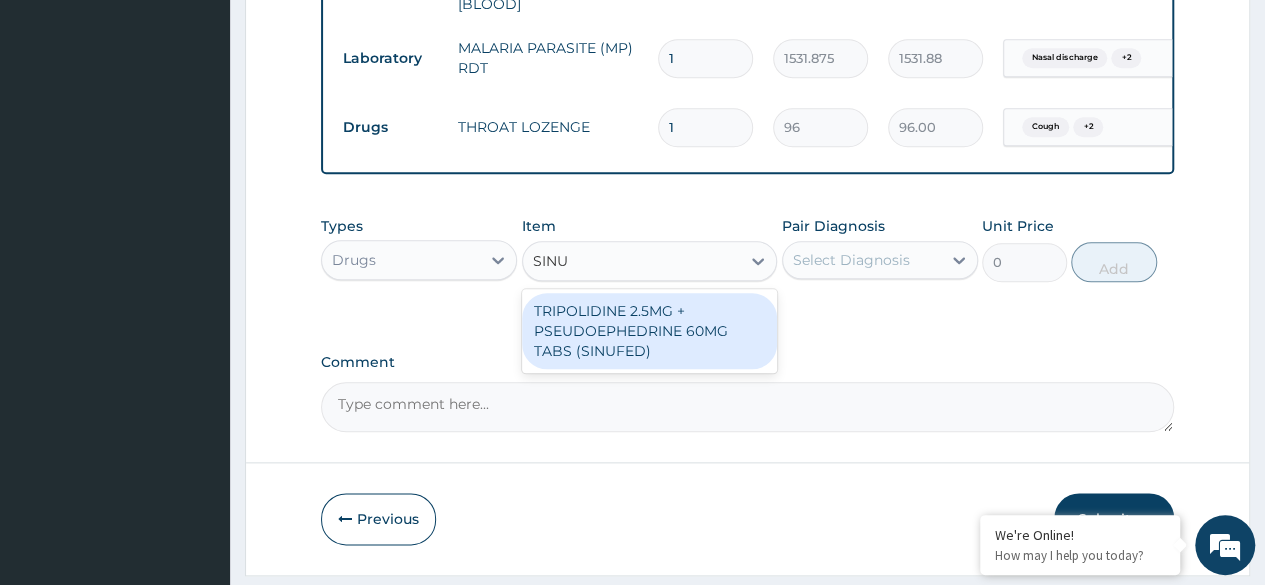 click on "TRIPOLIDINE 2.5MG + PSEUDOEPHEDRINE 60MG TABS (SINUFED)" at bounding box center (650, 331) 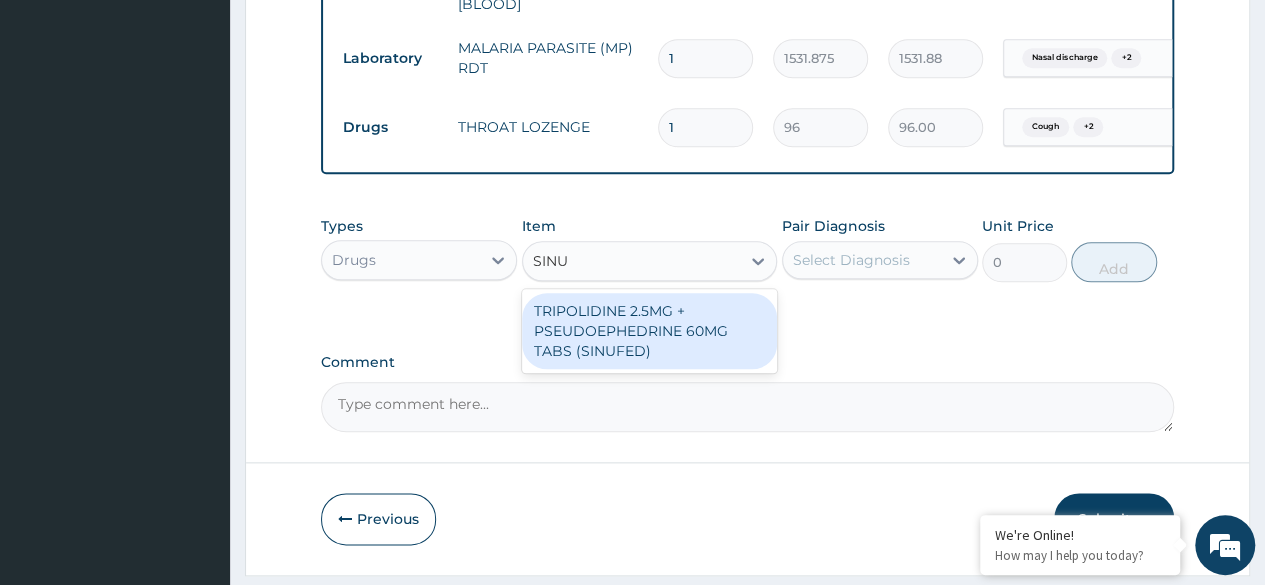 type 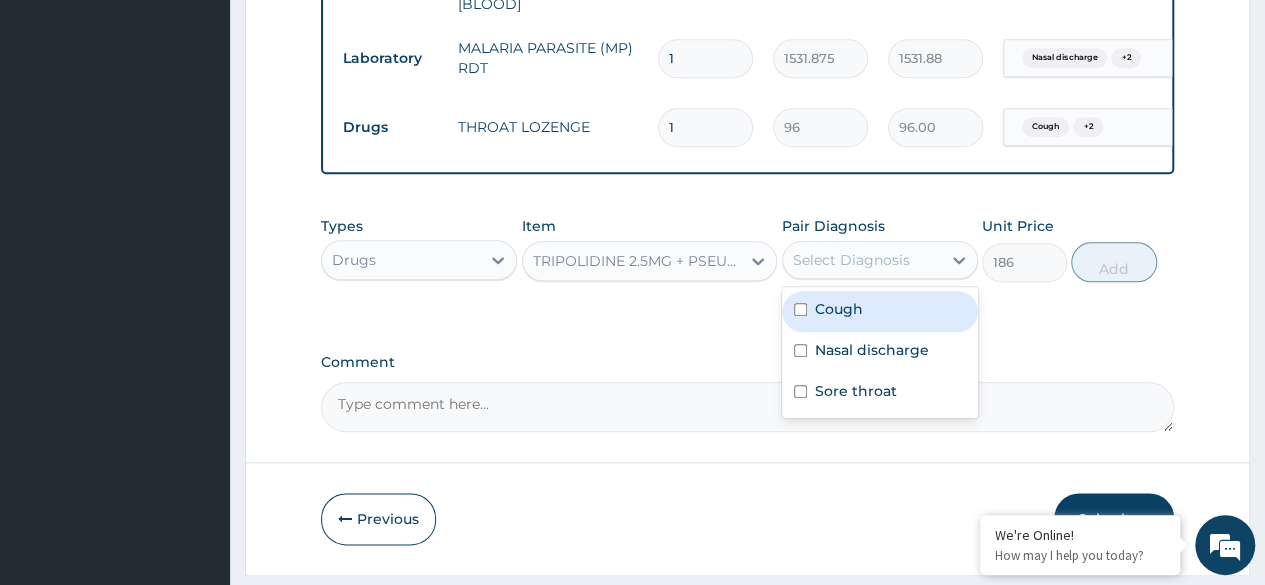click on "Cough" at bounding box center (880, 311) 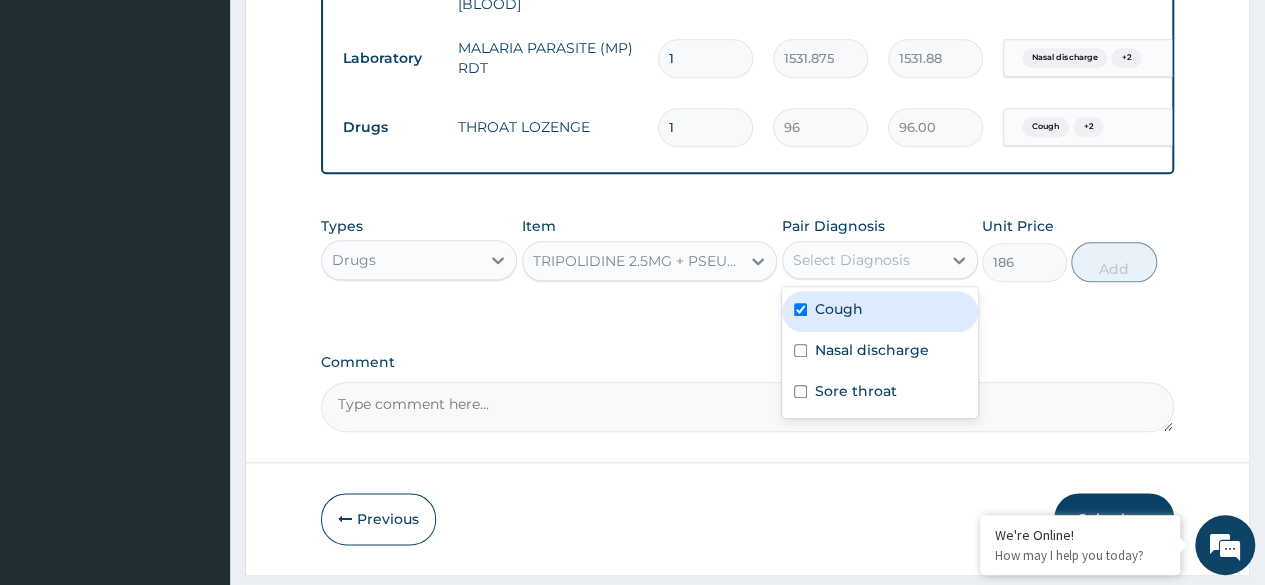 checkbox on "true" 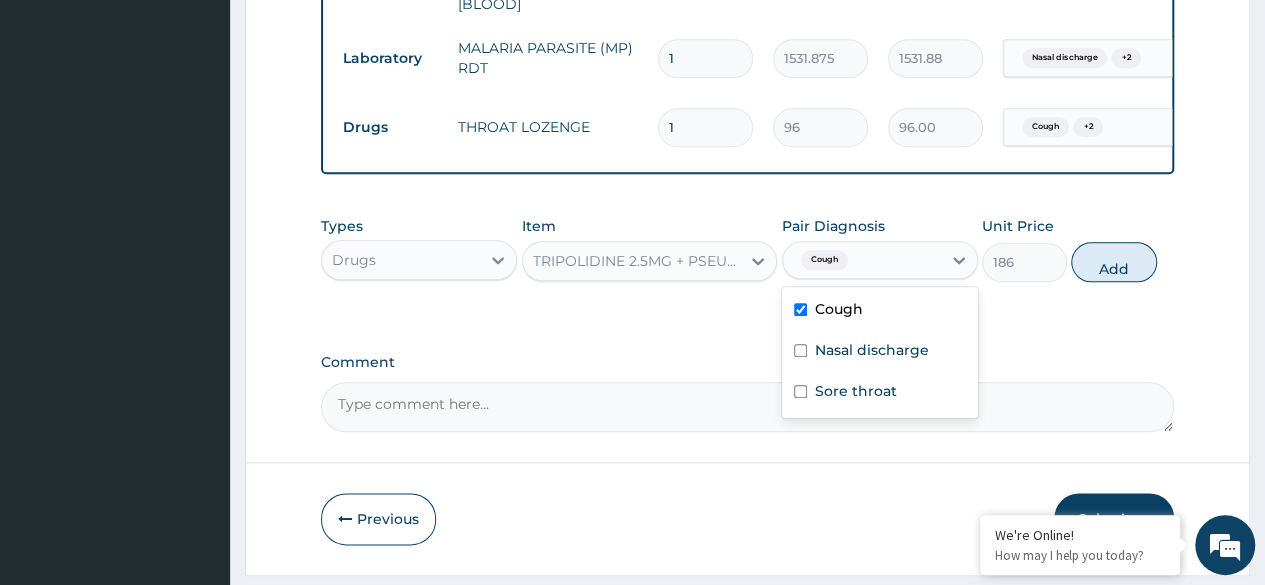 click on "Nasal discharge" at bounding box center (880, 352) 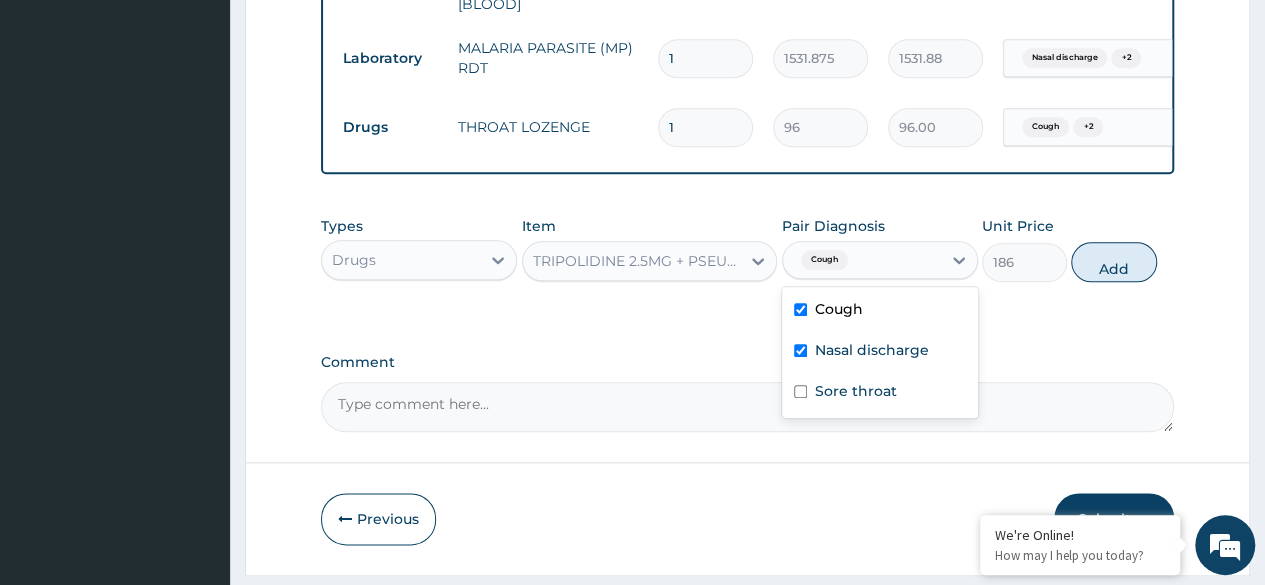 checkbox on "true" 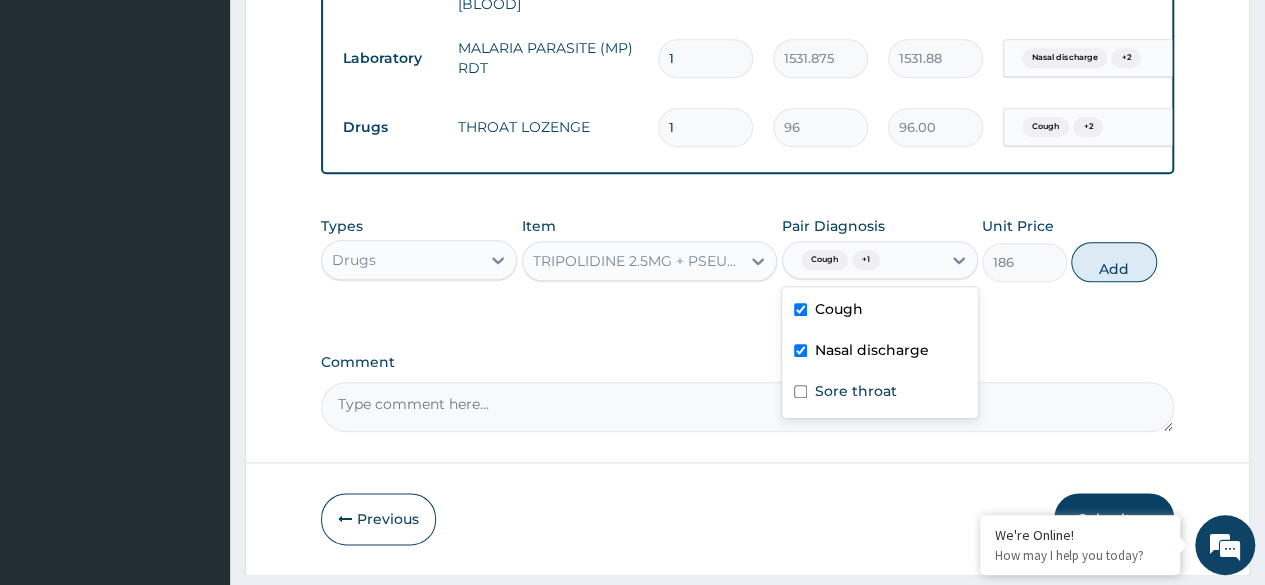 click on "Sore throat" at bounding box center [880, 393] 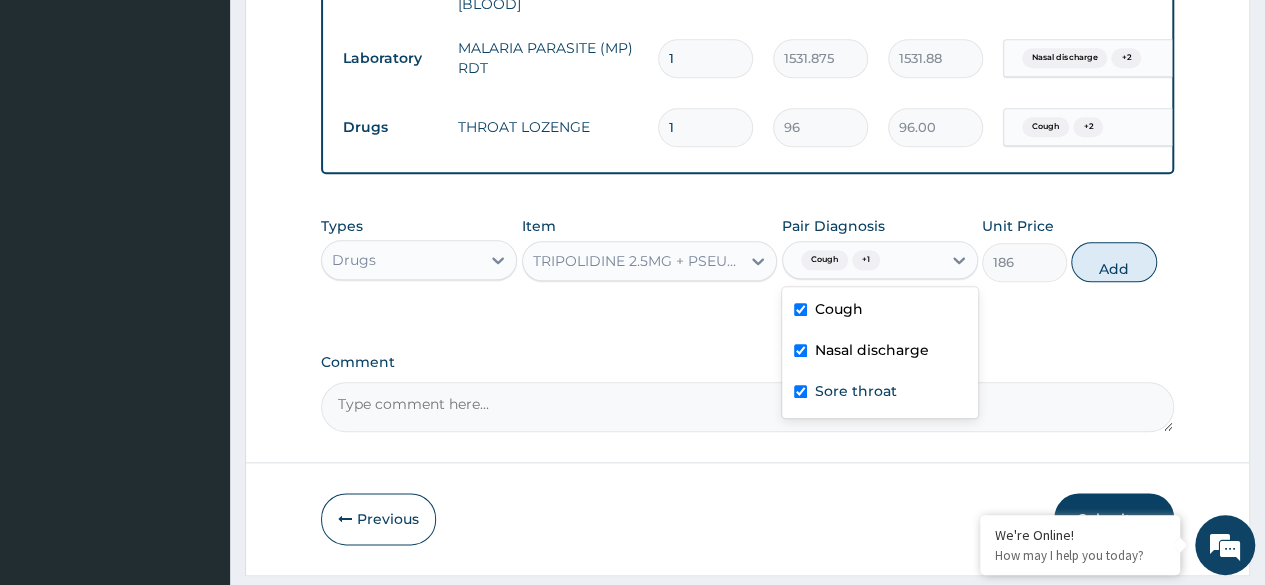 checkbox on "true" 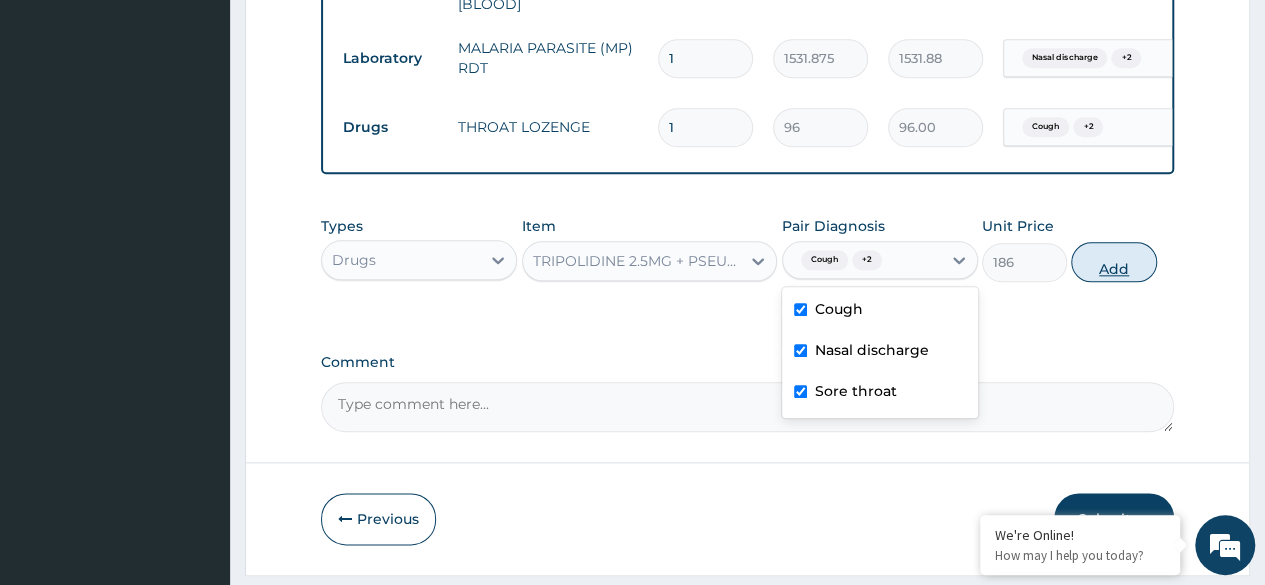 click on "Add" at bounding box center [1113, 262] 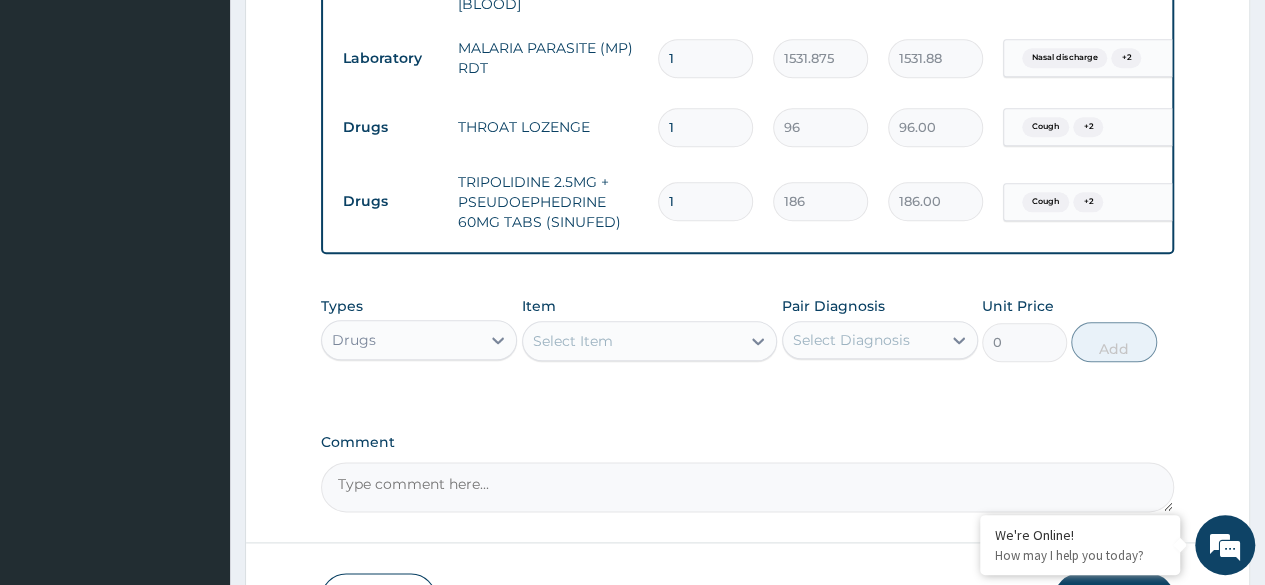 click on "1" at bounding box center [705, 127] 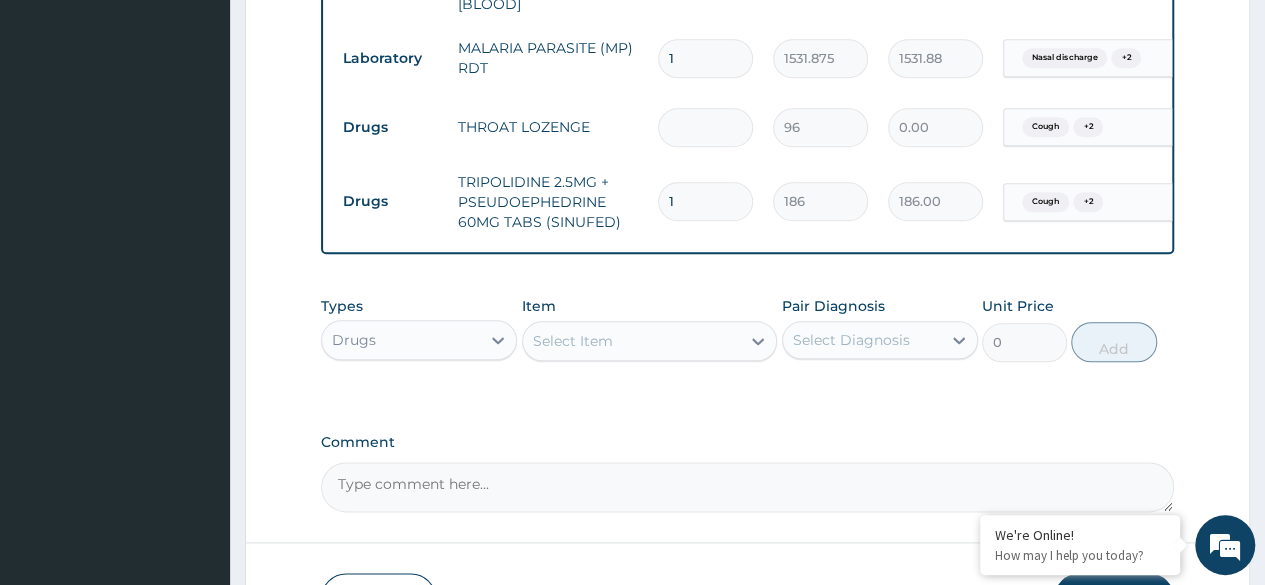 type on "9" 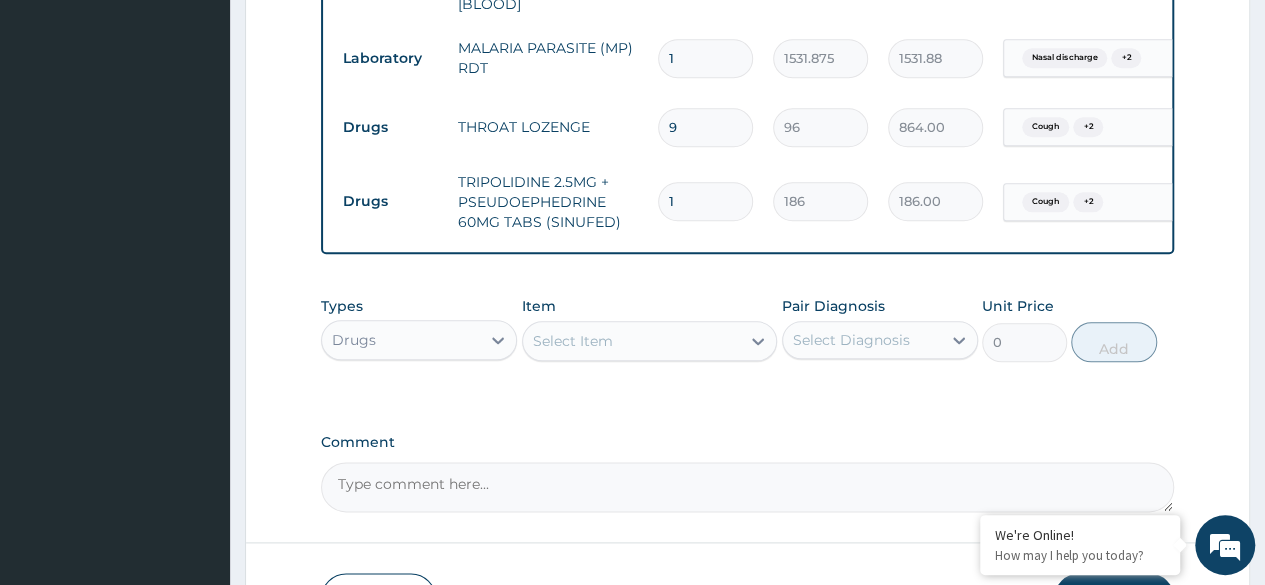 type on "9" 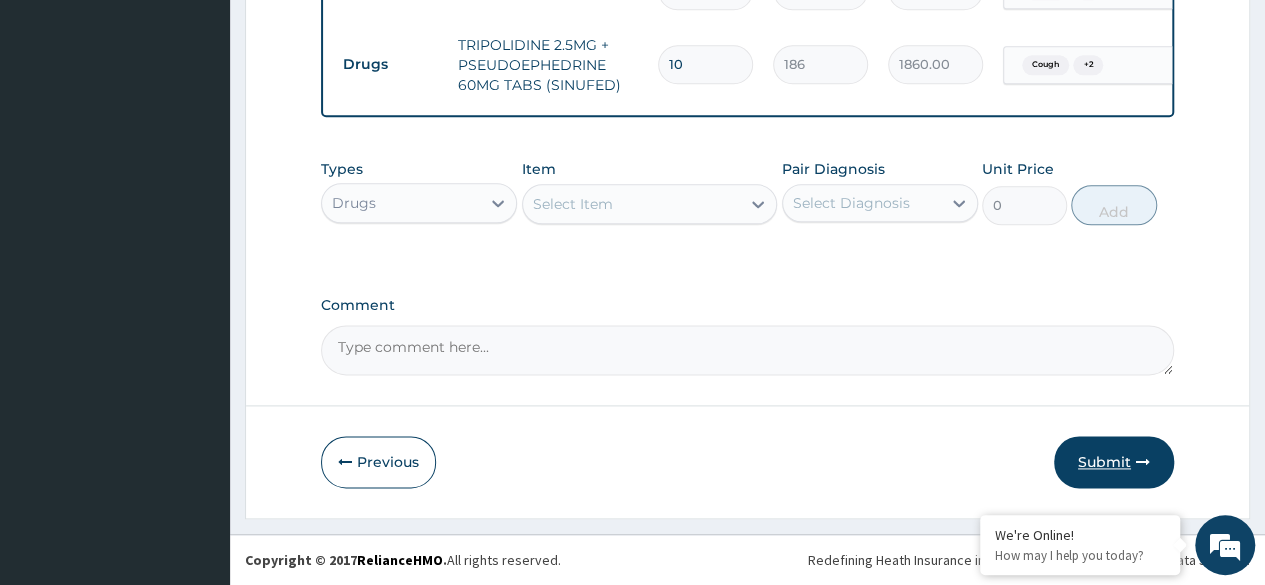 click on "Submit" at bounding box center (1114, 462) 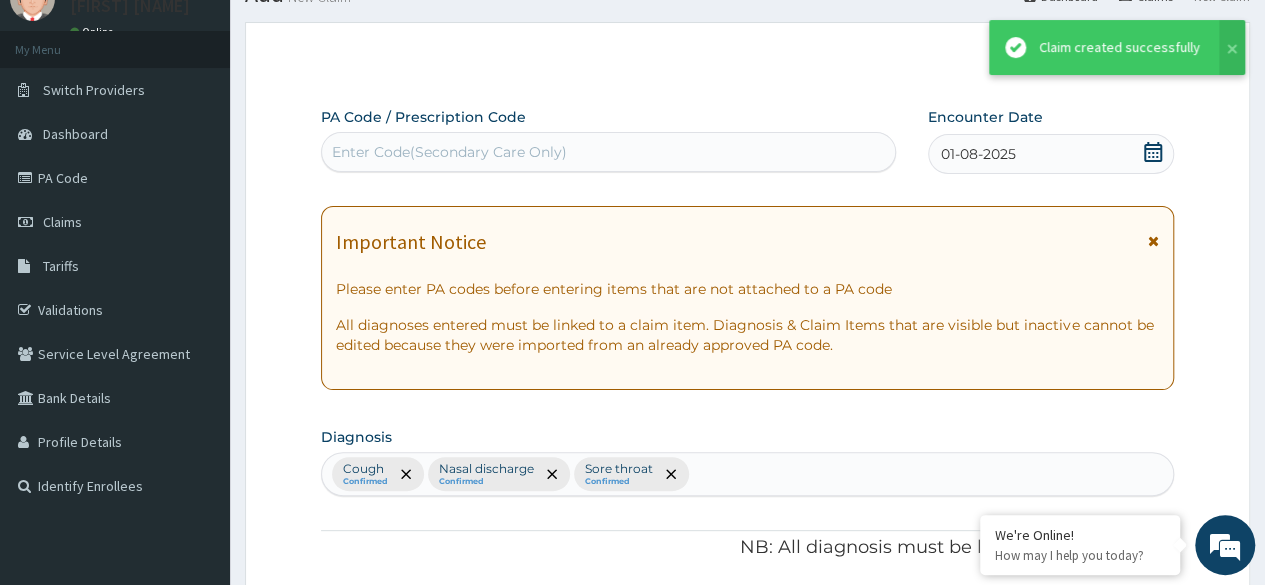 scroll, scrollTop: 1123, scrollLeft: 0, axis: vertical 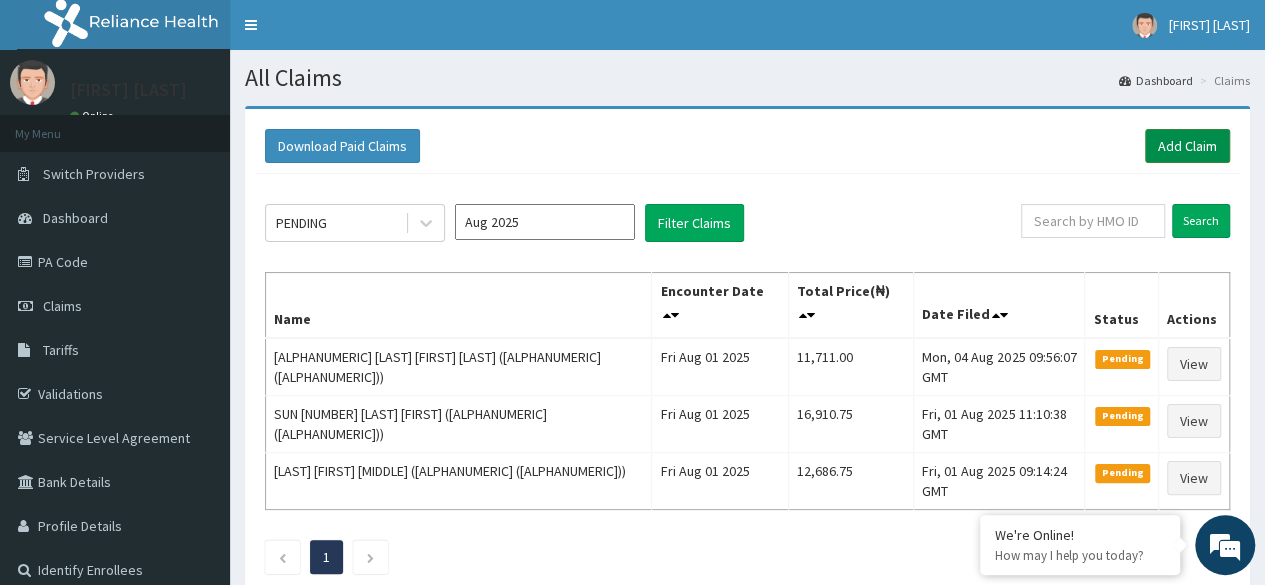 click on "Add Claim" at bounding box center [1187, 146] 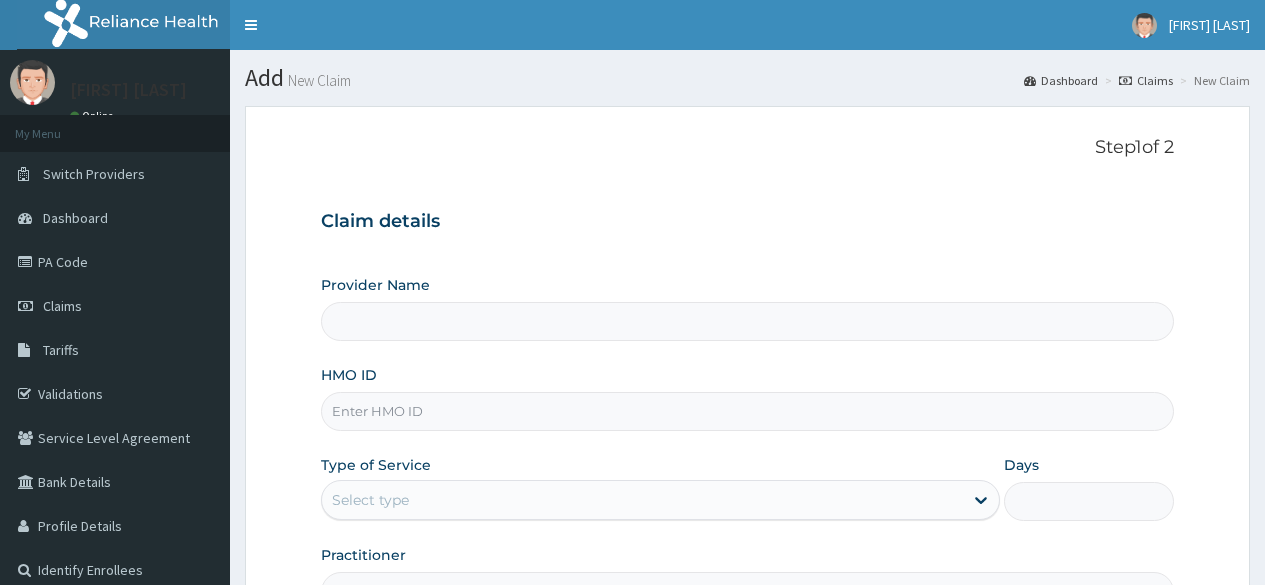 scroll, scrollTop: 0, scrollLeft: 0, axis: both 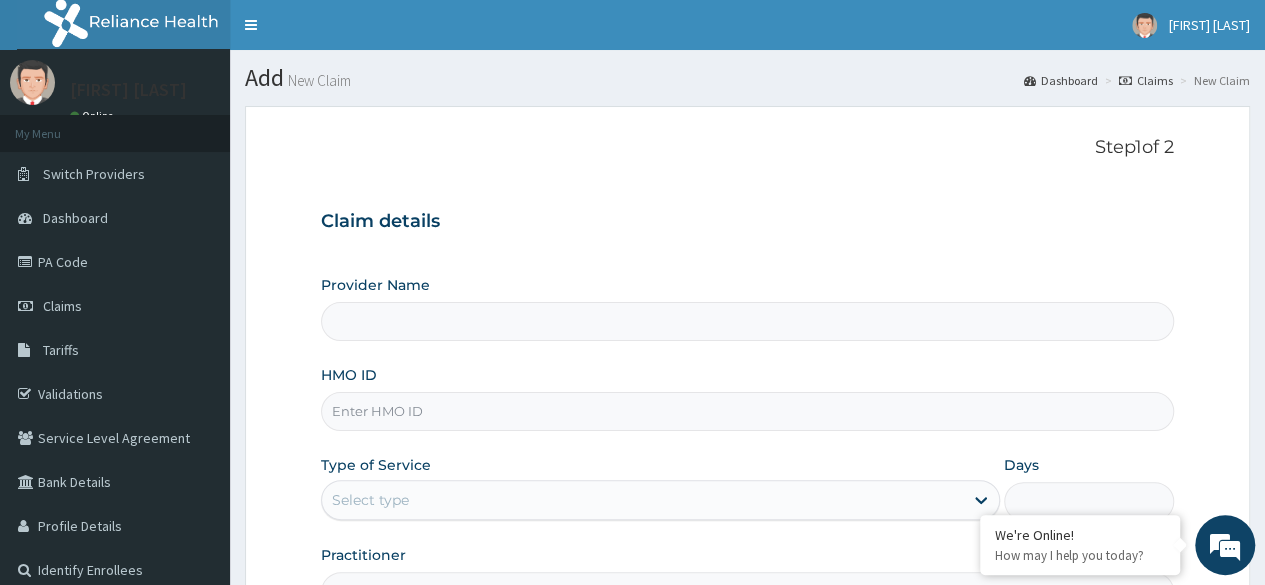 type on "Reliance Family Clinics (RFC) - Ajah" 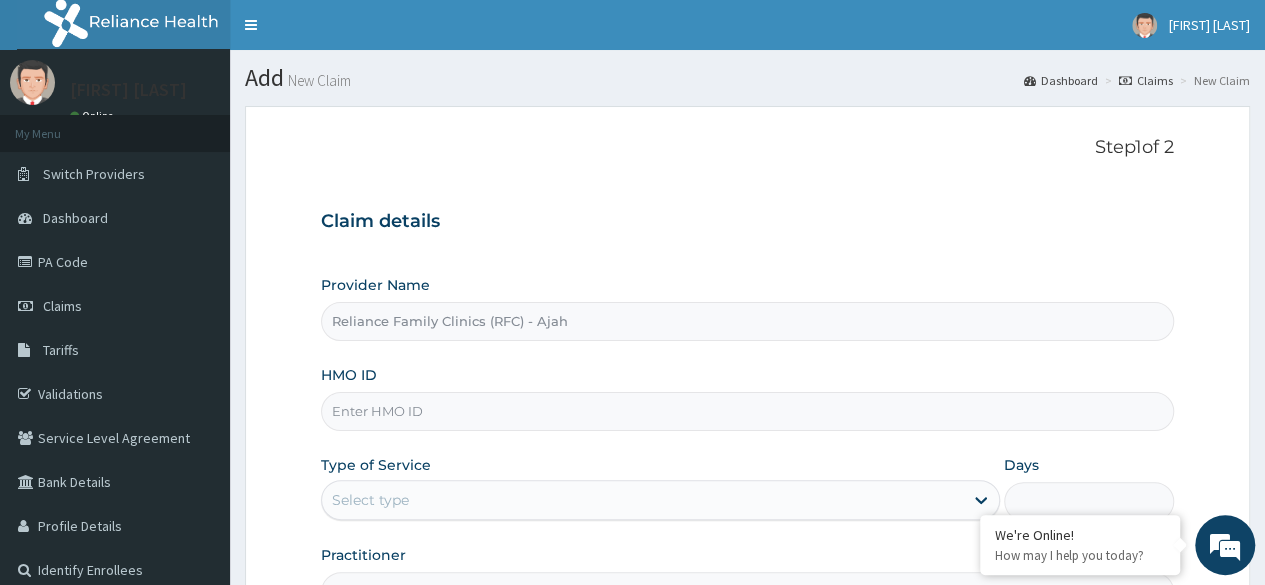 click on "Reliance Family Clinics (RFC) - Ajah" at bounding box center (747, 321) 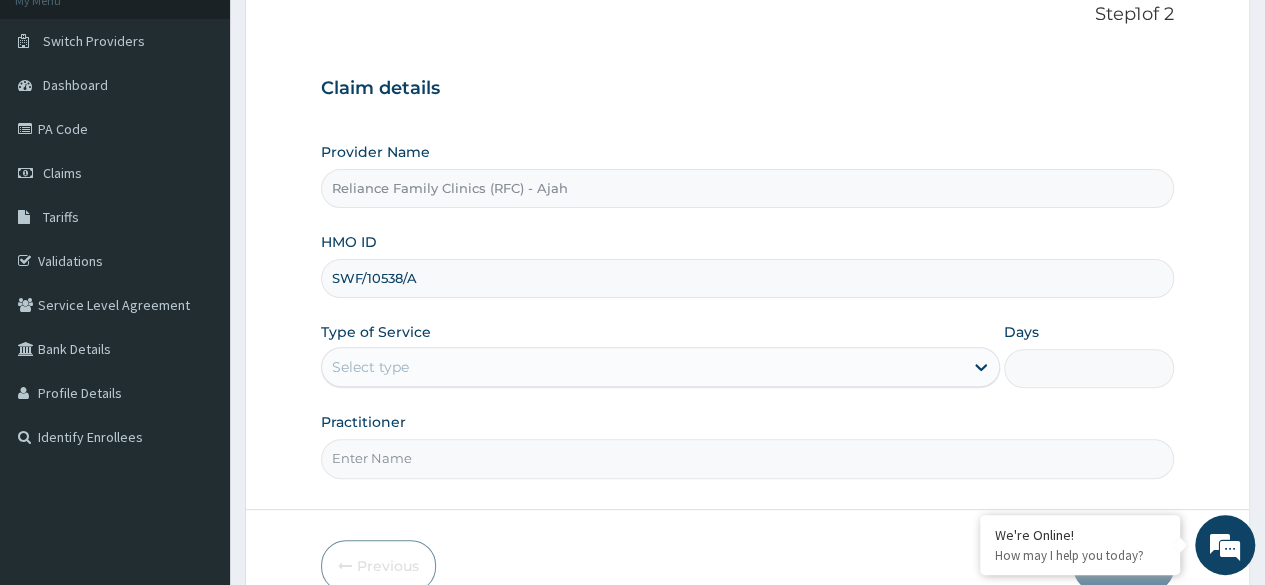 scroll, scrollTop: 232, scrollLeft: 0, axis: vertical 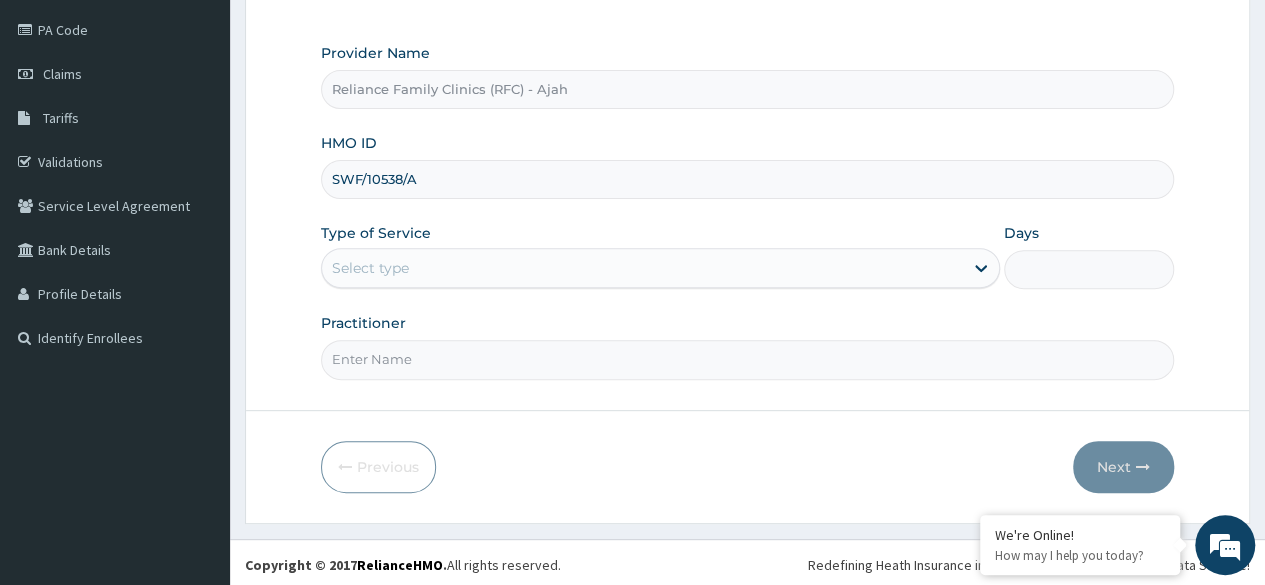 type on "SWF/10538/A" 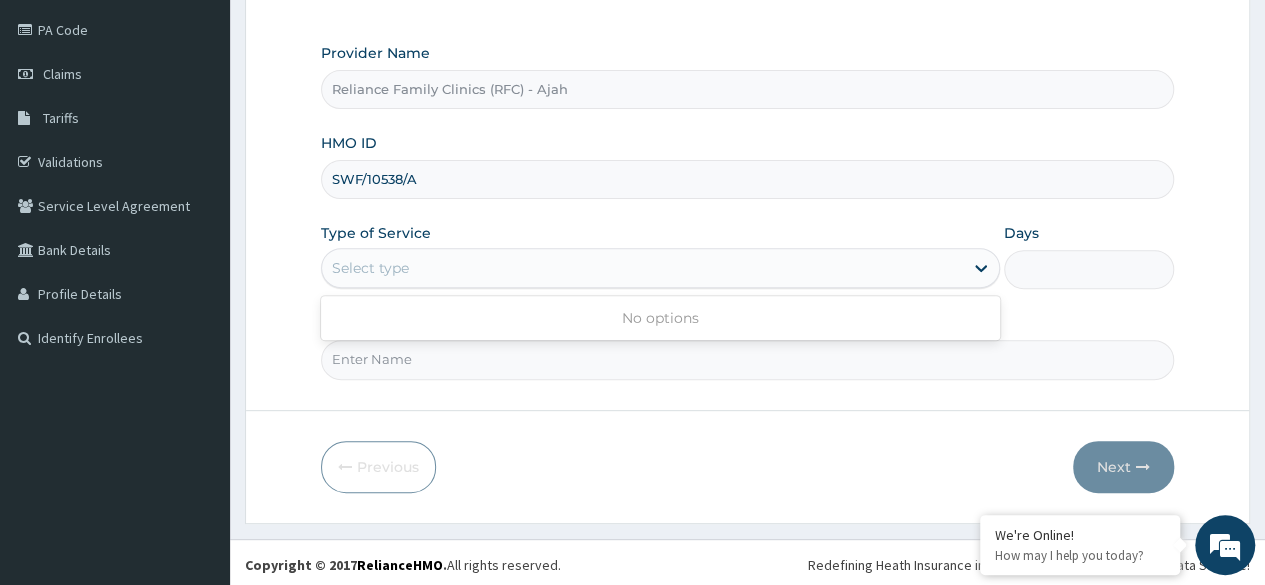 click on "SWF/10538/A" at bounding box center (747, 179) 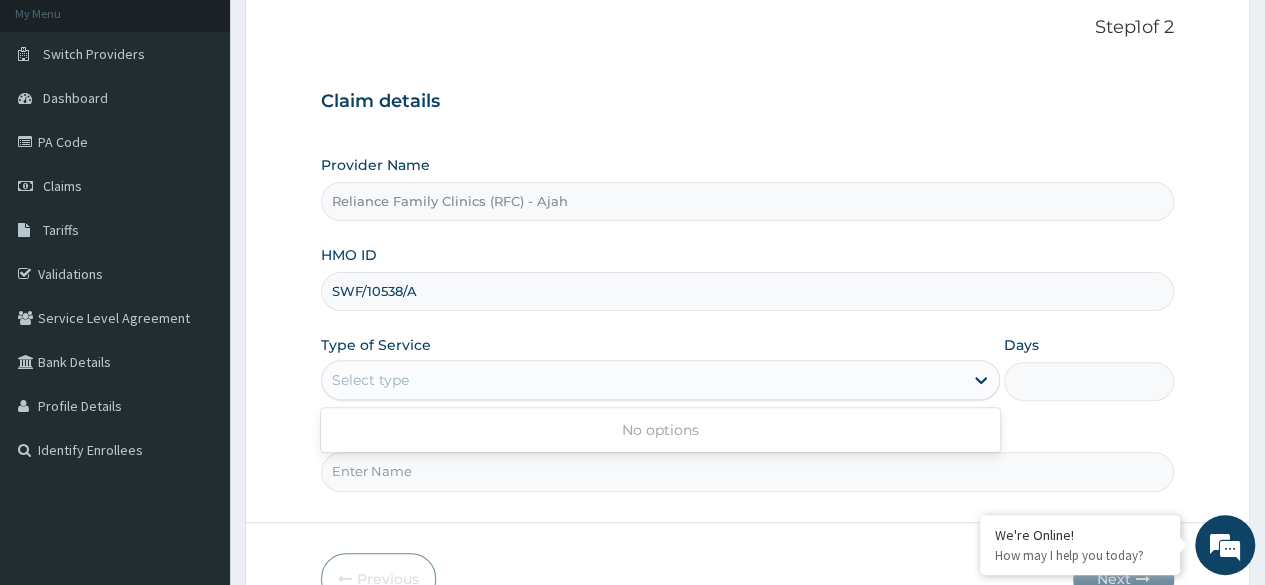 scroll, scrollTop: 0, scrollLeft: 0, axis: both 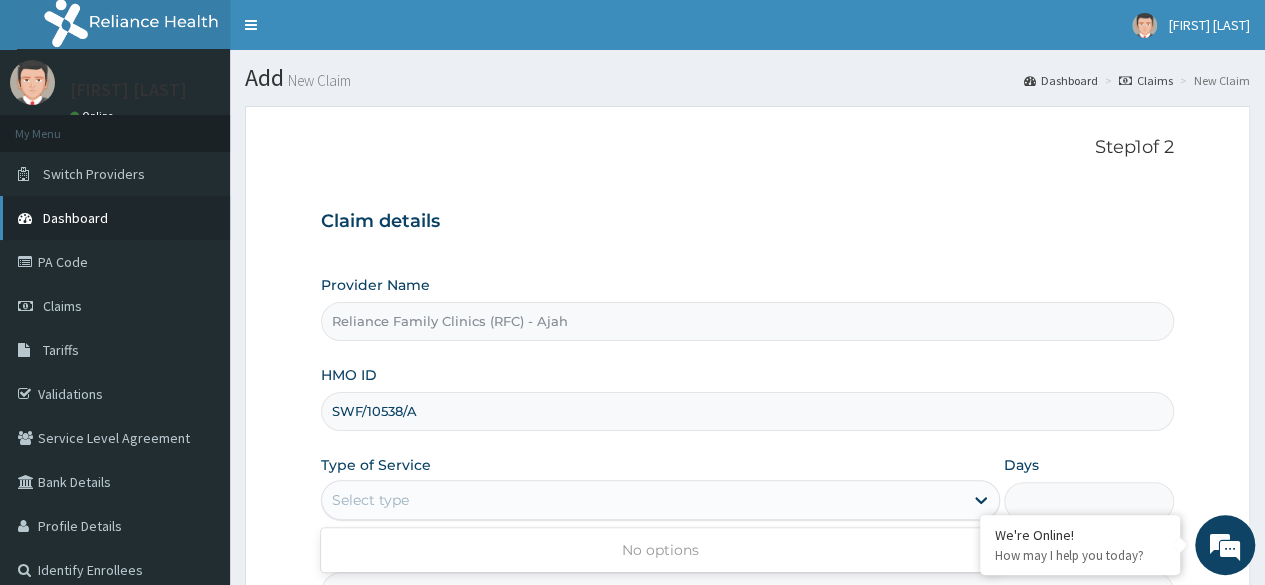 click on "Dashboard" at bounding box center (115, 218) 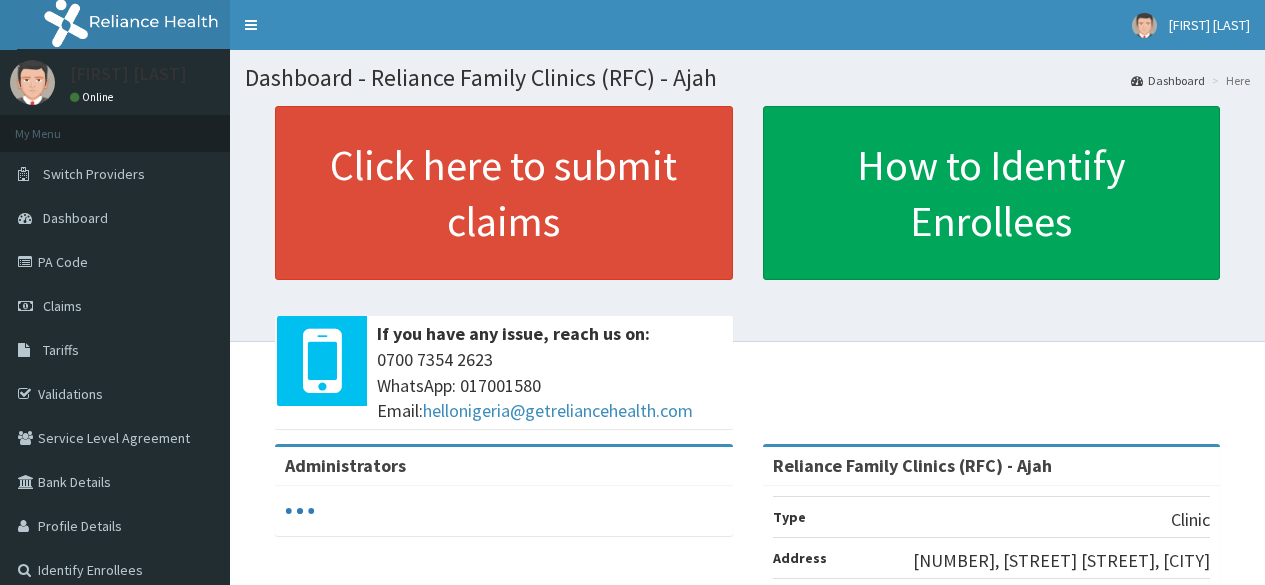 scroll, scrollTop: 0, scrollLeft: 0, axis: both 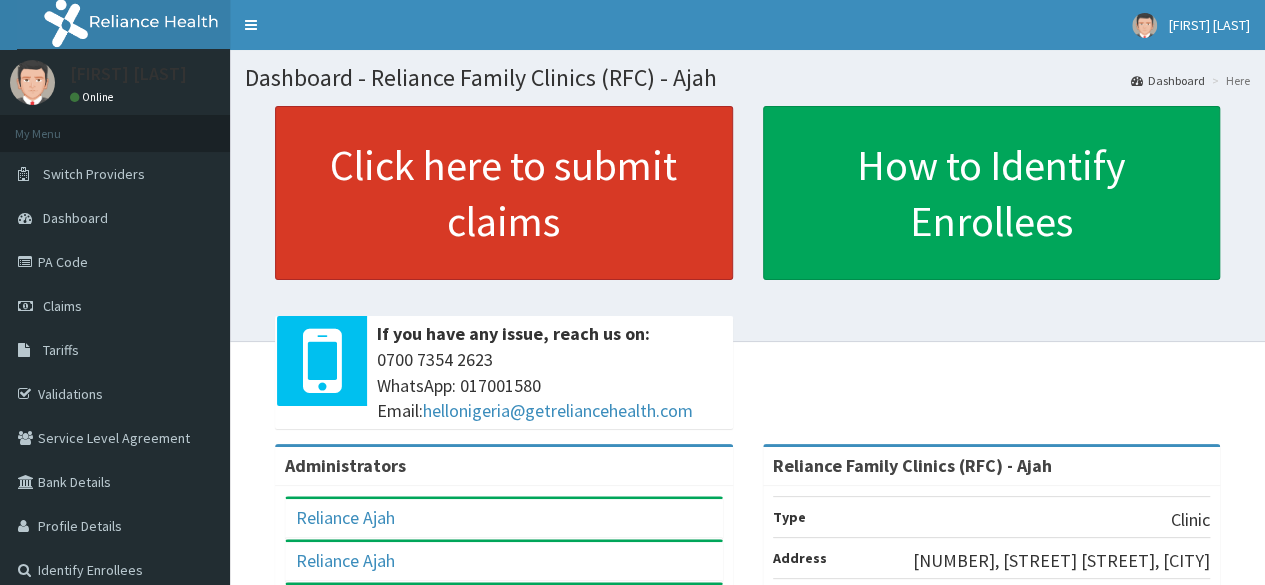 click on "Click here to submit claims" at bounding box center [504, 193] 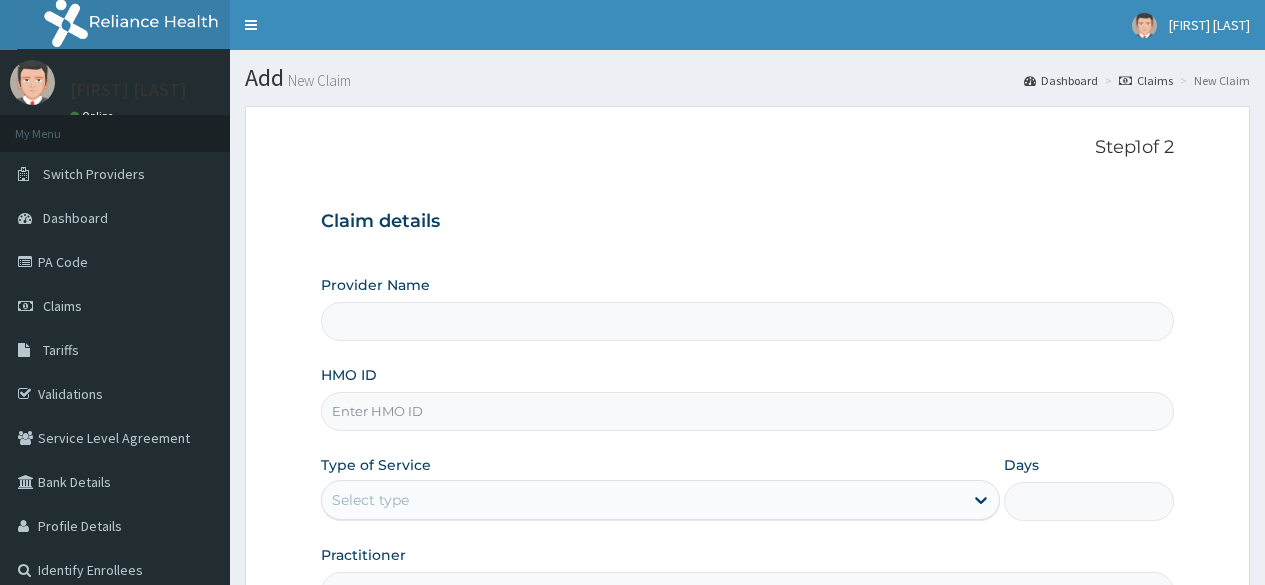 type on "Reliance Family Clinics (RFC) - Ajah" 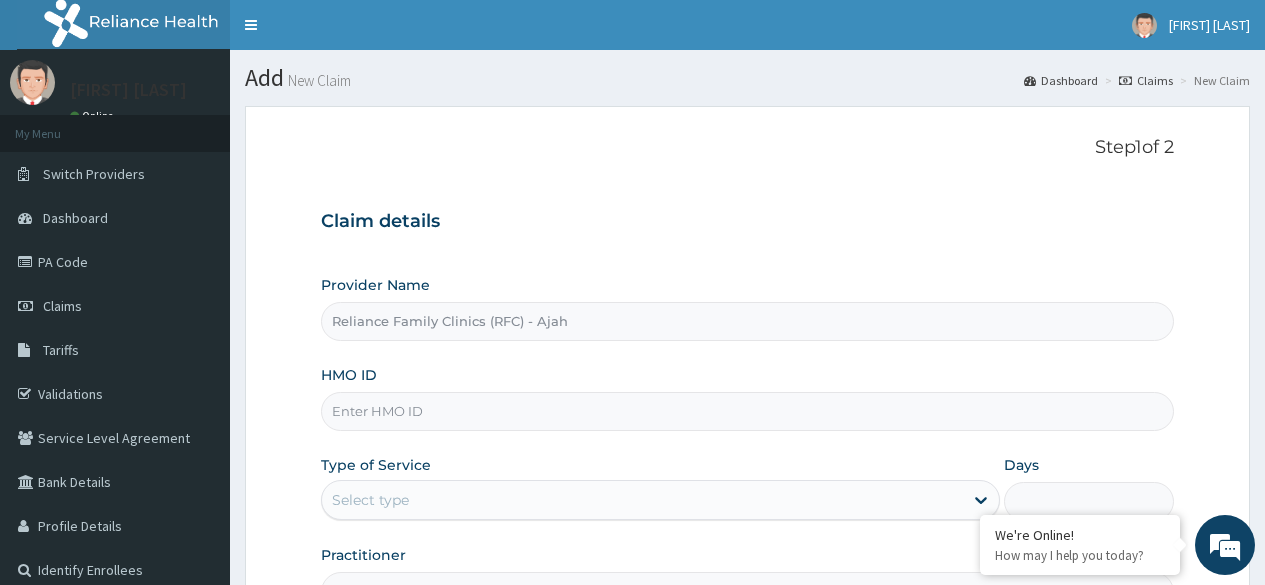 scroll, scrollTop: 0, scrollLeft: 0, axis: both 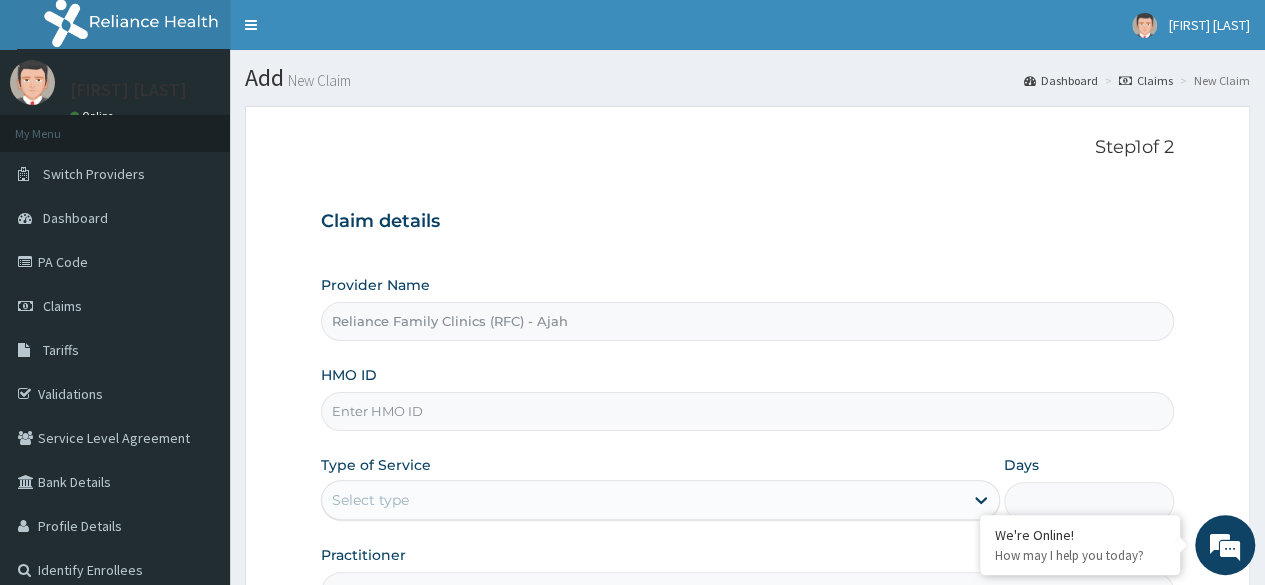click on "HMO ID" at bounding box center [747, 411] 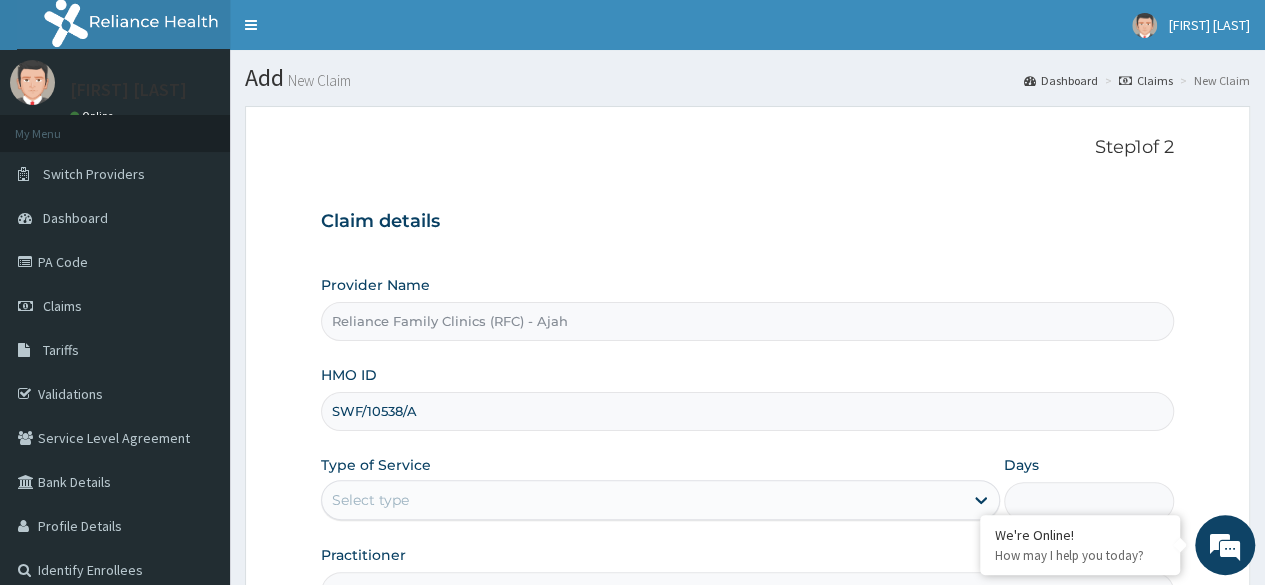scroll, scrollTop: 232, scrollLeft: 0, axis: vertical 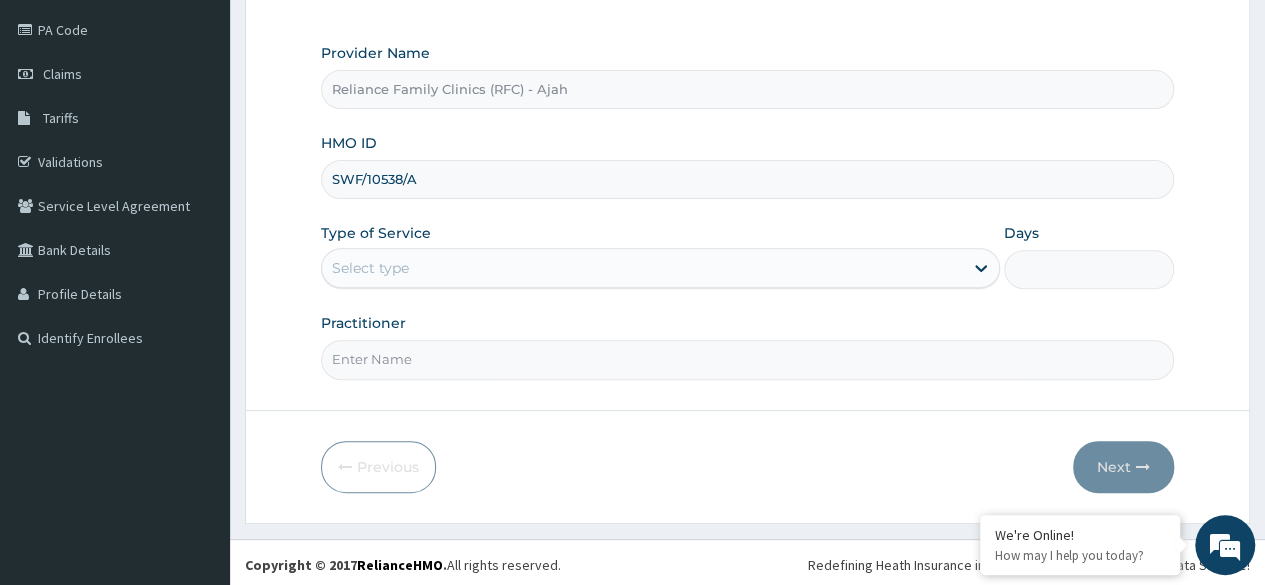 type on "SWF/10538/A" 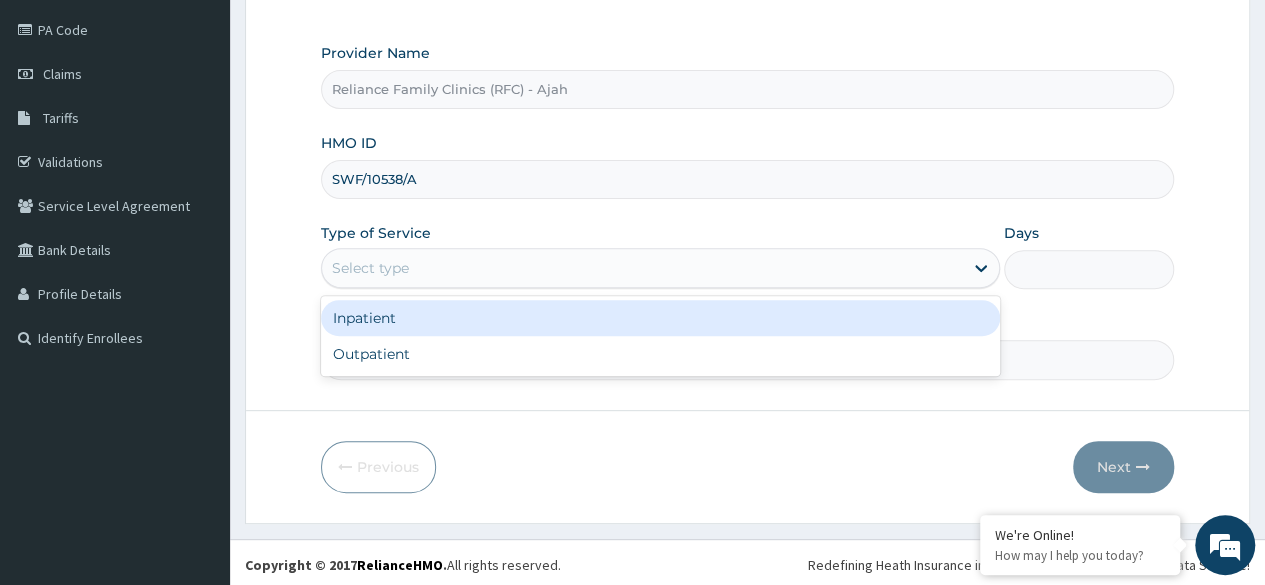click on "Outpatient" at bounding box center (660, 354) 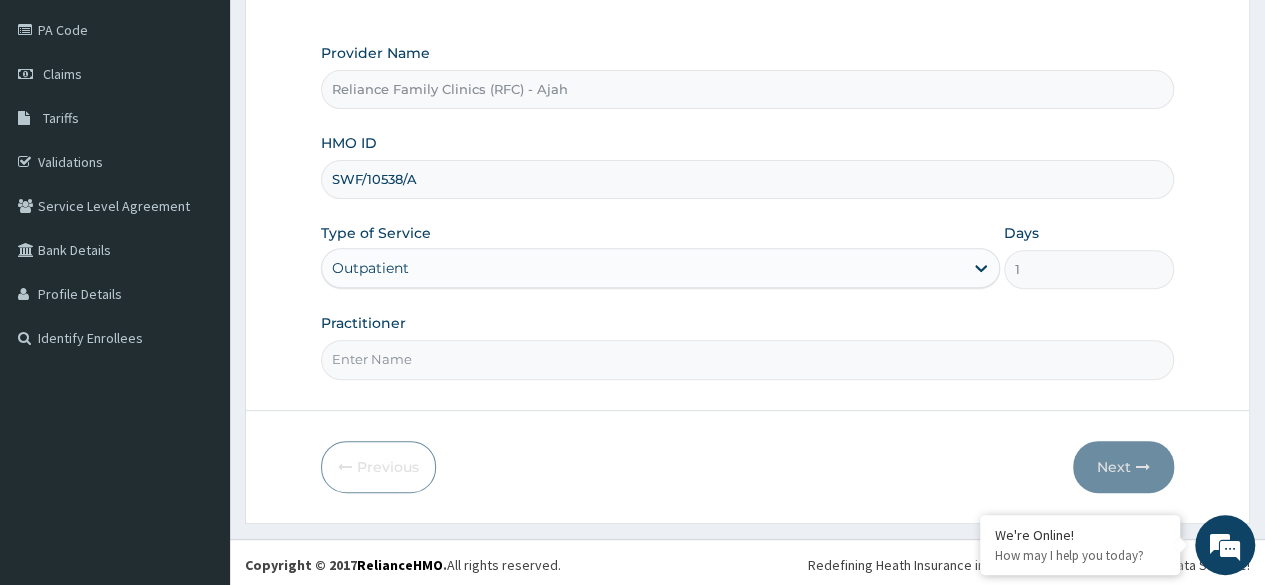 click on "Practitioner" at bounding box center (747, 359) 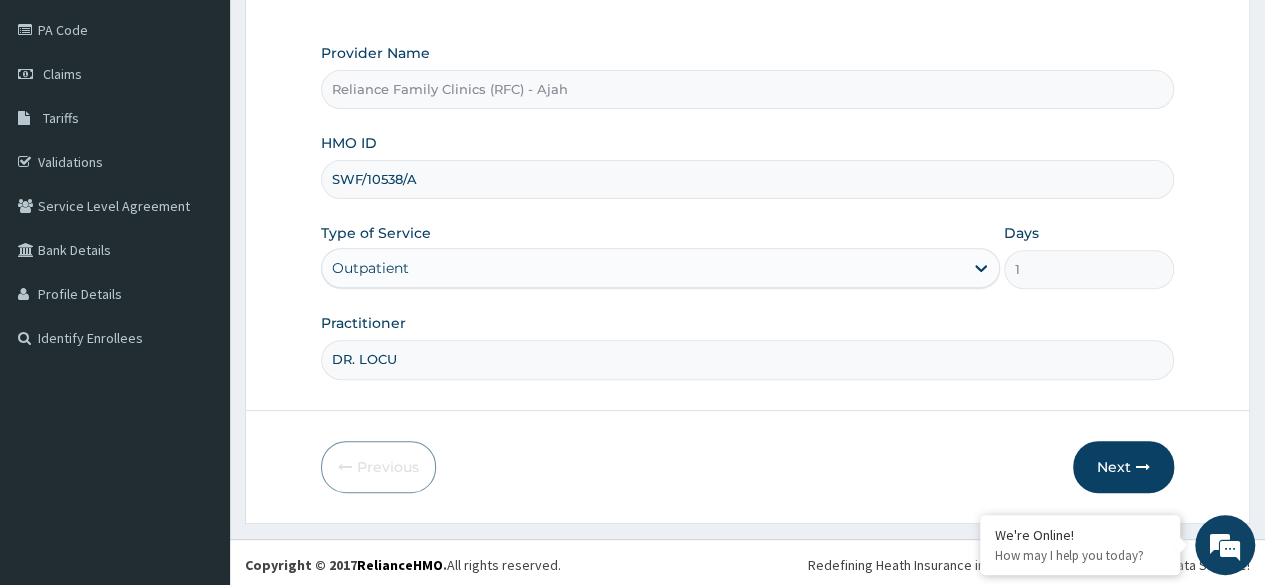 type on "DR. LOCUM" 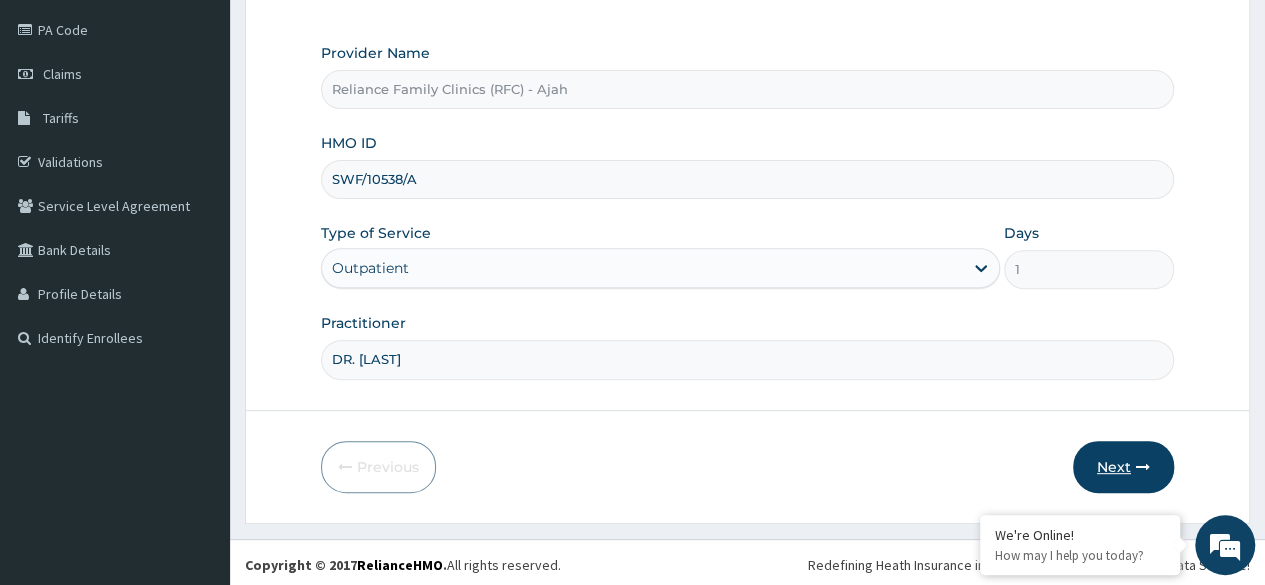 click on "Next" at bounding box center (1123, 467) 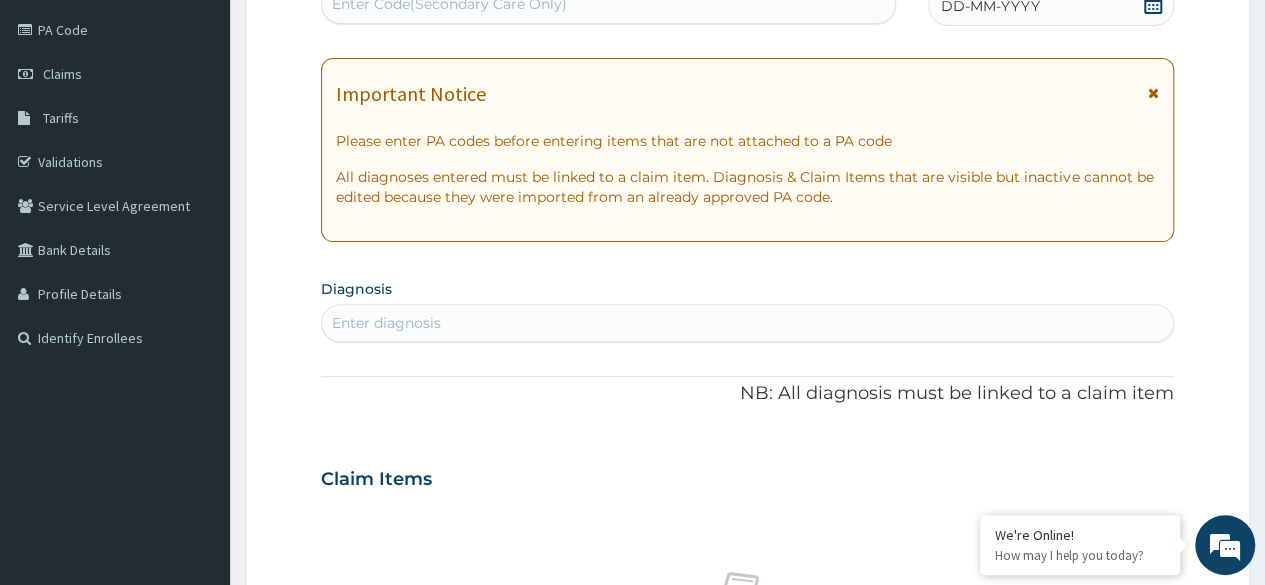 click on "DD-MM-YYYY" at bounding box center [1051, 6] 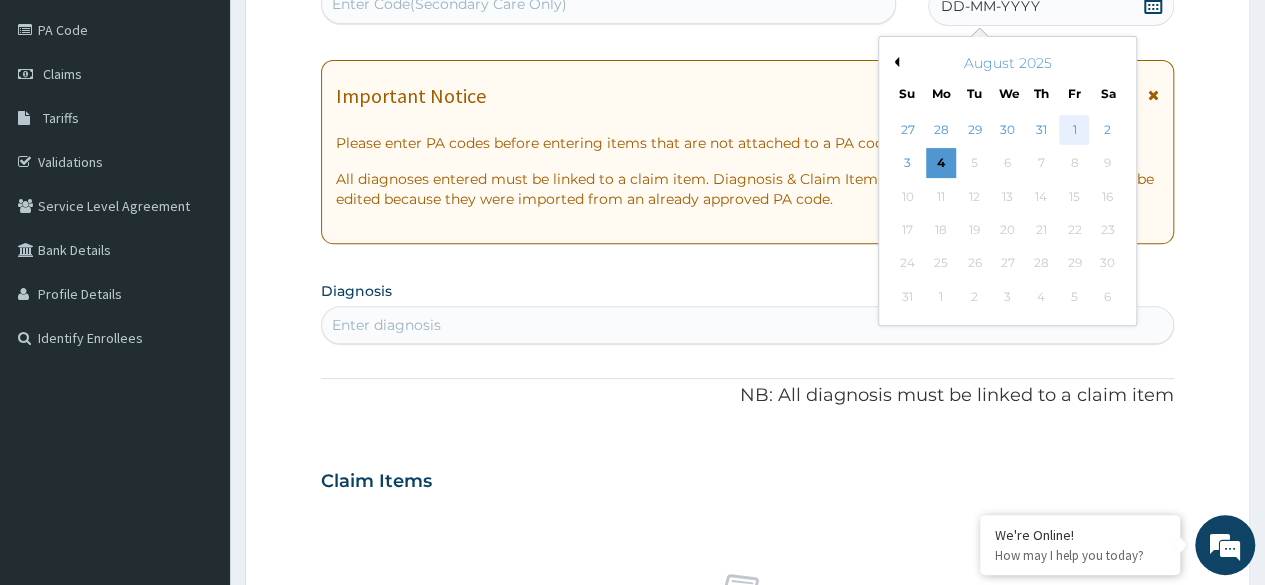 click on "1" at bounding box center [1074, 130] 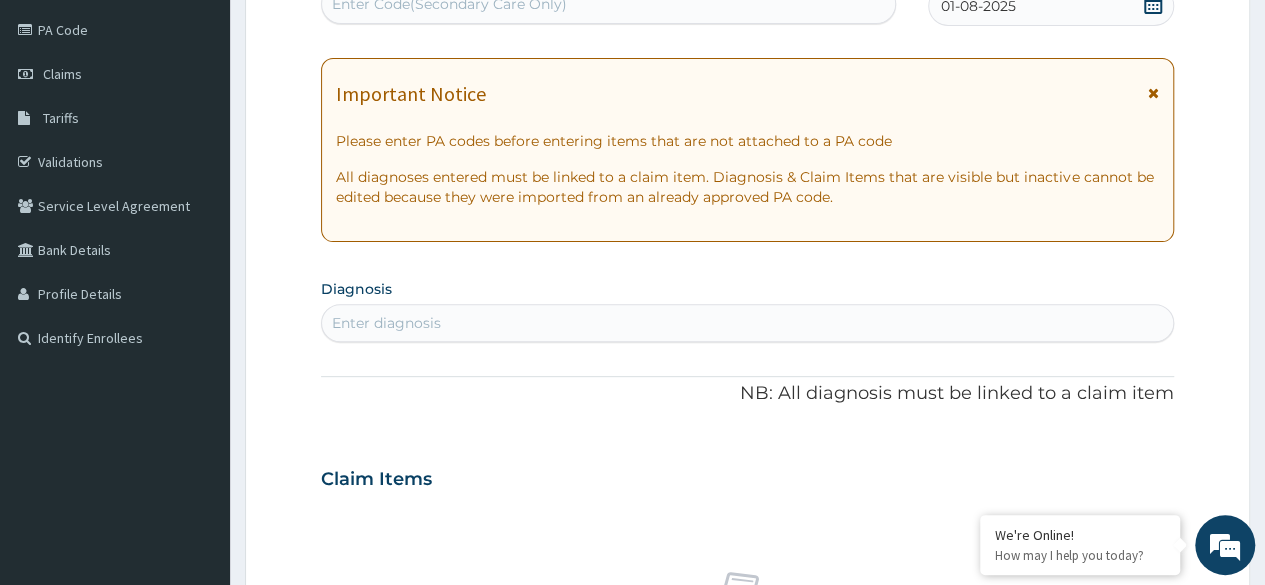 click on "Enter diagnosis" at bounding box center (747, 323) 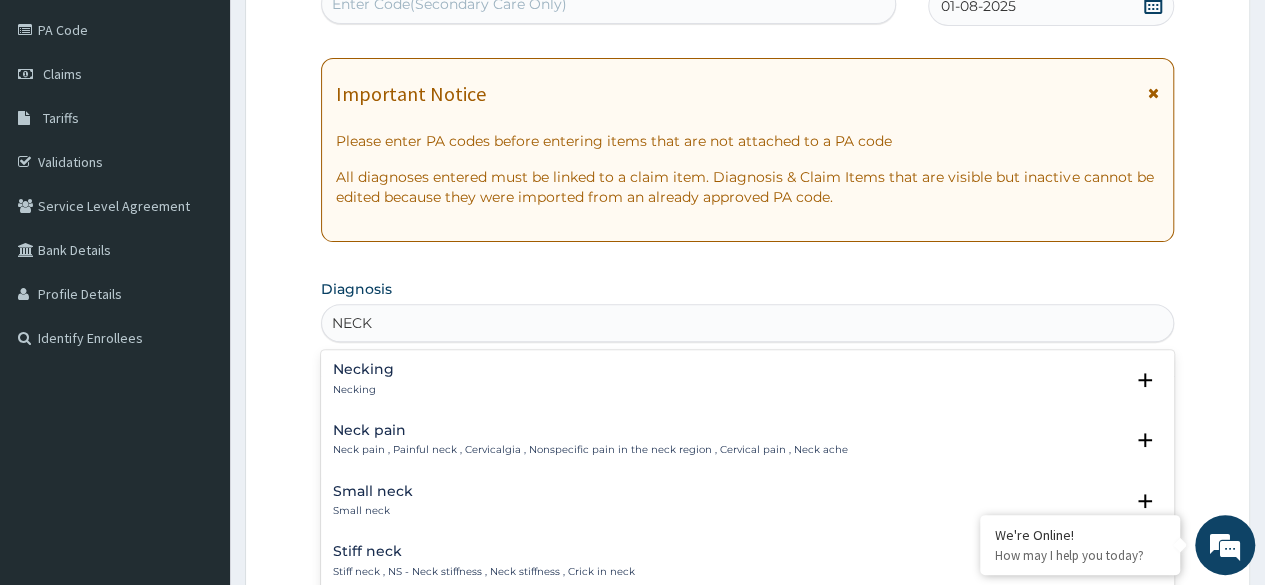 type on "NECK P" 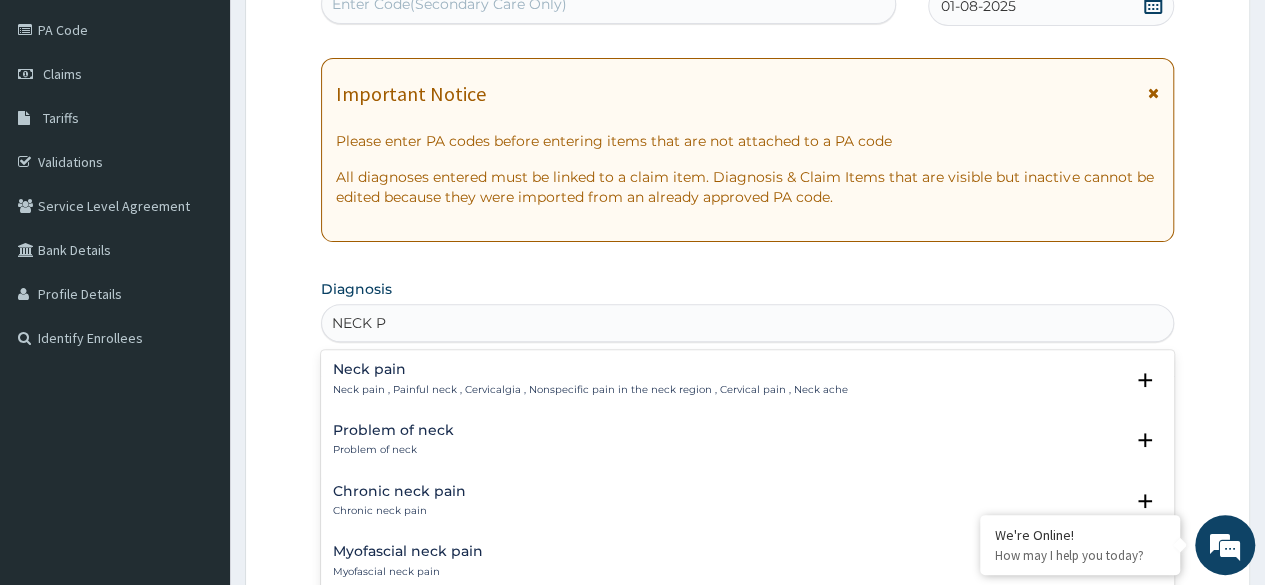 click on "Neck pain" at bounding box center [590, 369] 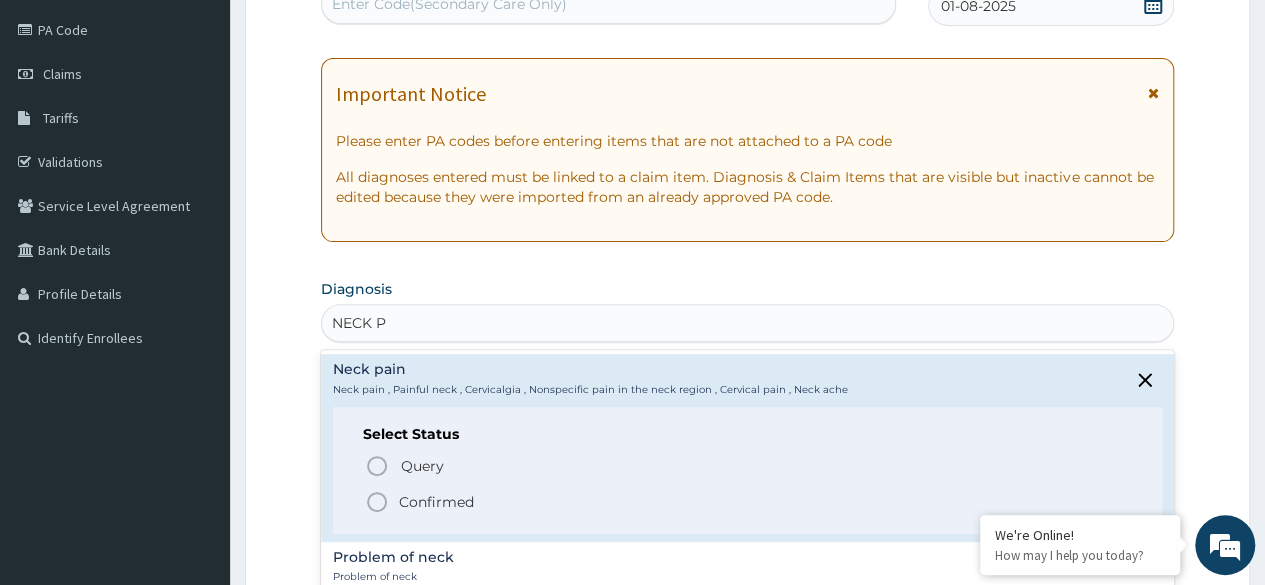 click 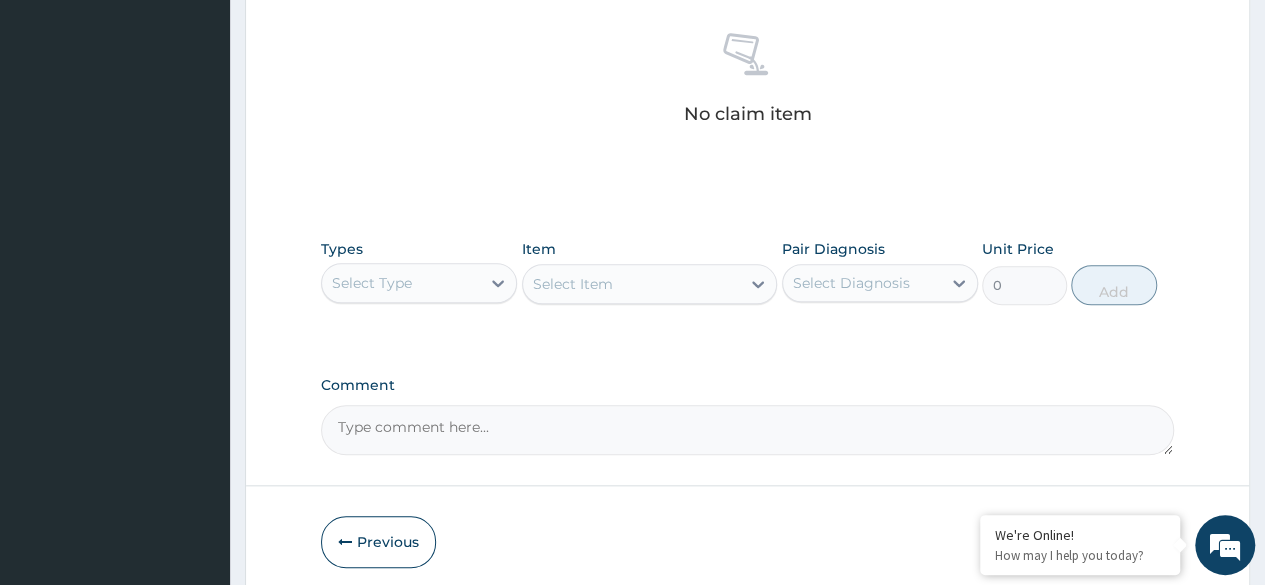 scroll, scrollTop: 853, scrollLeft: 0, axis: vertical 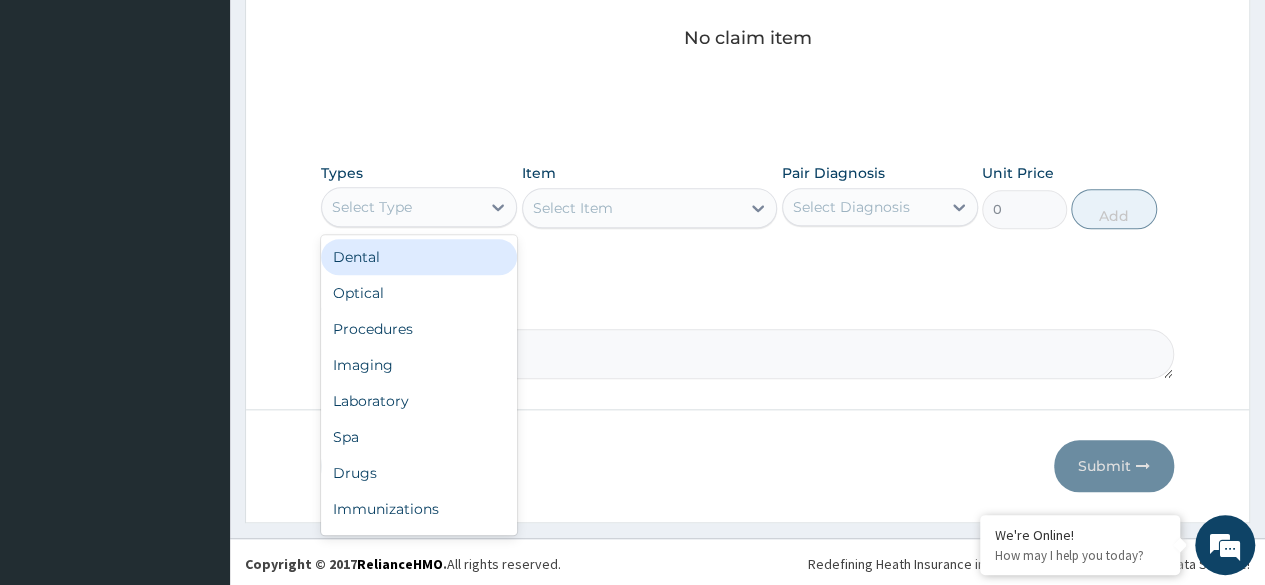 click on "Procedures" at bounding box center [419, 329] 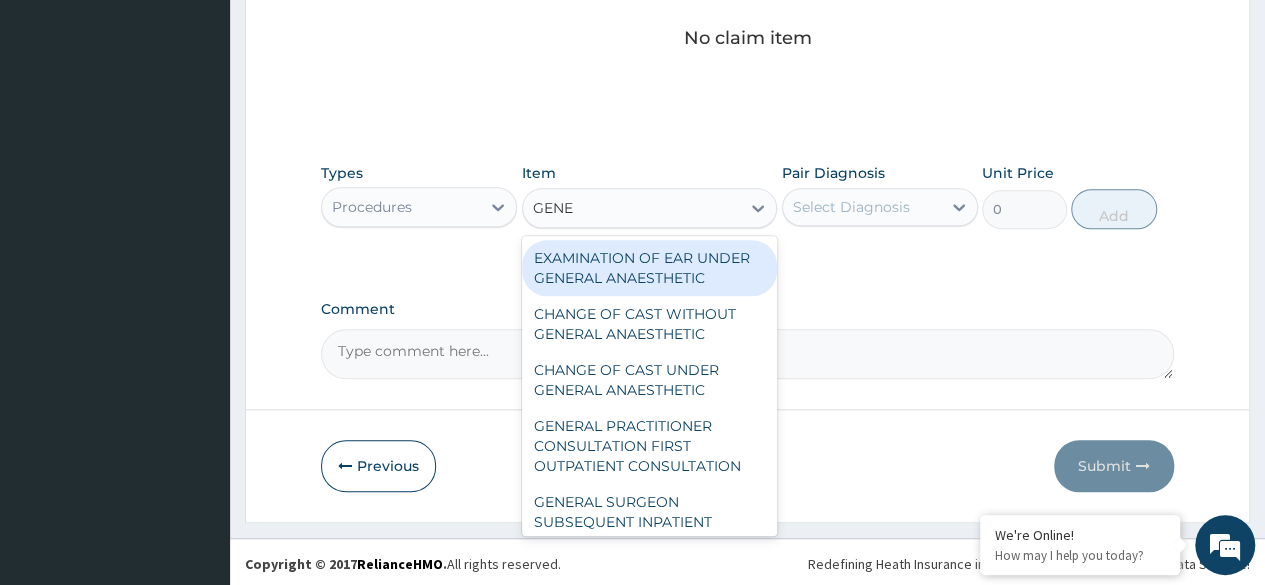 type on "GENER" 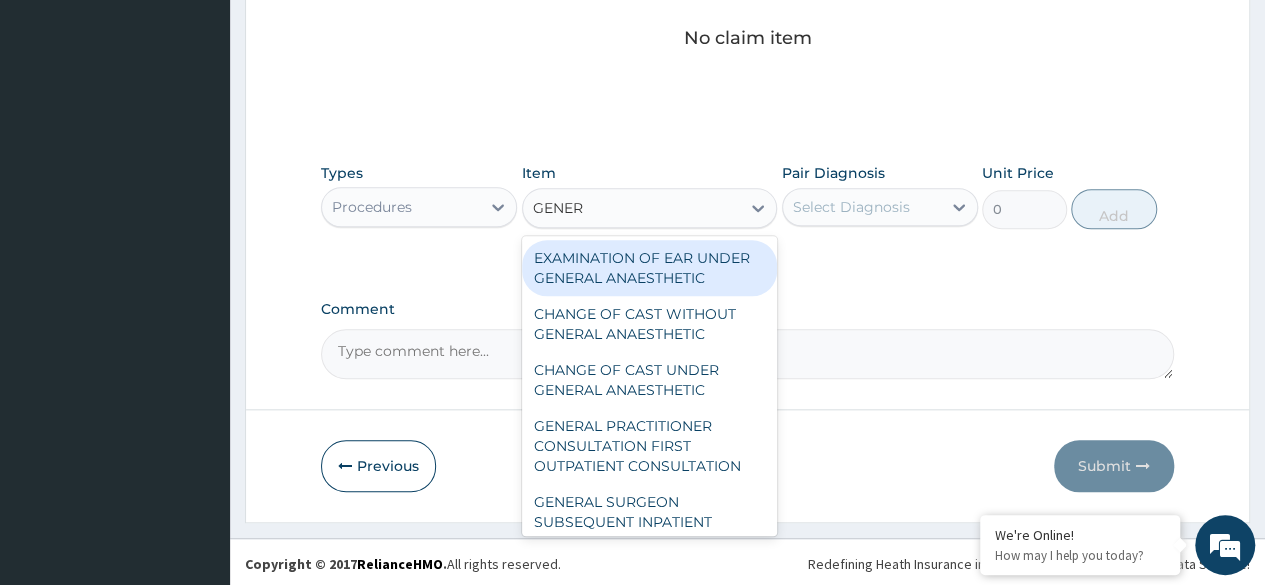 click on "GENERAL PRACTITIONER CONSULTATION FIRST OUTPATIENT CONSULTATION" at bounding box center [650, 446] 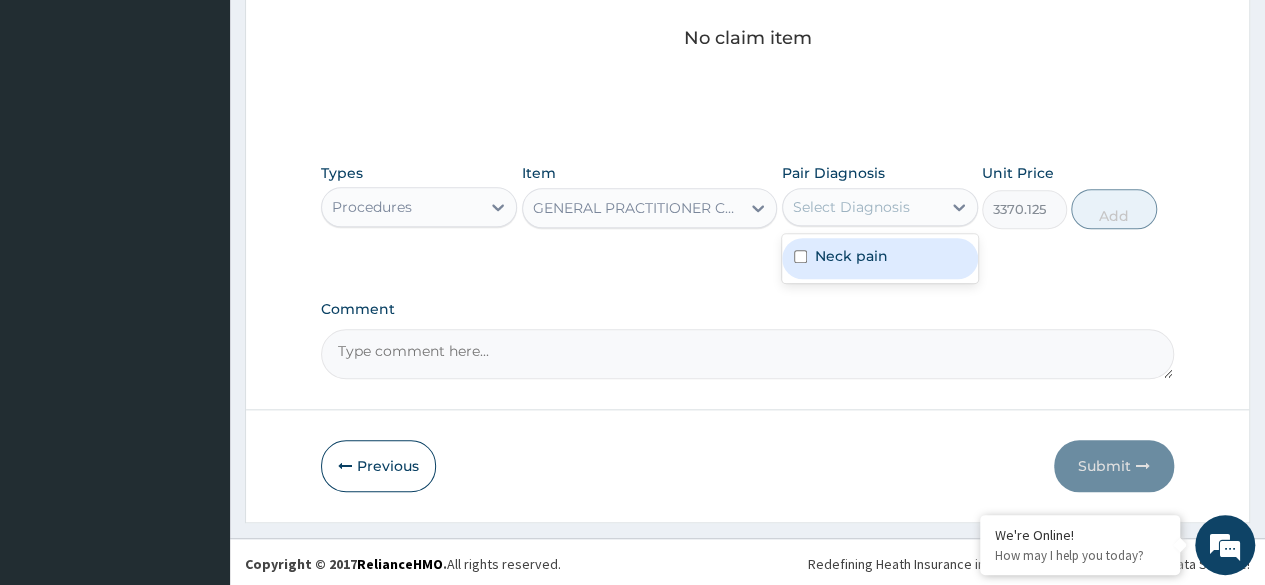 click on "Neck pain" at bounding box center [880, 258] 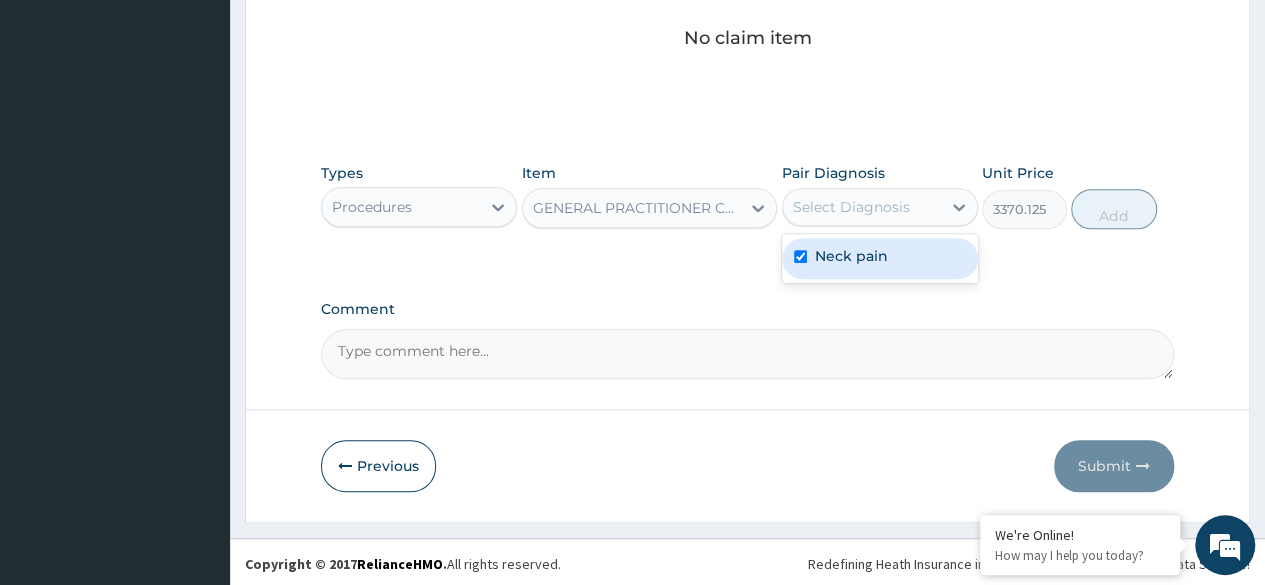 checkbox on "true" 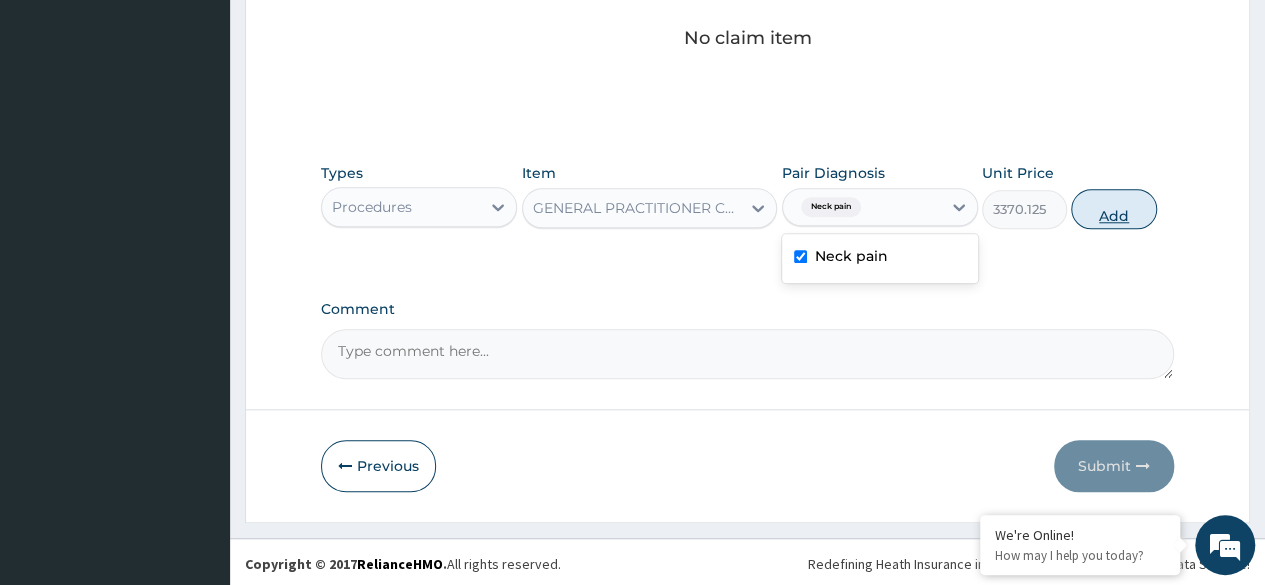 click on "Add" at bounding box center [1113, 209] 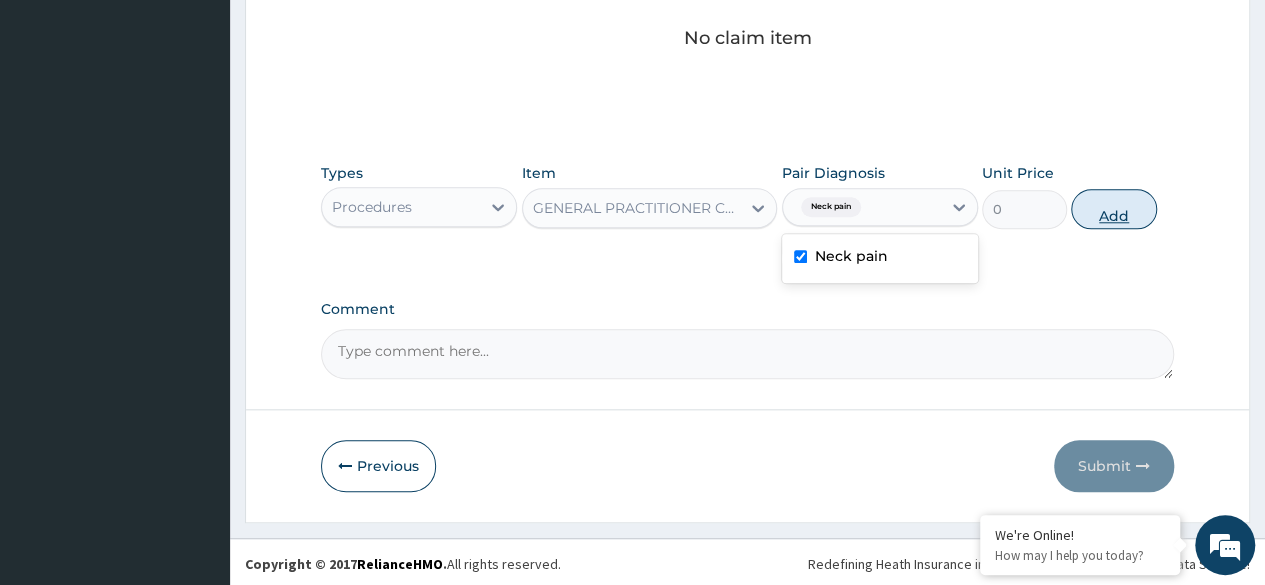 scroll, scrollTop: 804, scrollLeft: 0, axis: vertical 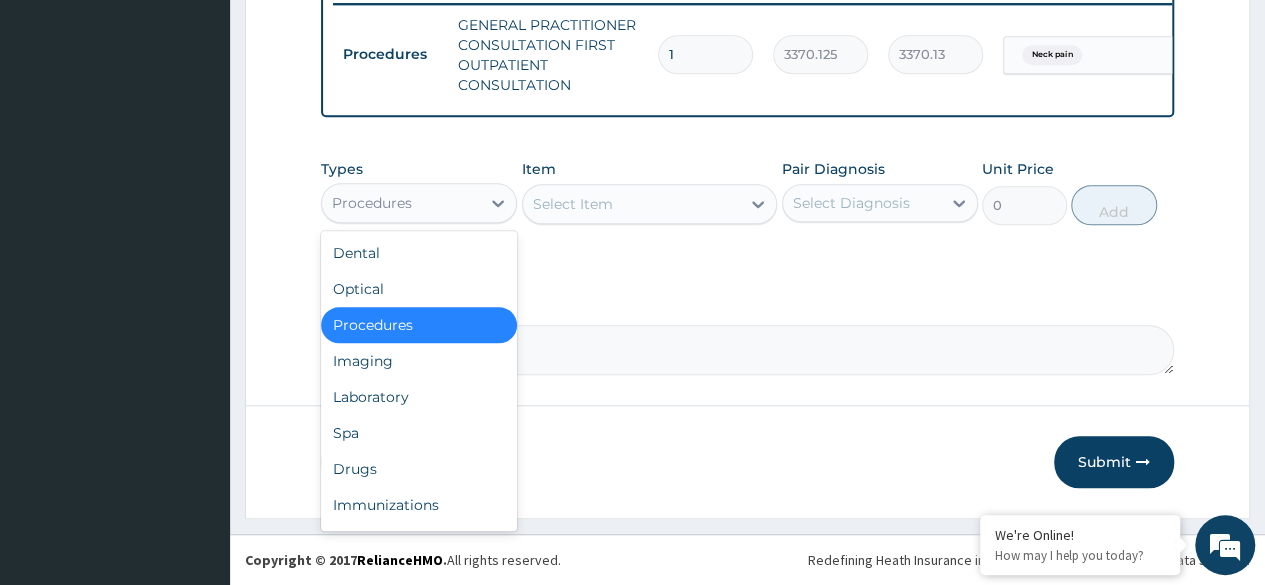 click on "Drugs" at bounding box center [419, 469] 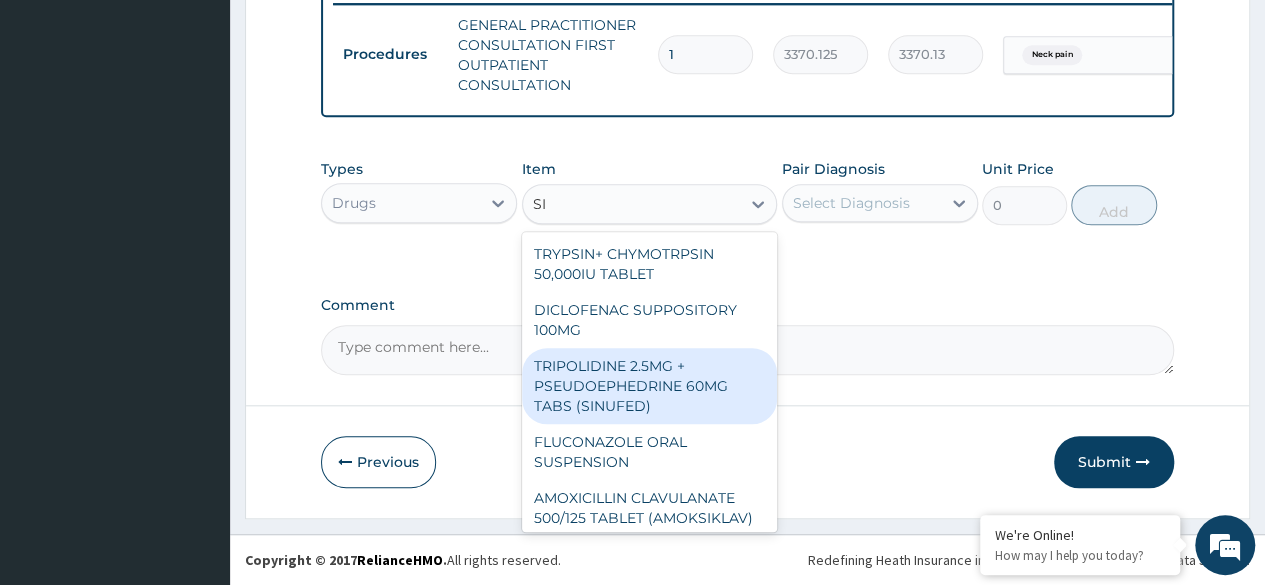 type on "SI" 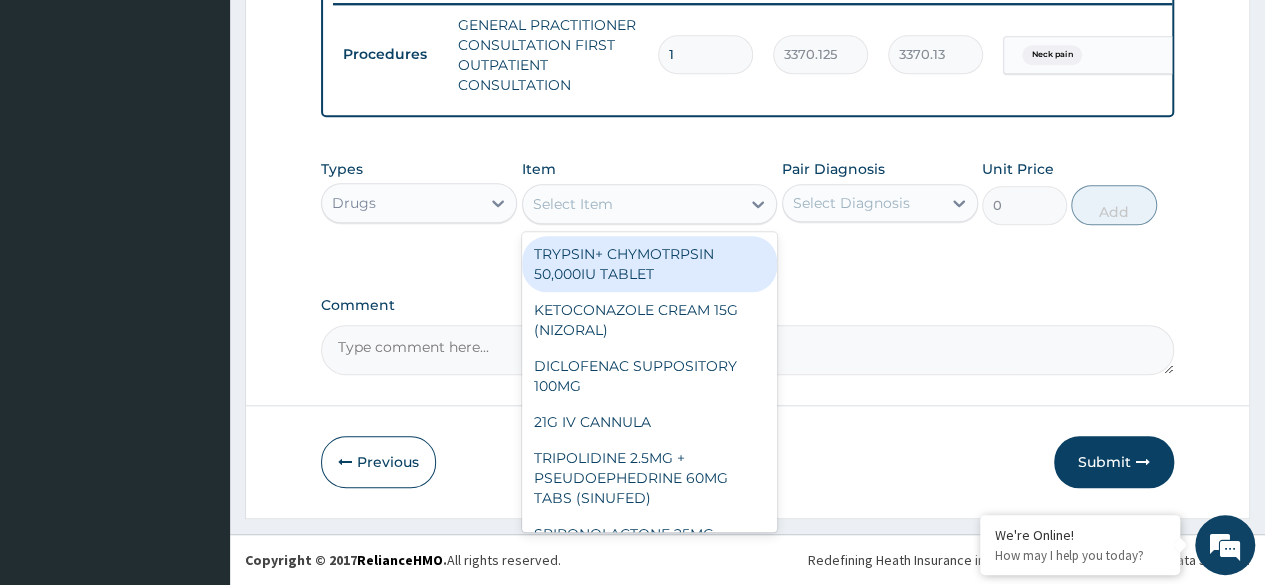 click on "Select Item" at bounding box center [573, 204] 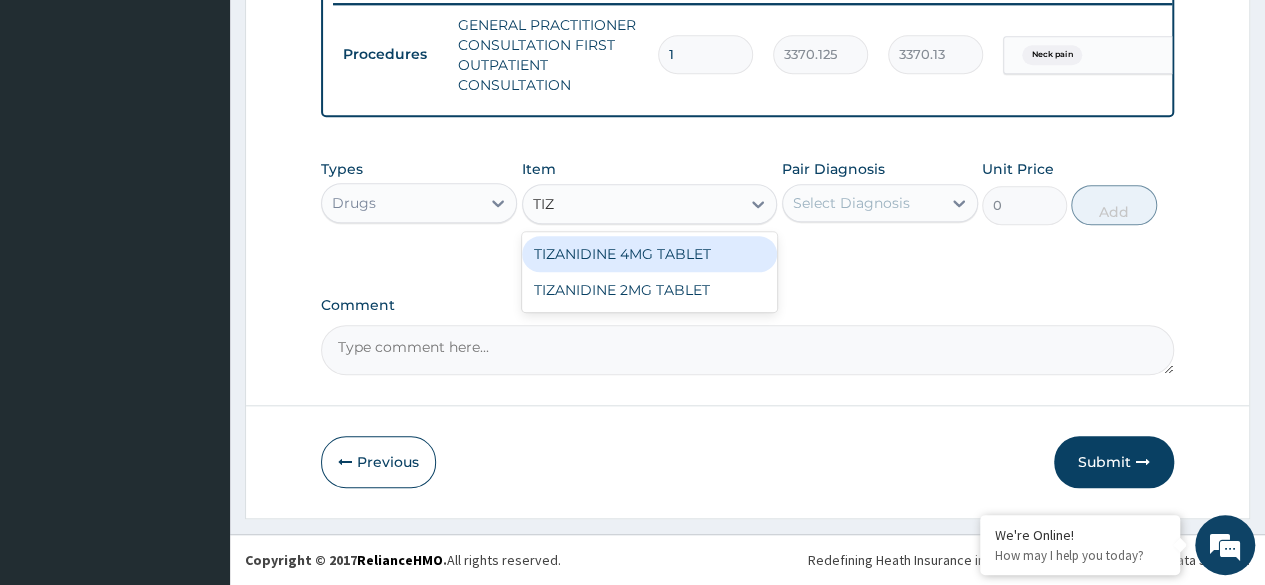 type on "TIZA" 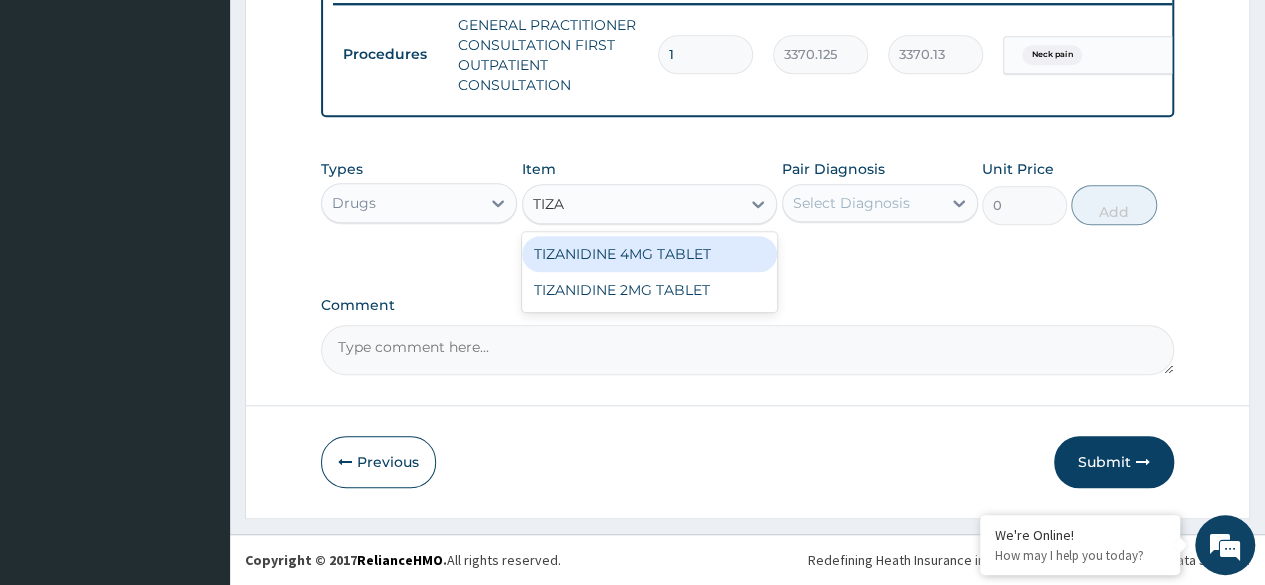 click on "TIZANIDINE 2MG TABLET" at bounding box center [650, 290] 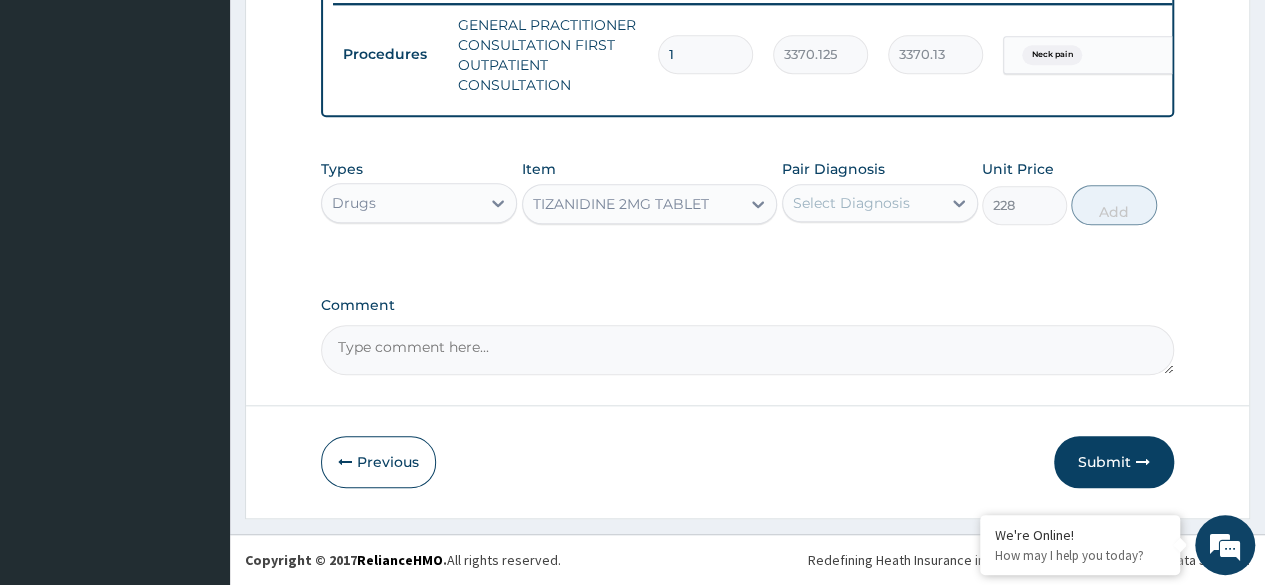 click on "1" at bounding box center (705, 54) 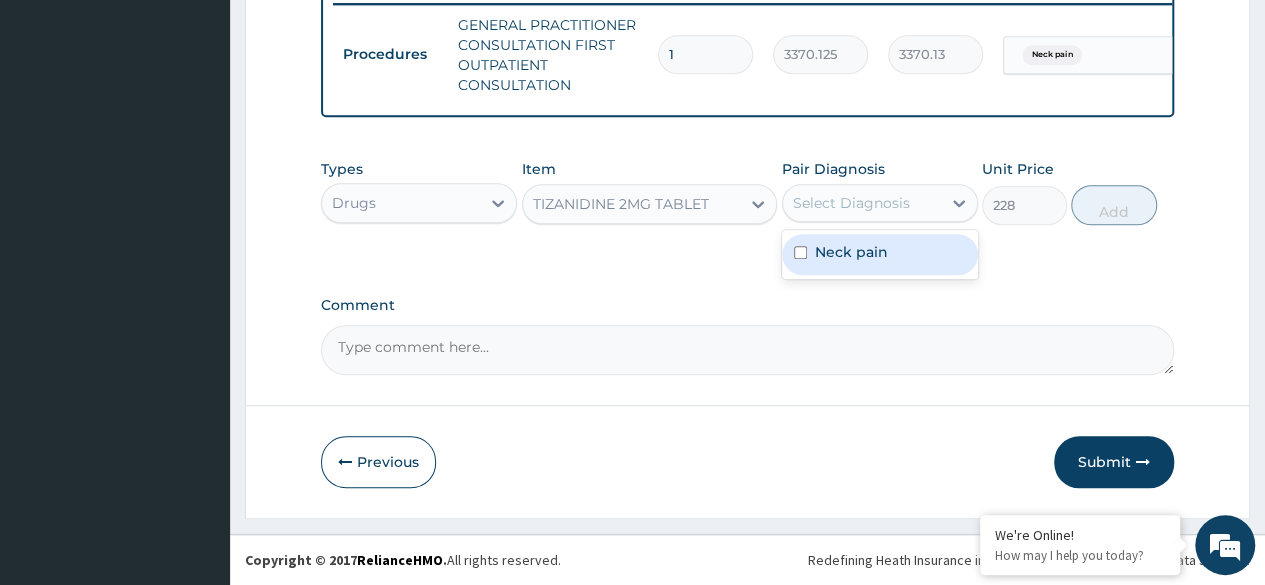 click on "Neck pain" at bounding box center [880, 254] 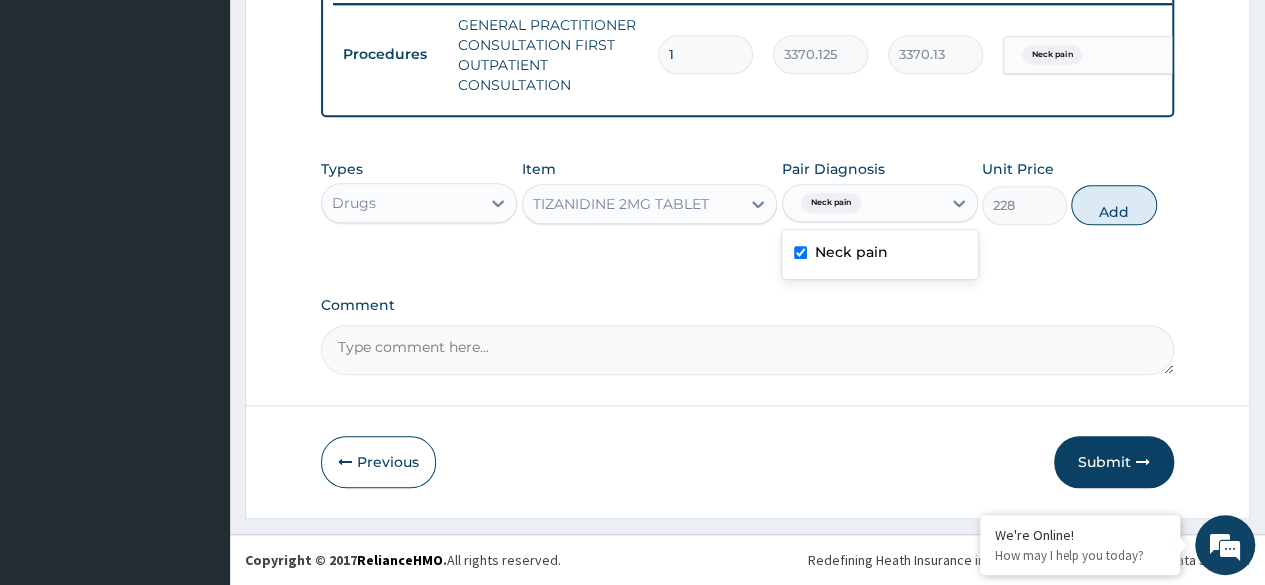 checkbox on "true" 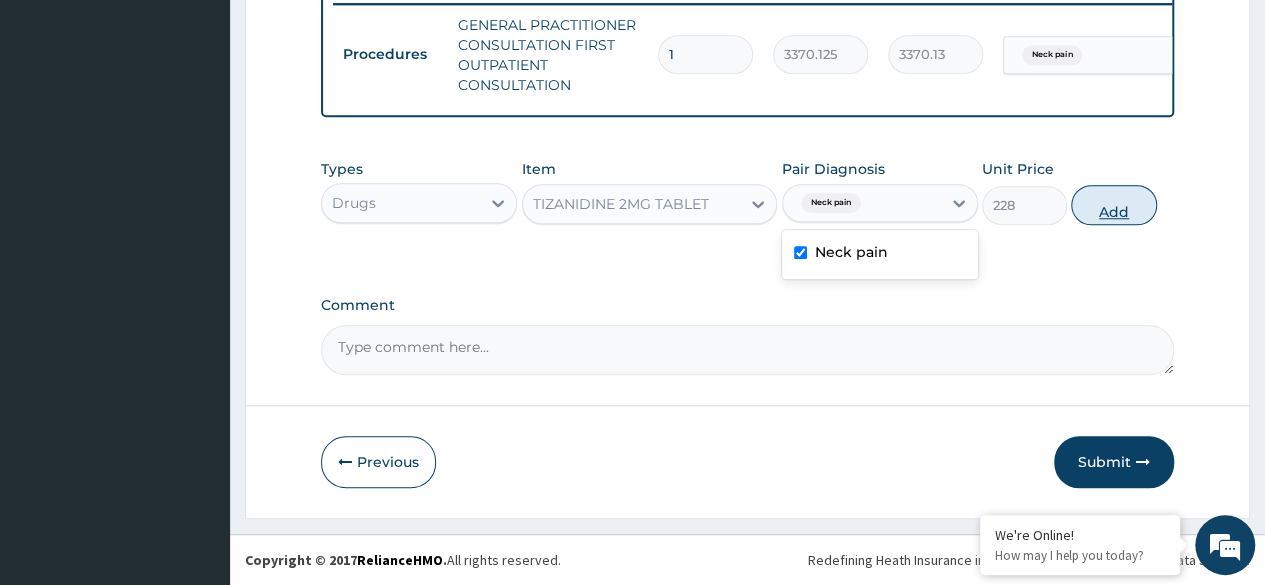click on "Add" at bounding box center (1113, 205) 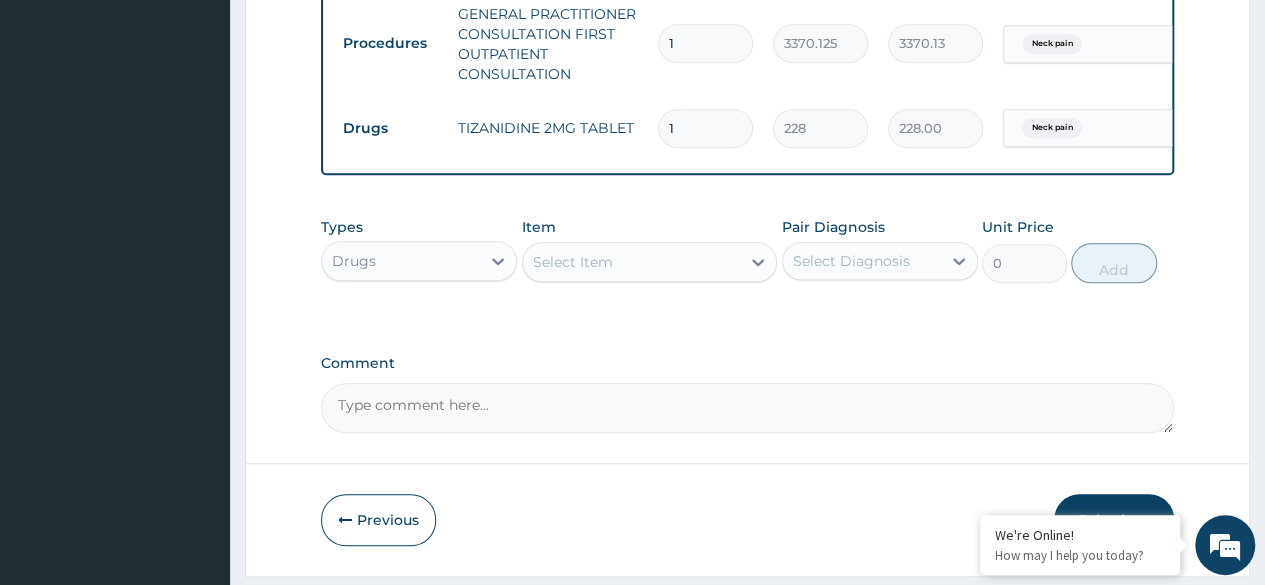 click on "1" at bounding box center (705, 128) 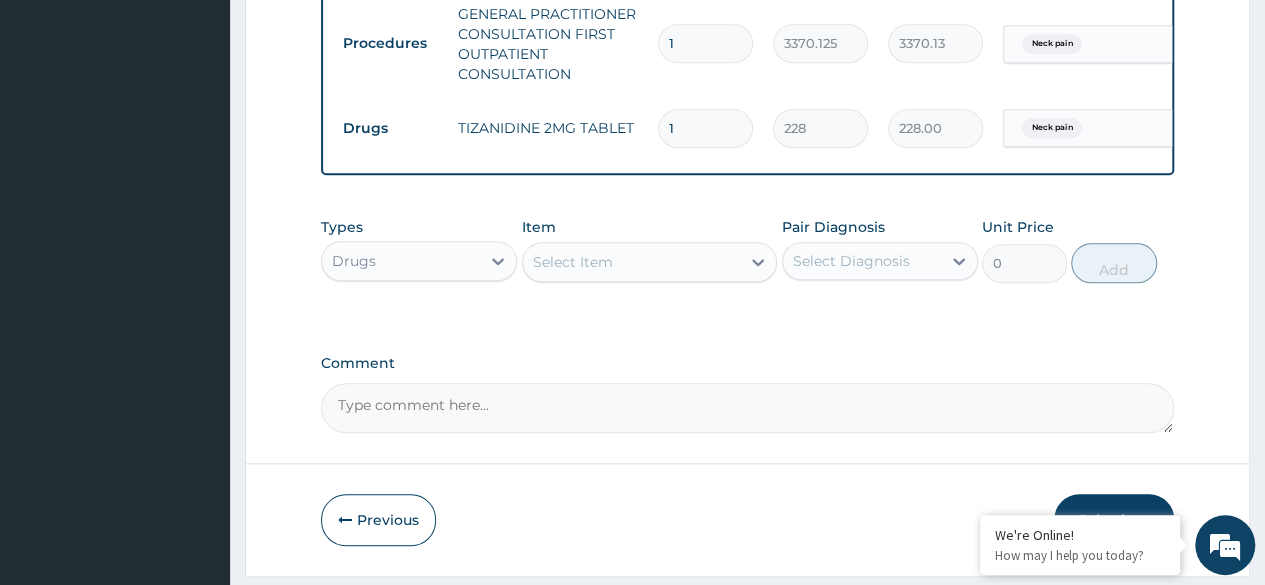 type 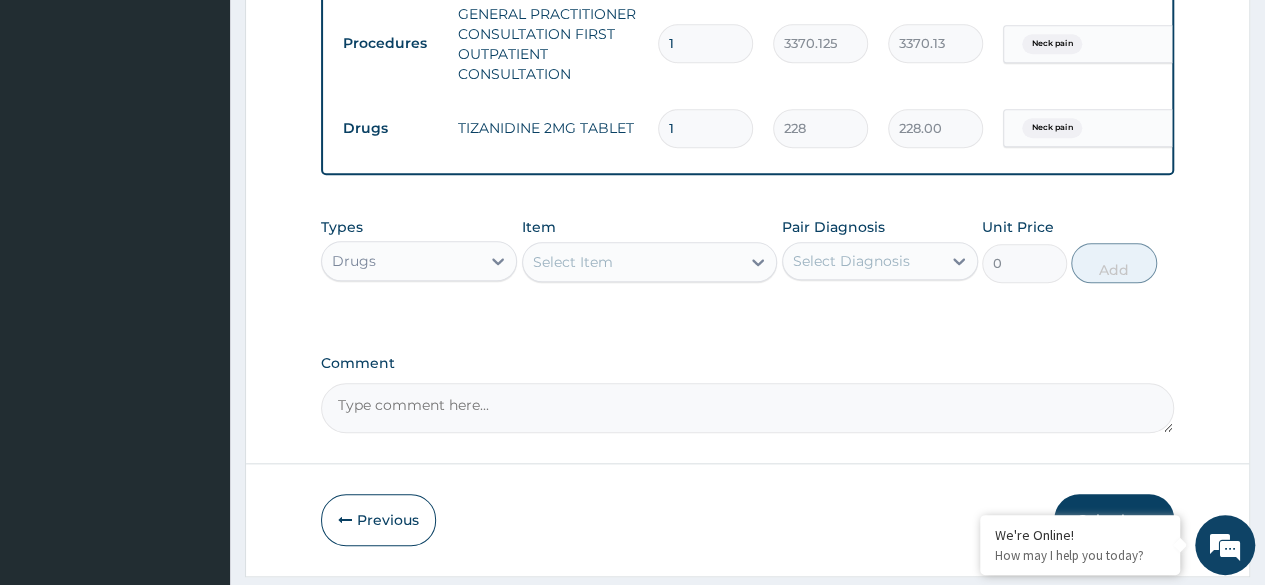 type on "0.00" 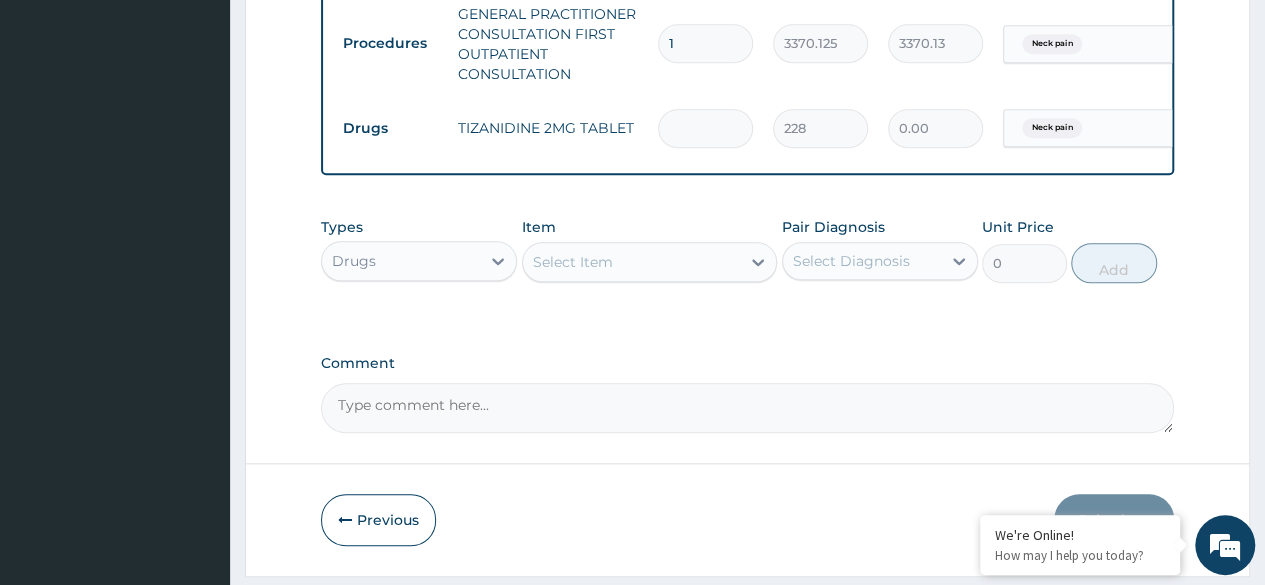 type on "9" 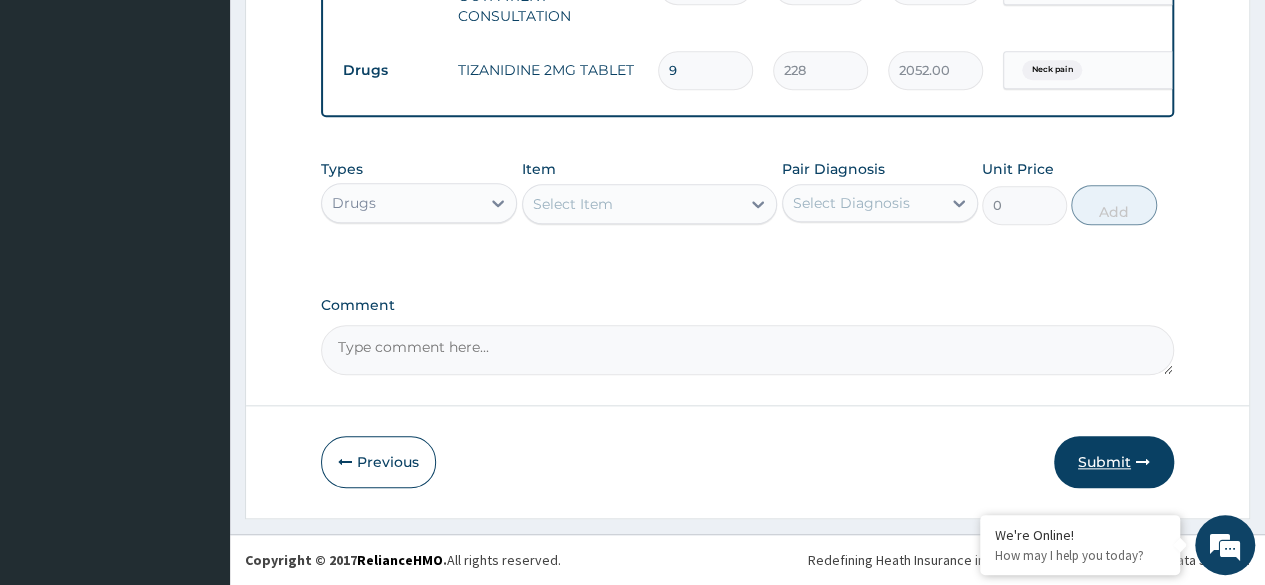 click on "Submit" at bounding box center (1114, 462) 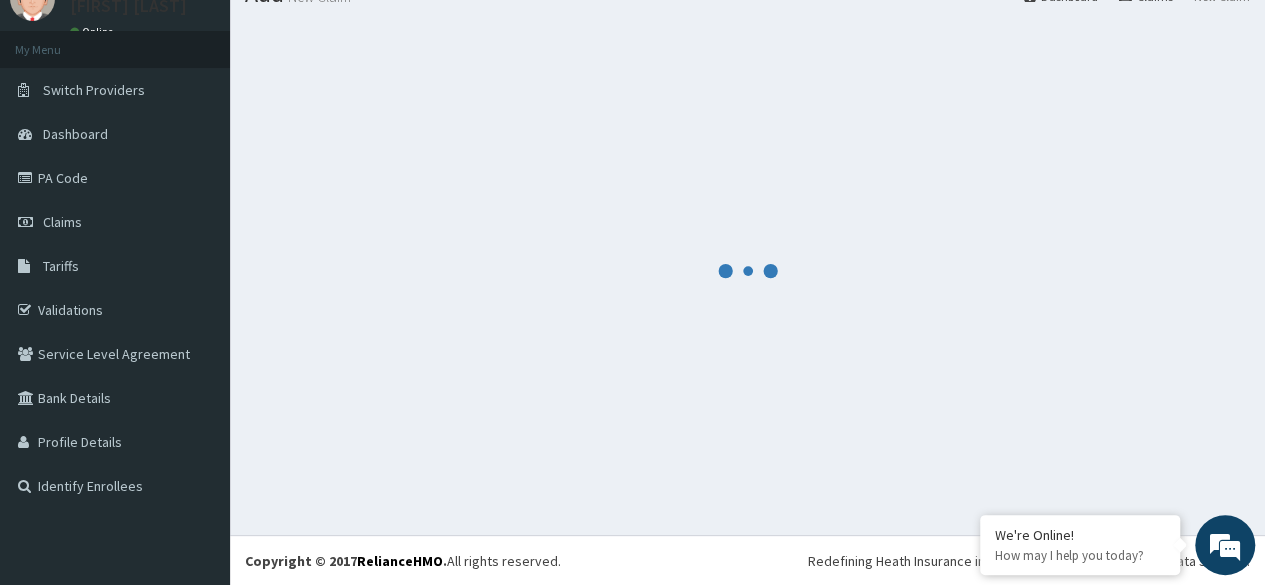 scroll, scrollTop: 874, scrollLeft: 0, axis: vertical 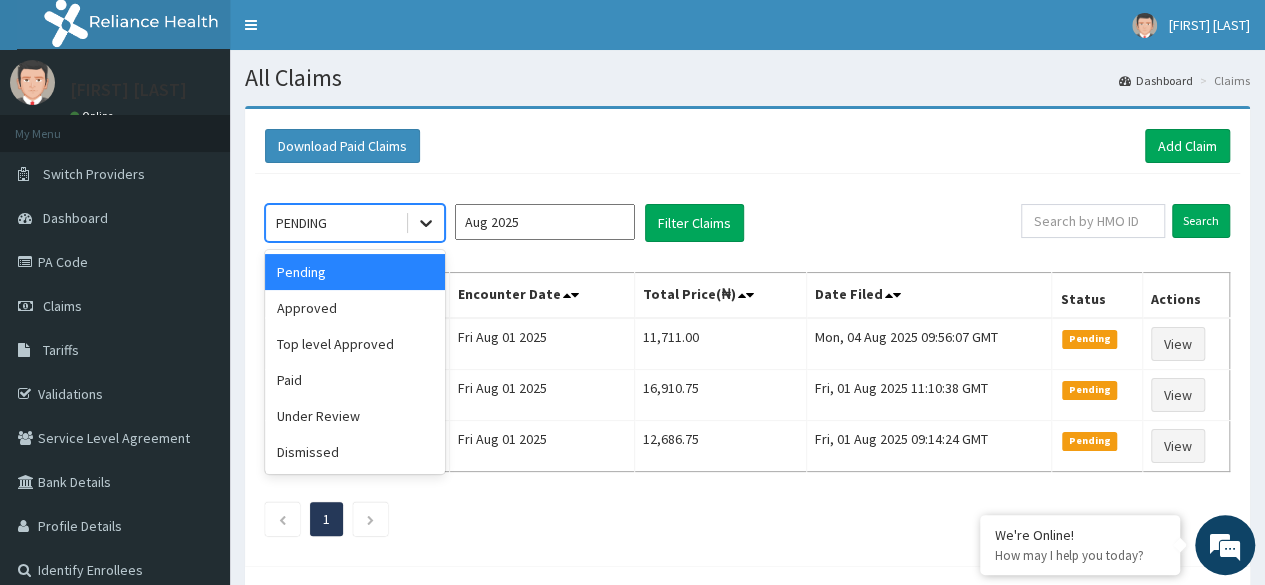 click 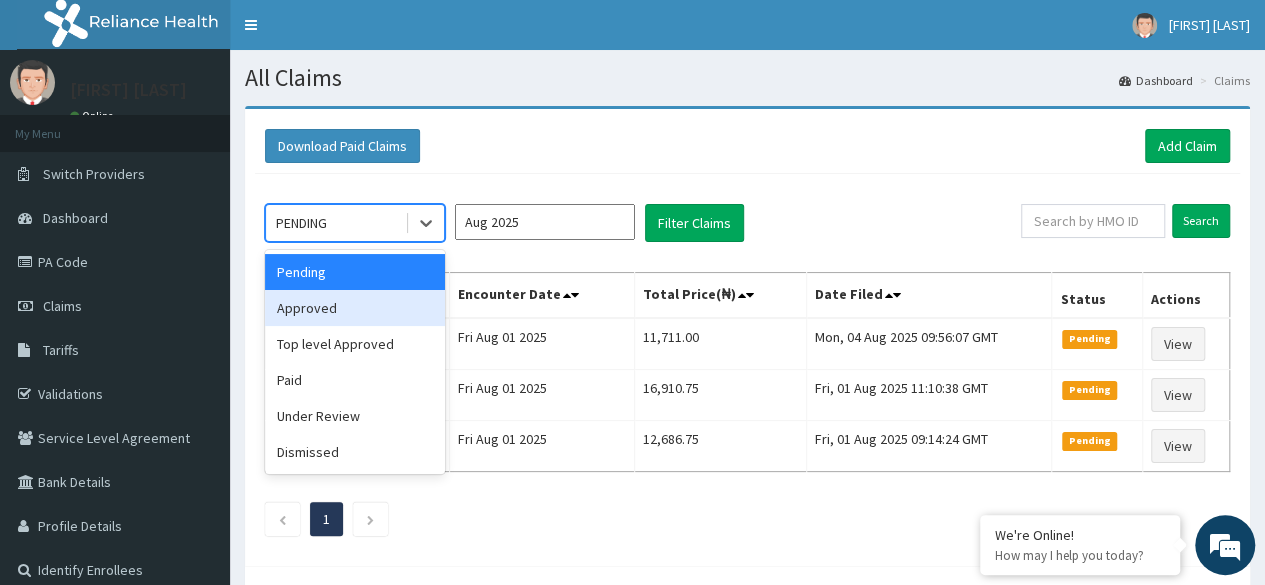 click on "Approved" at bounding box center (355, 308) 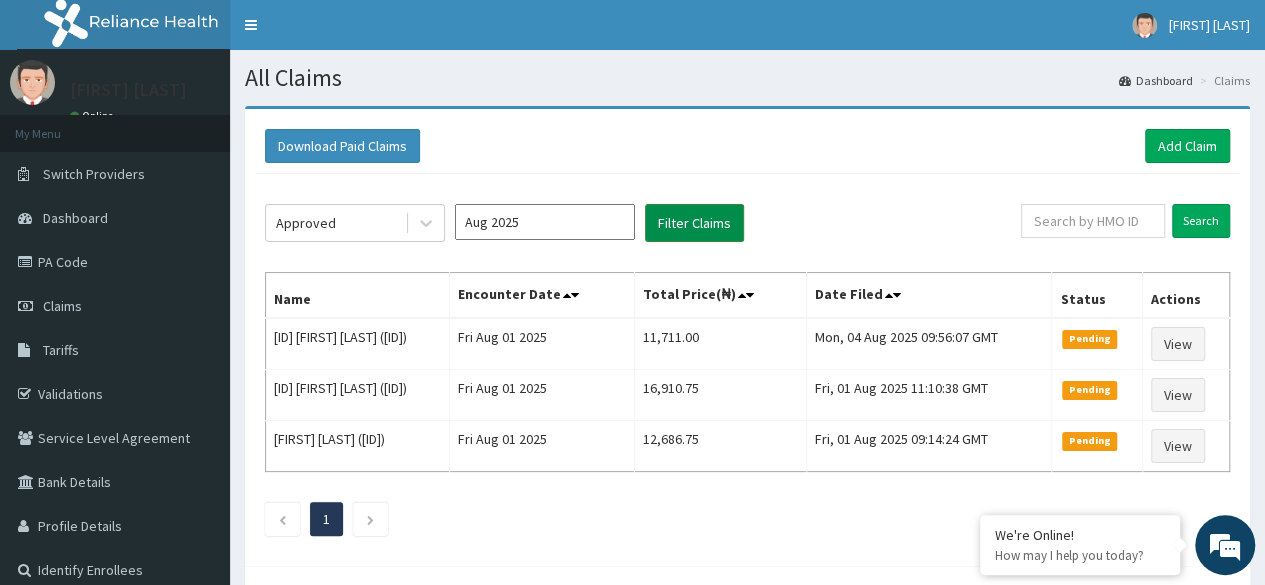 click on "Filter Claims" at bounding box center (694, 223) 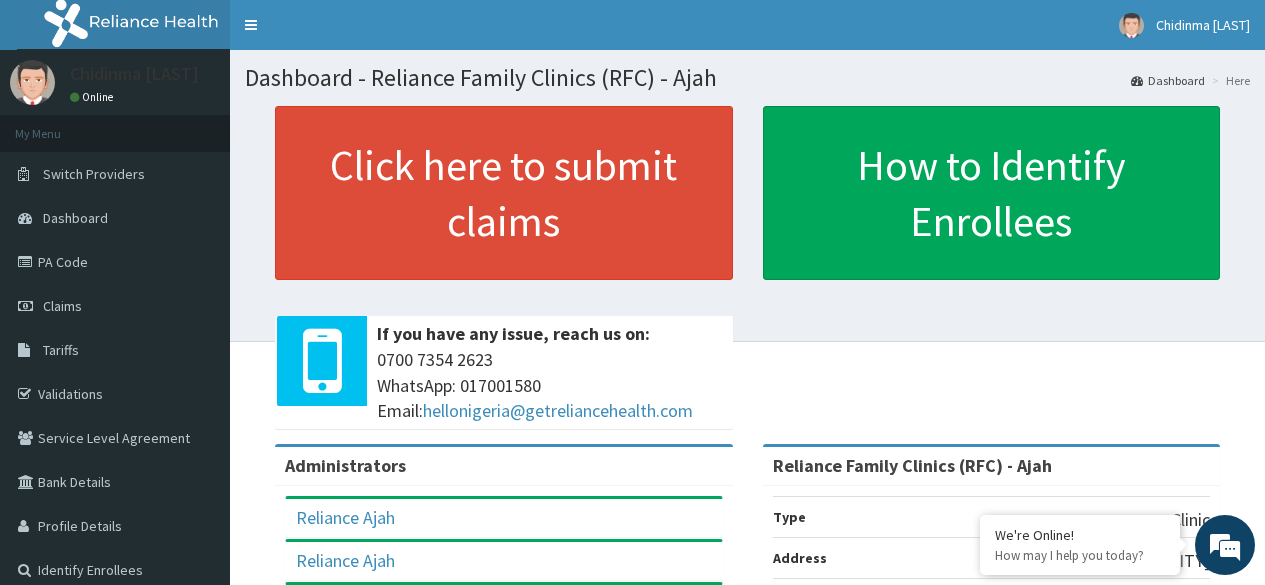 scroll, scrollTop: 0, scrollLeft: 0, axis: both 